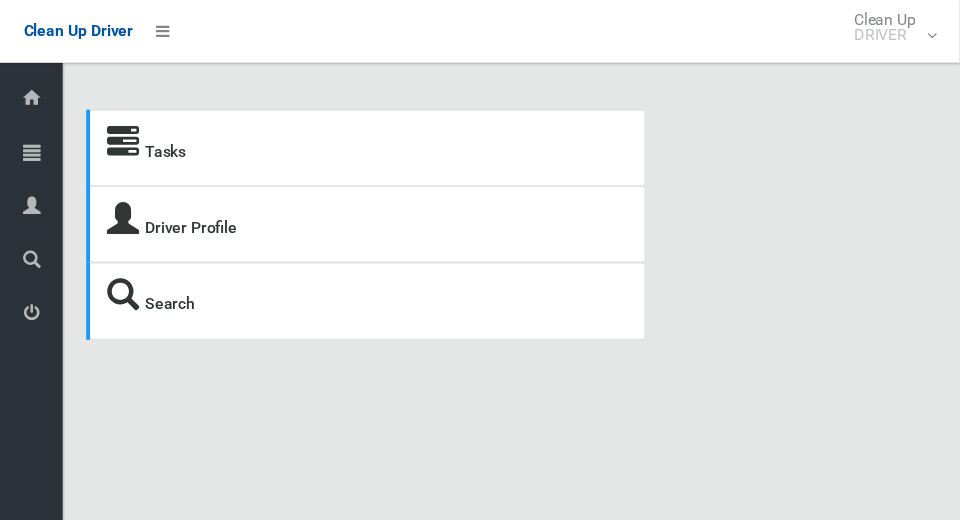 scroll, scrollTop: 0, scrollLeft: 0, axis: both 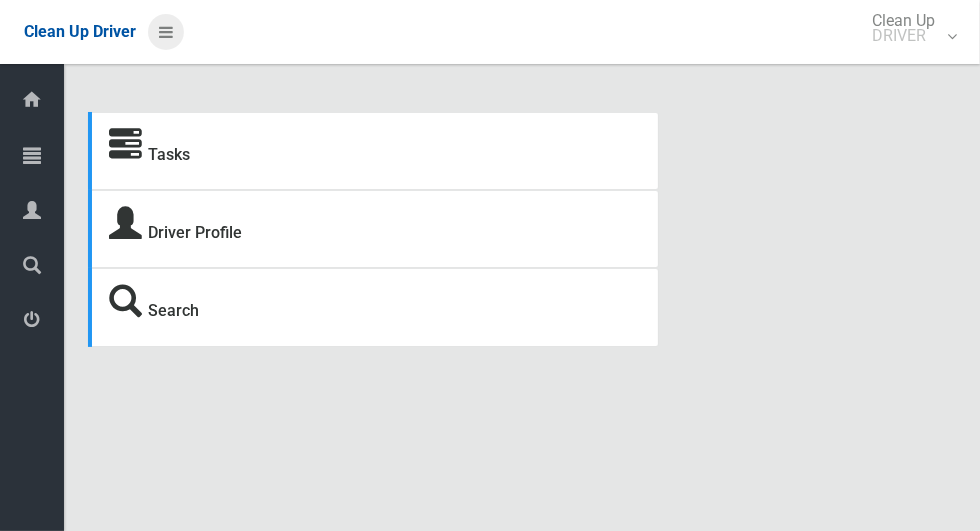 click at bounding box center [166, 32] 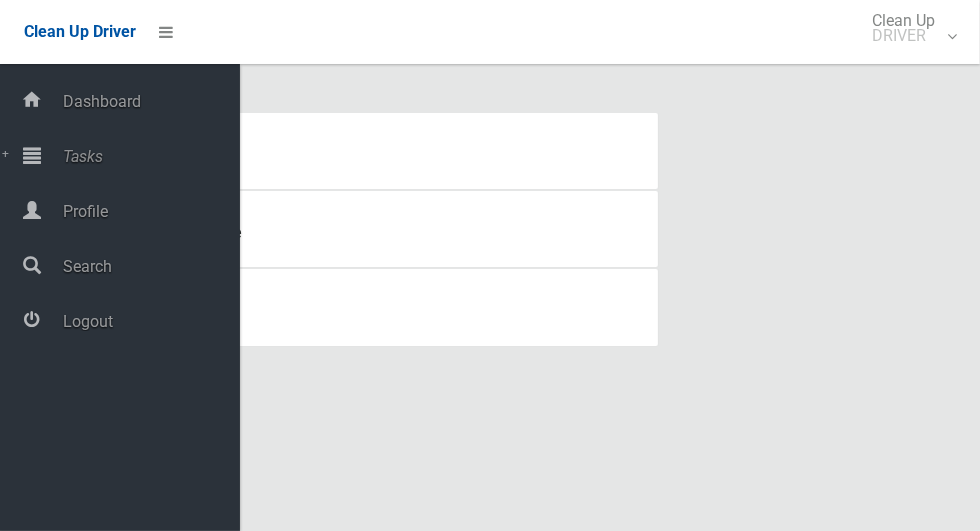click on "Tasks" at bounding box center (148, 156) 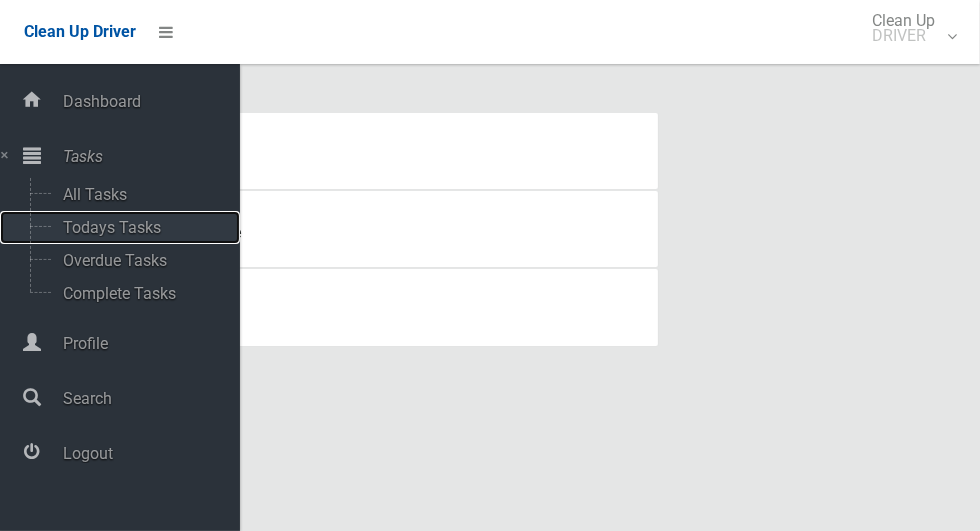 click on "Todays Tasks" at bounding box center [140, 227] 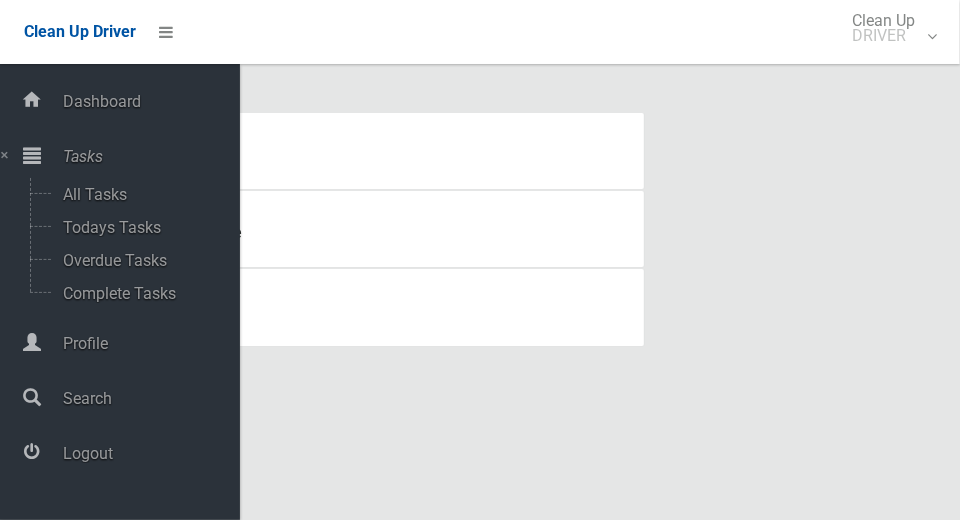 click on "Logout" at bounding box center (148, 453) 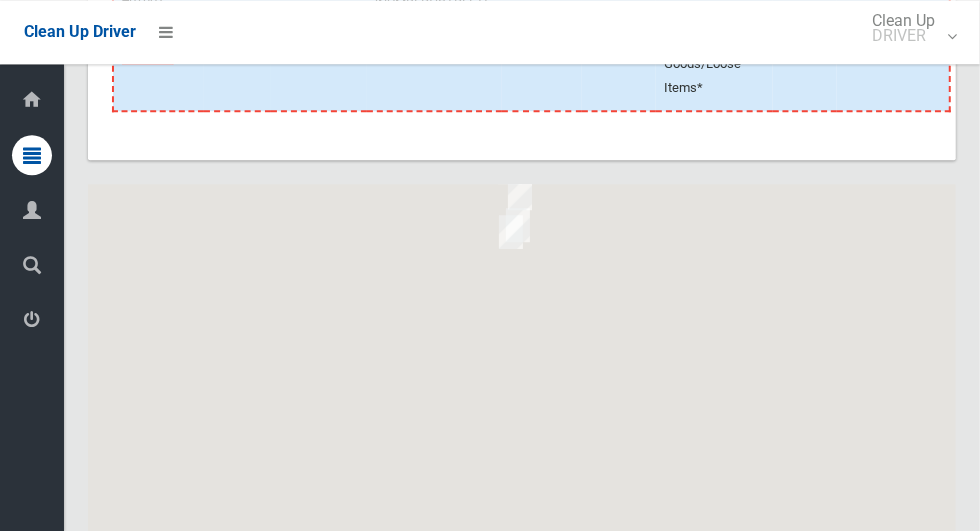scroll, scrollTop: 10457, scrollLeft: 0, axis: vertical 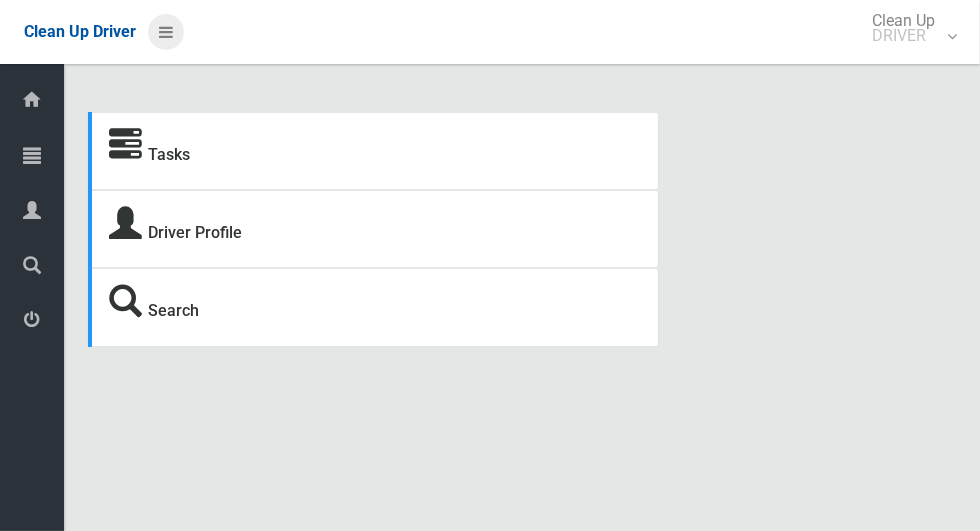 click at bounding box center [166, 32] 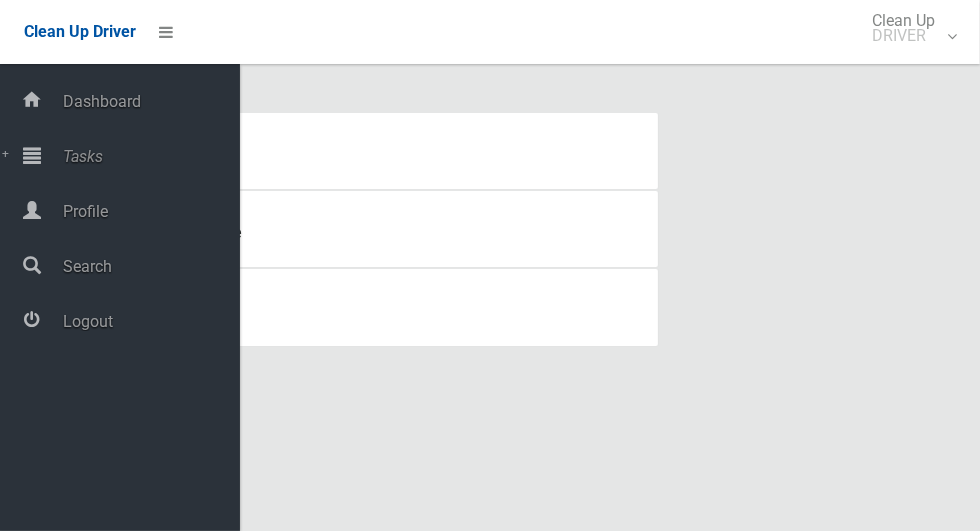 click on "Tasks" at bounding box center (148, 156) 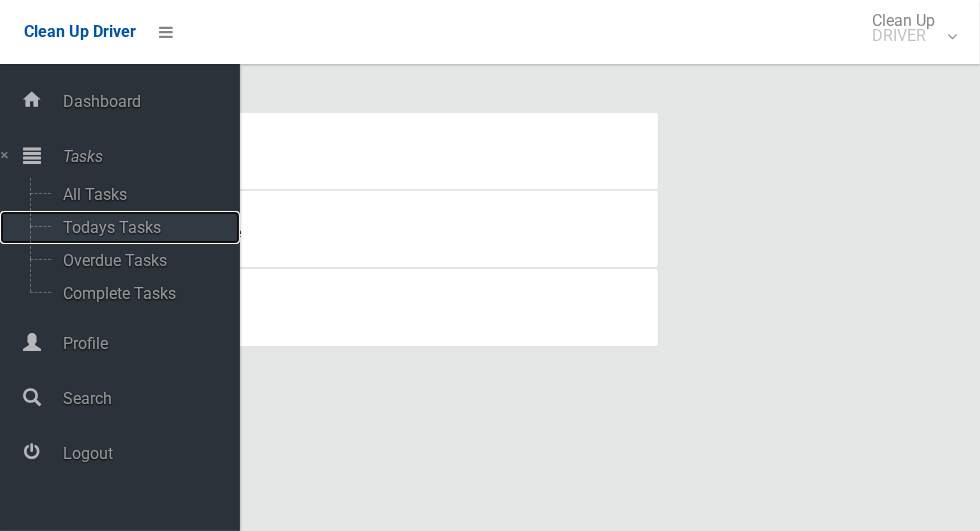 click on "Todays Tasks" at bounding box center [140, 227] 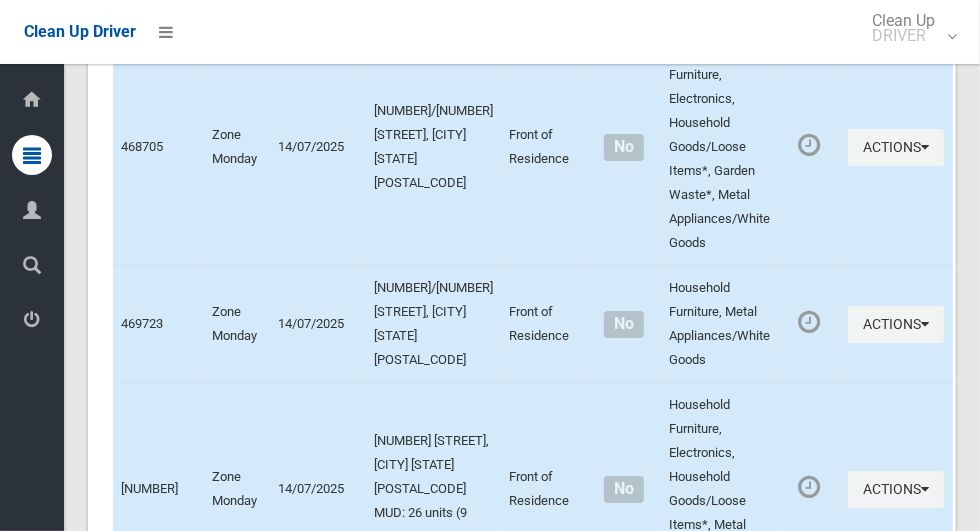scroll, scrollTop: 11751, scrollLeft: 0, axis: vertical 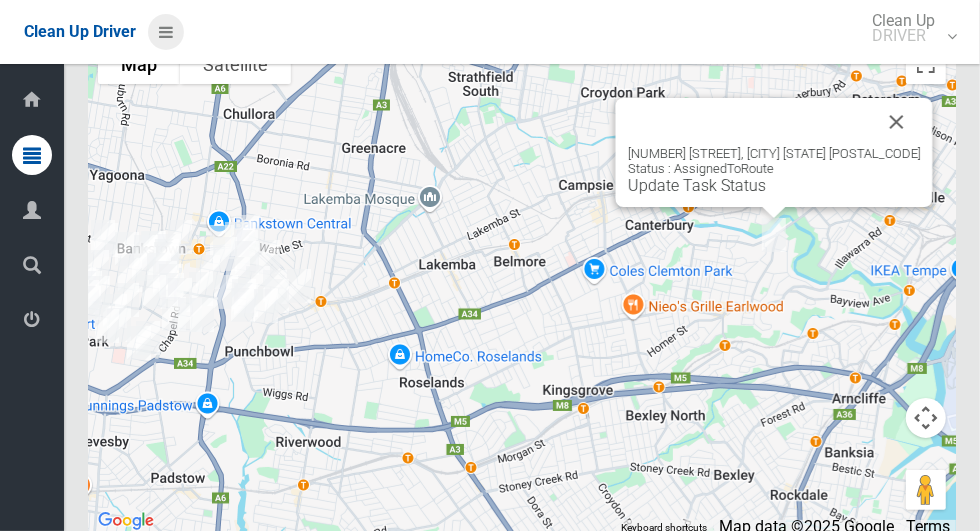 click at bounding box center (166, 32) 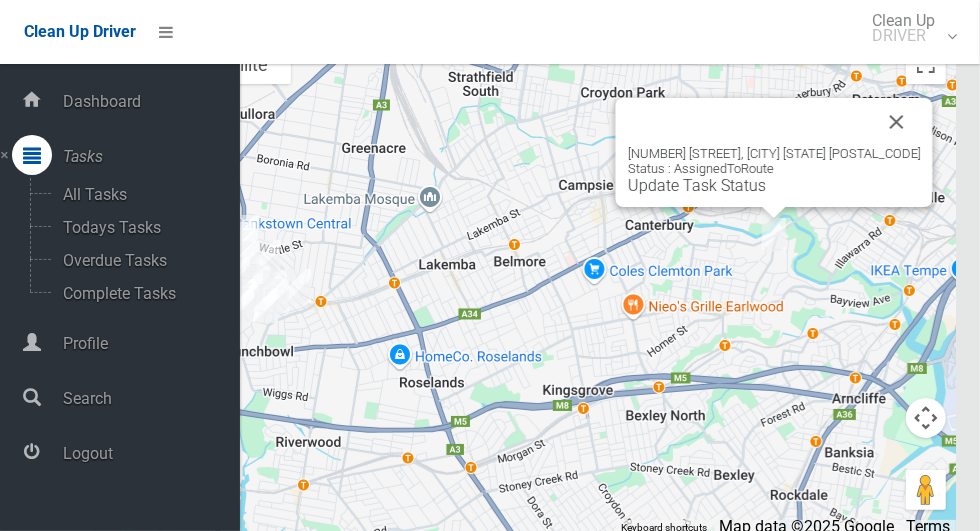 click on "Logout" at bounding box center (148, 453) 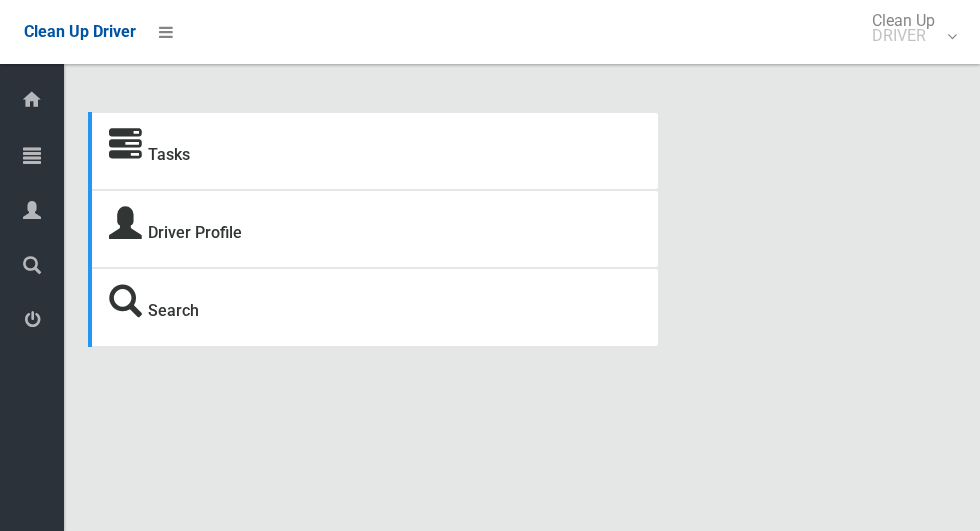 scroll, scrollTop: 0, scrollLeft: 0, axis: both 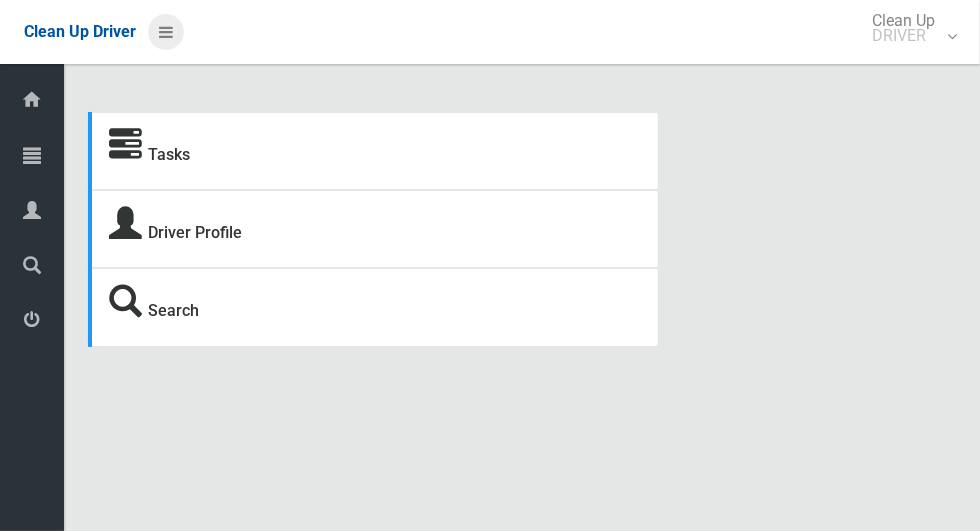click at bounding box center [166, 32] 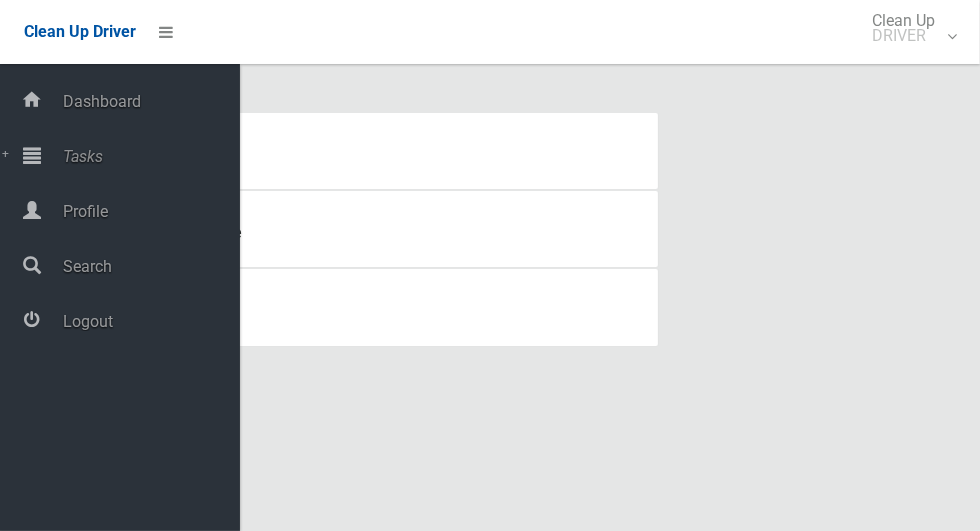 click on "Tasks" at bounding box center [148, 156] 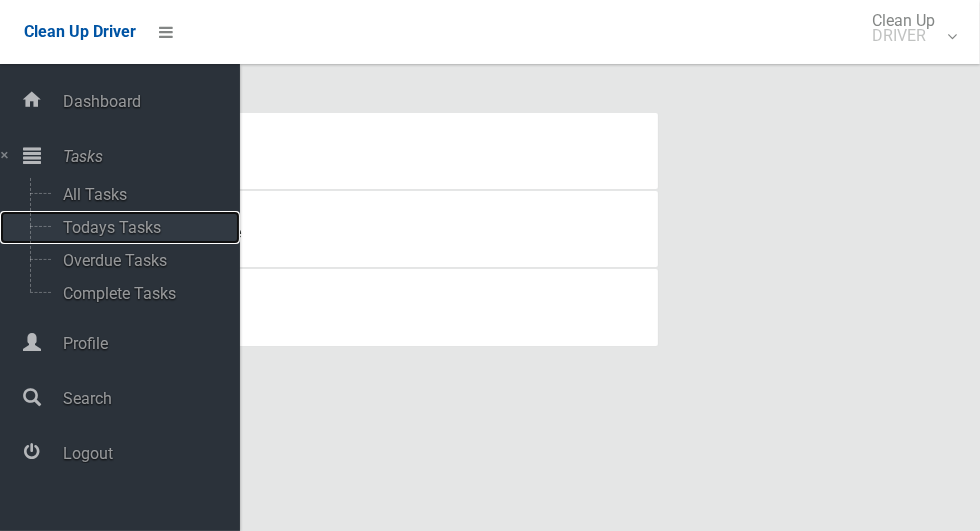 click on "Todays Tasks" at bounding box center [140, 227] 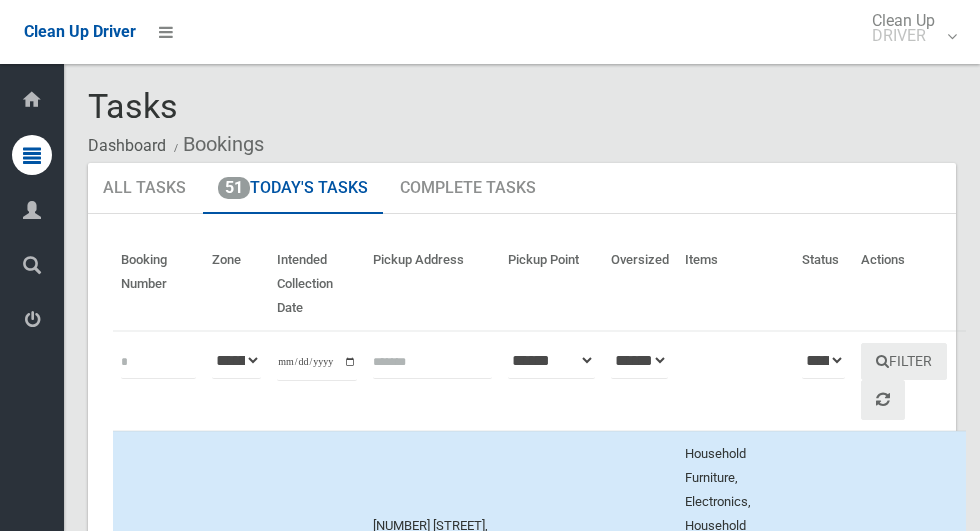 scroll, scrollTop: 0, scrollLeft: 0, axis: both 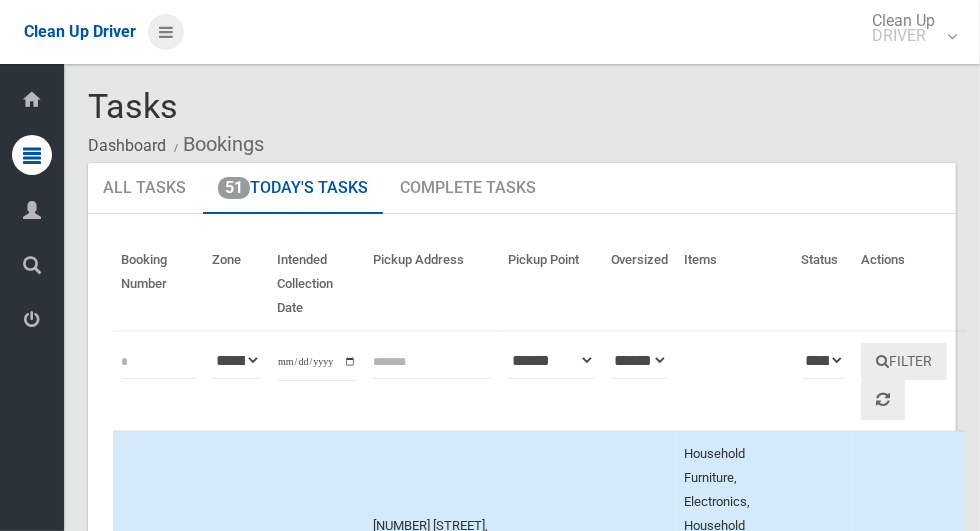 click at bounding box center (166, 32) 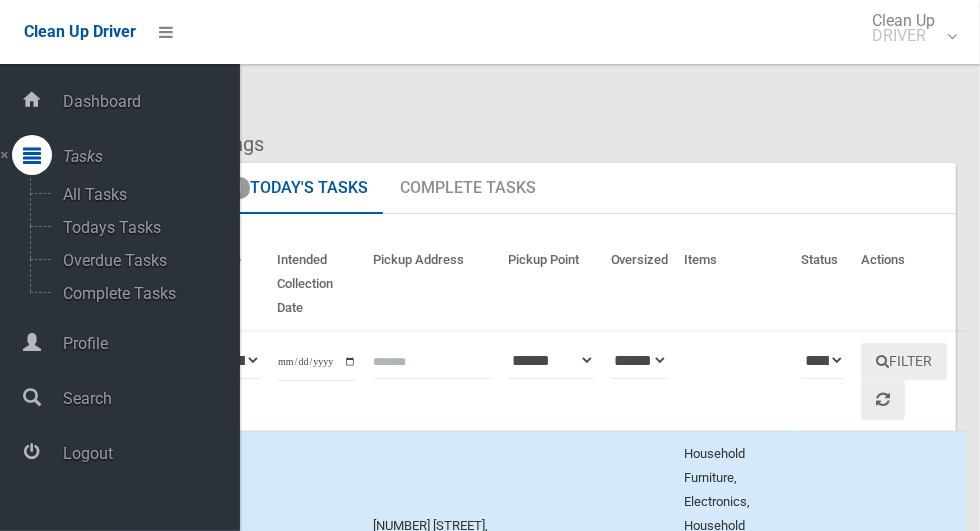 click on "Logout" at bounding box center (148, 453) 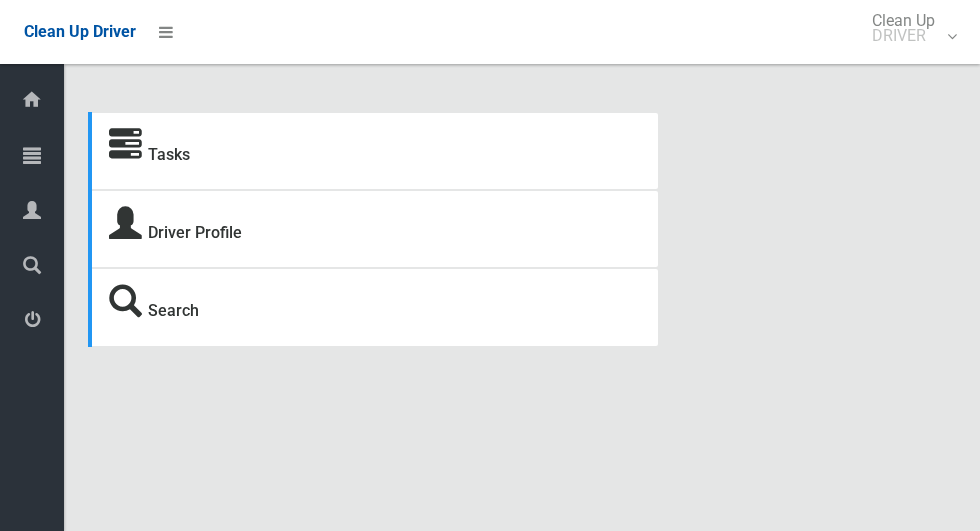scroll, scrollTop: 0, scrollLeft: 0, axis: both 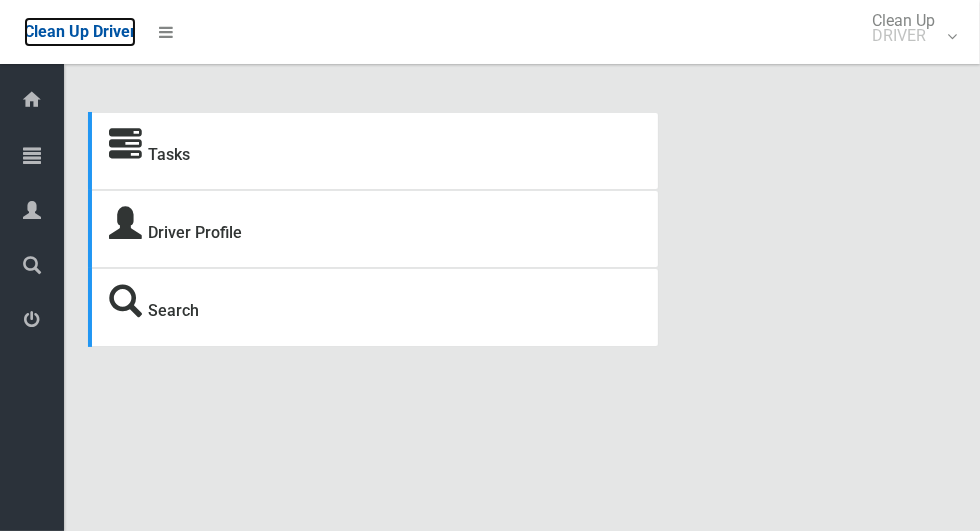 click on "Clean Up Driver" at bounding box center [80, 32] 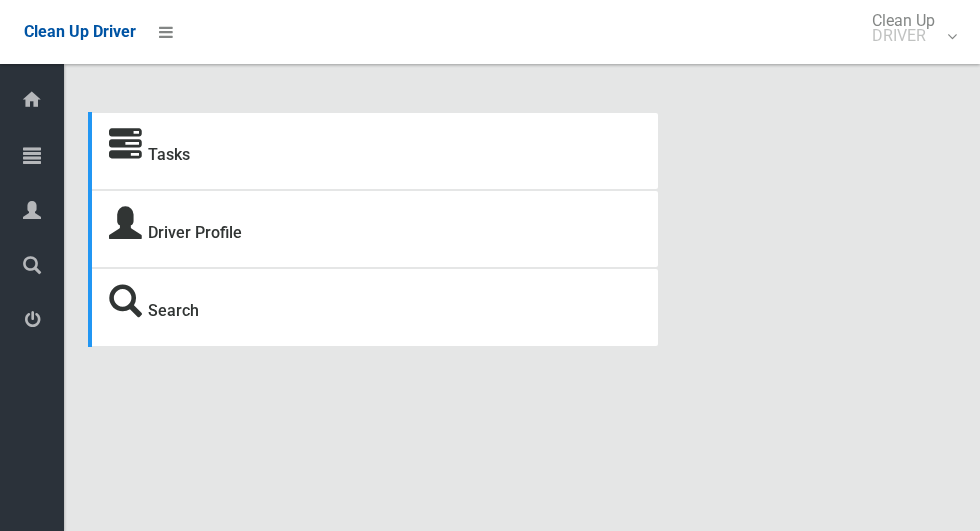 scroll, scrollTop: 0, scrollLeft: 0, axis: both 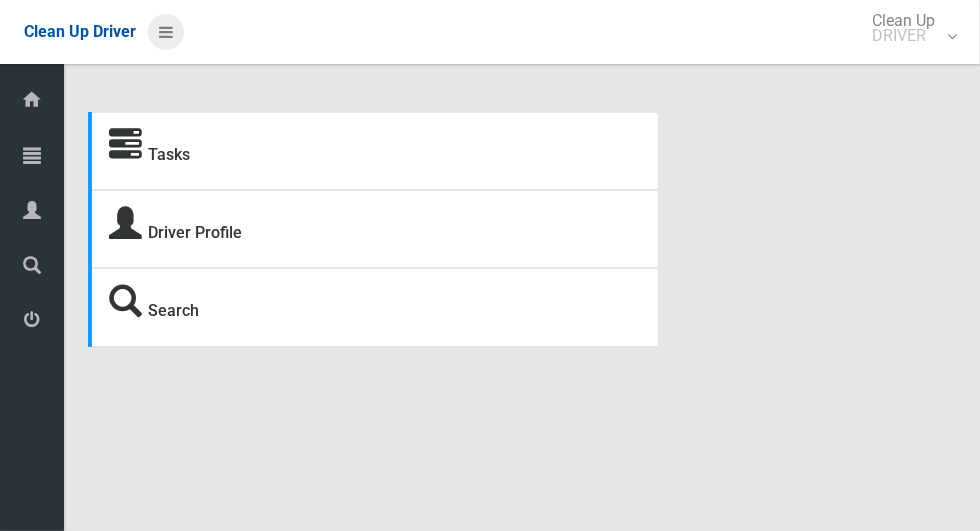 click at bounding box center (166, 32) 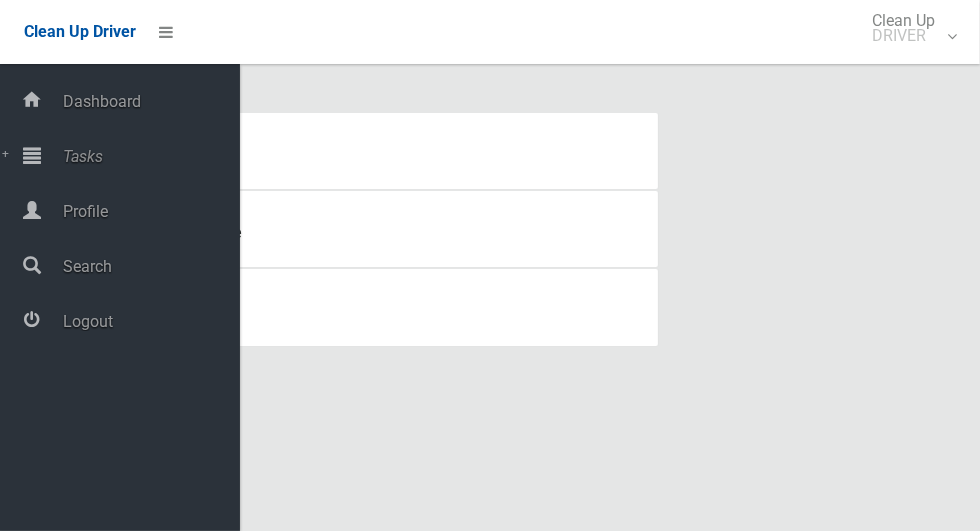 click on "Tasks" at bounding box center (148, 156) 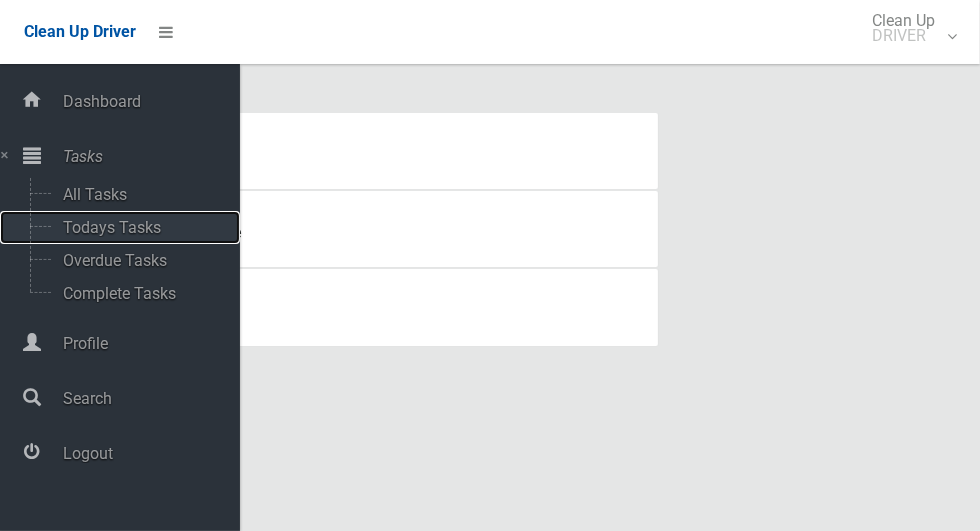 click on "Todays Tasks" at bounding box center (140, 227) 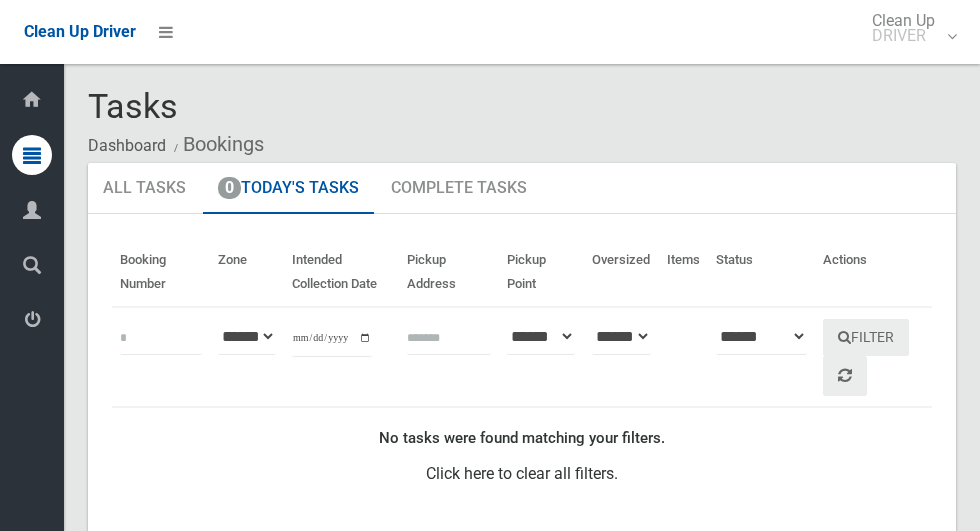 scroll, scrollTop: 0, scrollLeft: 0, axis: both 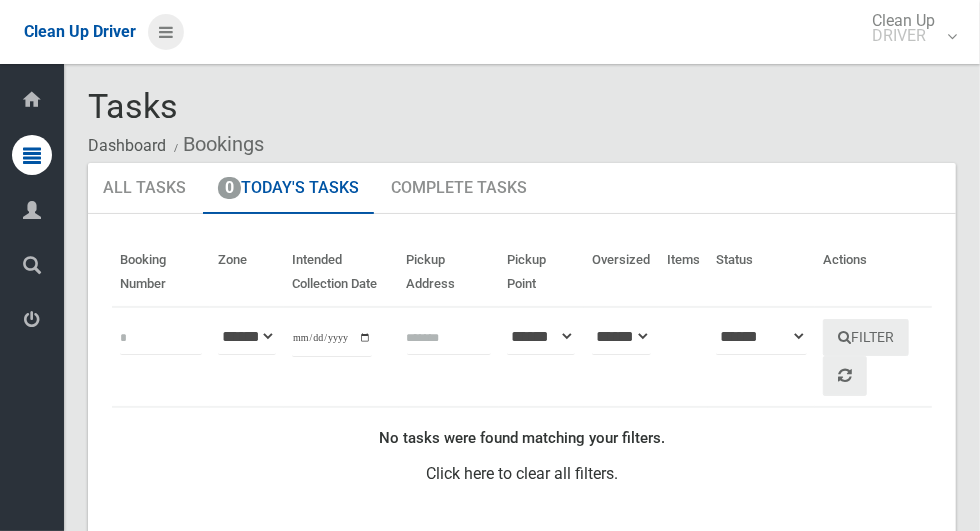 click at bounding box center (166, 32) 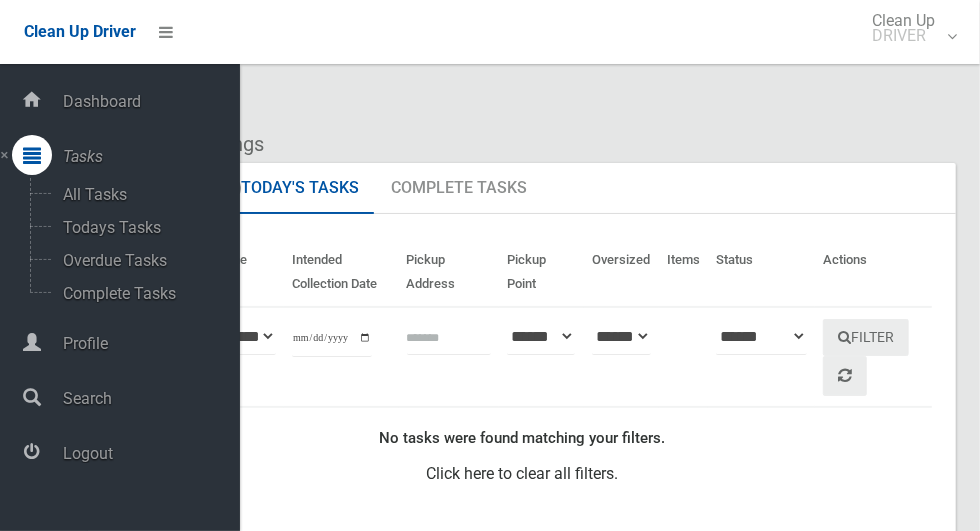 click on "Logout" at bounding box center [148, 453] 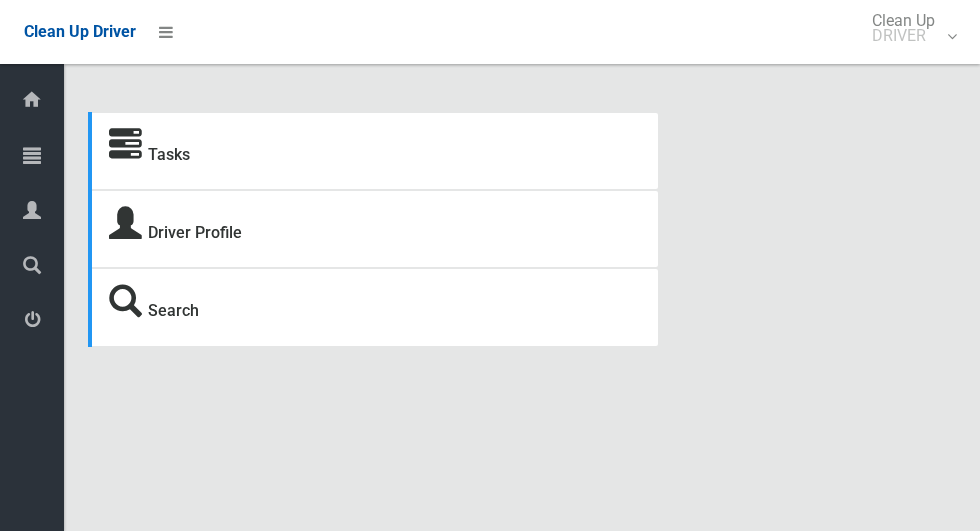 scroll, scrollTop: 0, scrollLeft: 0, axis: both 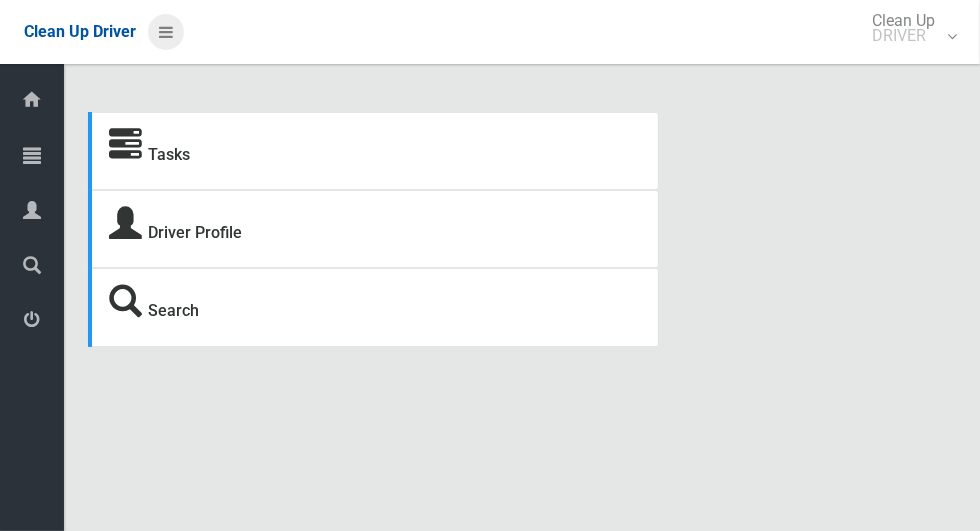 click at bounding box center [166, 32] 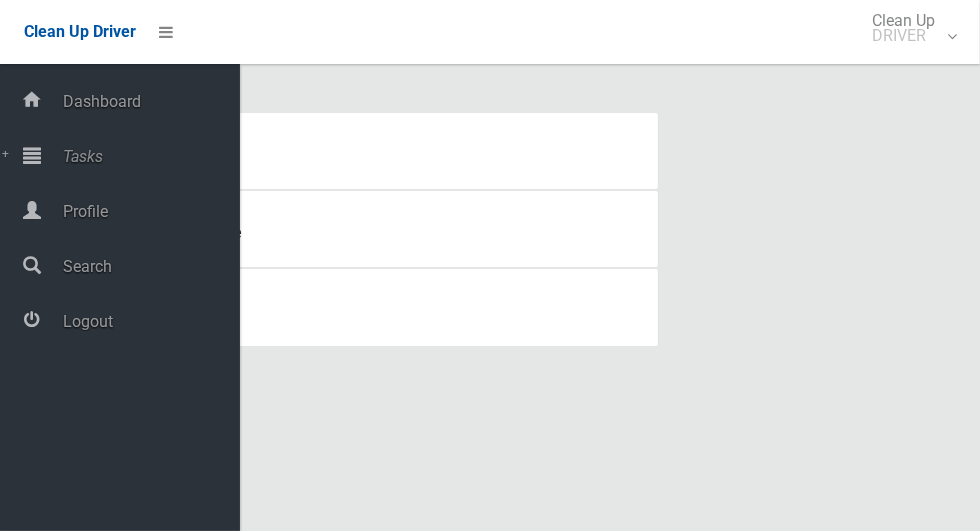 click on "Tasks" at bounding box center [148, 156] 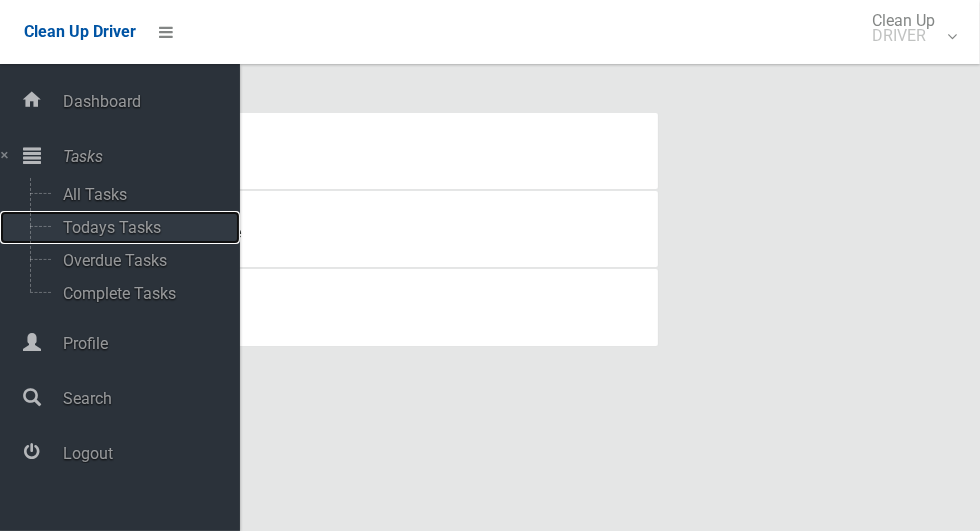click on "Todays Tasks" at bounding box center [140, 227] 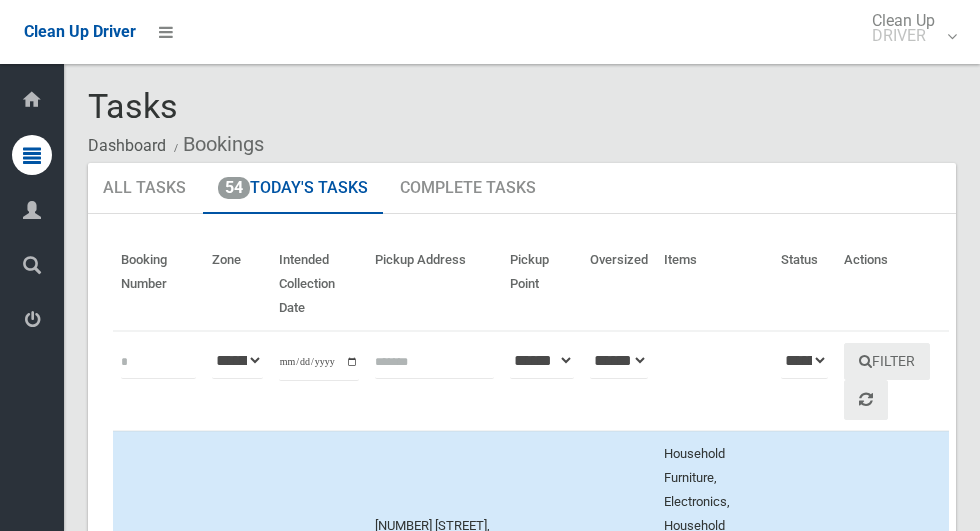 scroll, scrollTop: 0, scrollLeft: 0, axis: both 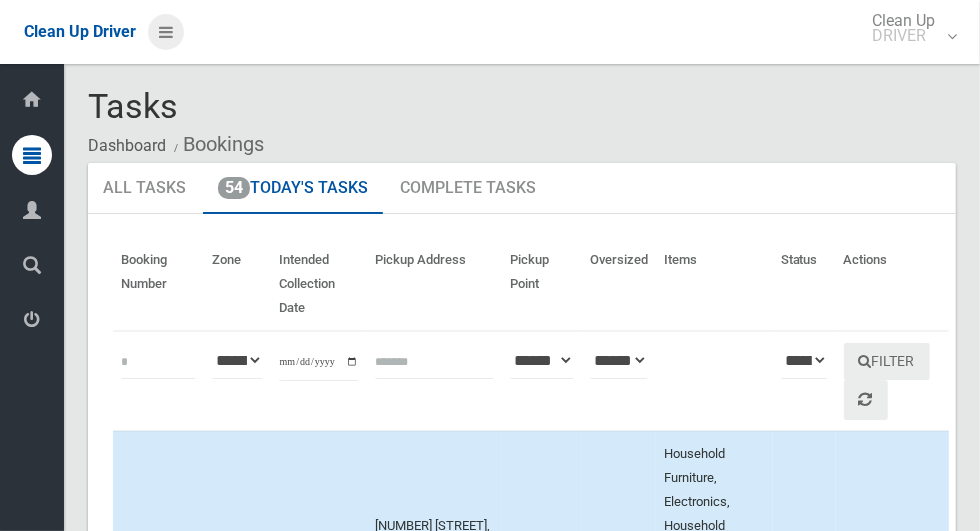 click at bounding box center (166, 32) 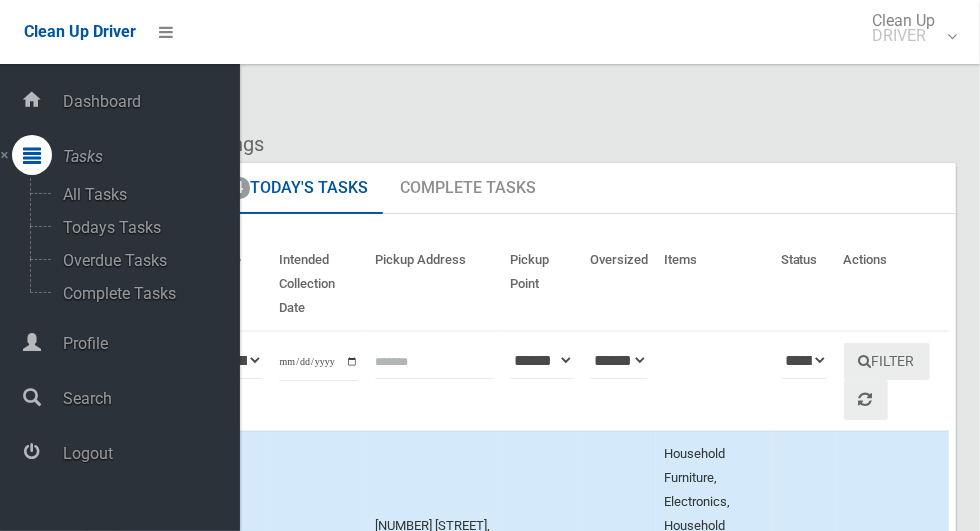 click on "Logout" at bounding box center (148, 453) 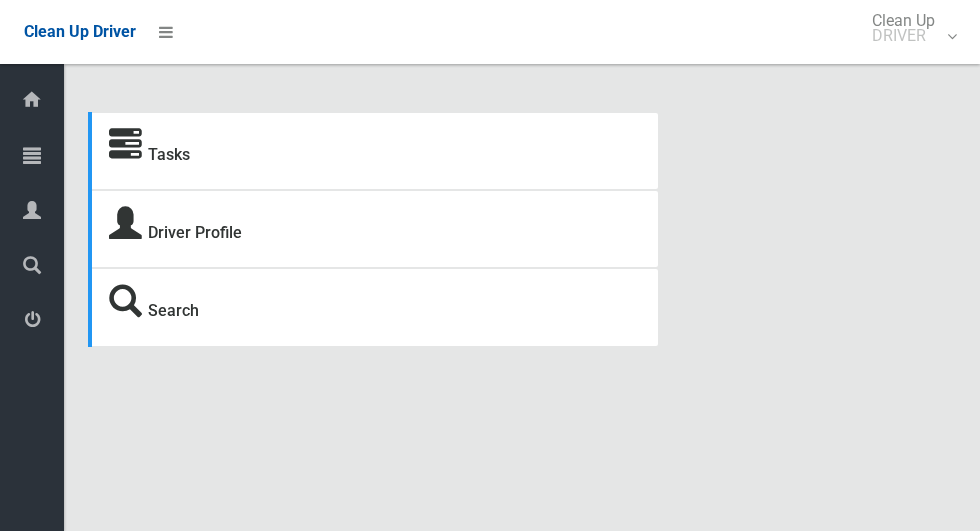 scroll, scrollTop: 0, scrollLeft: 0, axis: both 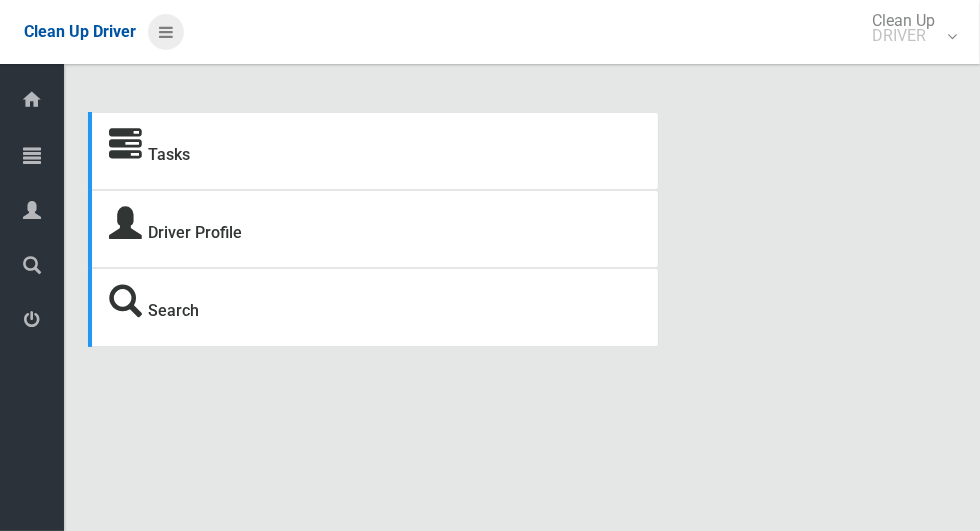 click at bounding box center [166, 32] 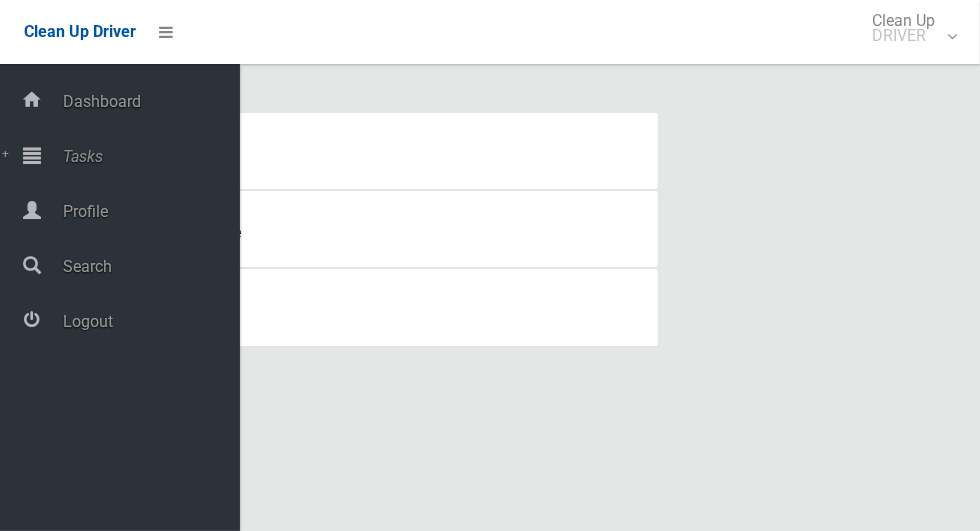 click on "Tasks" at bounding box center (148, 156) 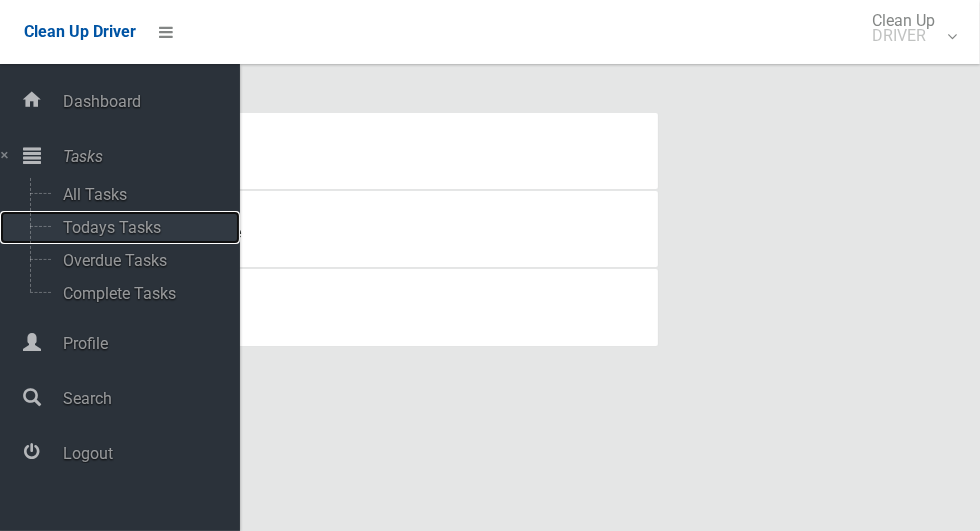click on "Todays Tasks" at bounding box center [140, 227] 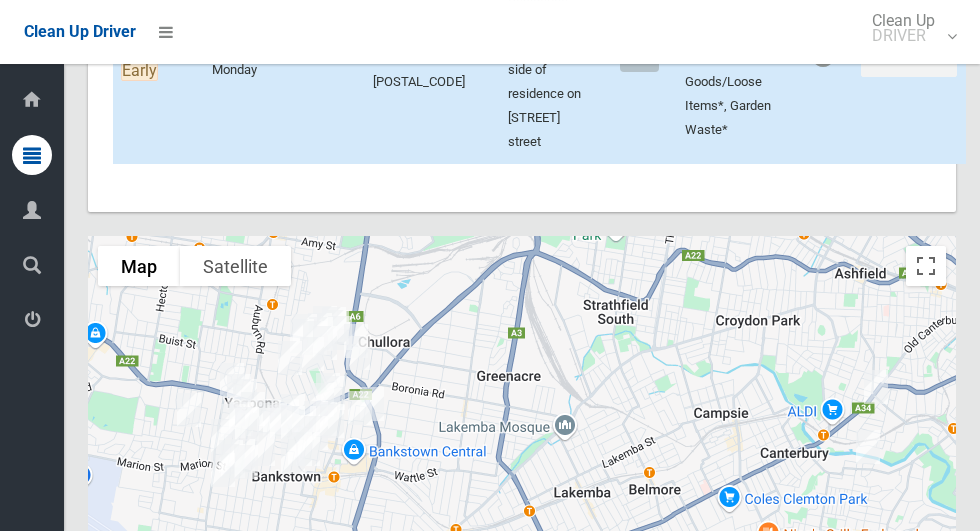 scroll, scrollTop: 10906, scrollLeft: 0, axis: vertical 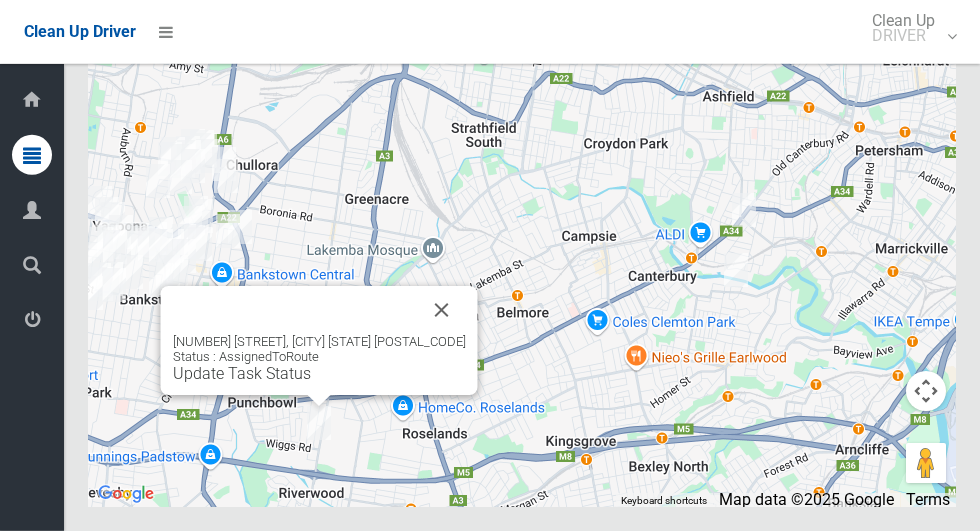 click at bounding box center (442, 310) 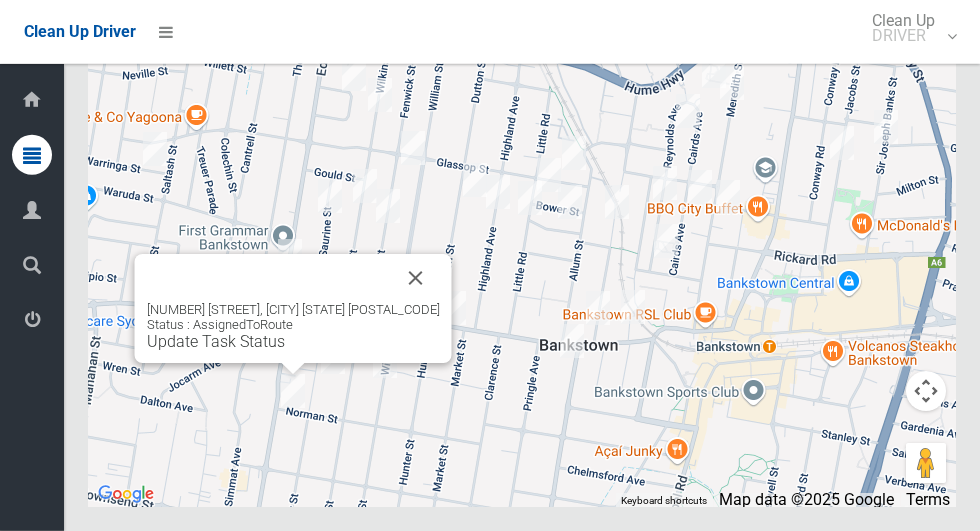 click at bounding box center [416, 278] 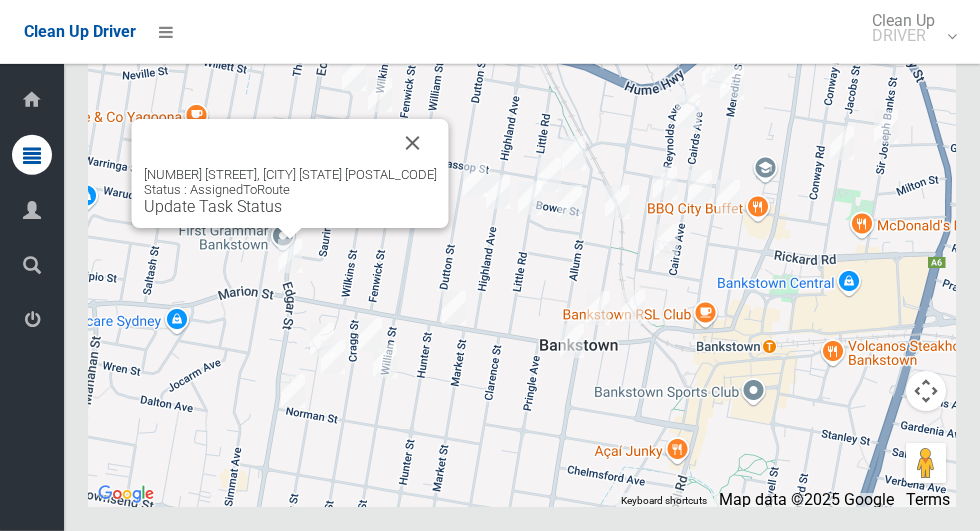 click at bounding box center [413, 143] 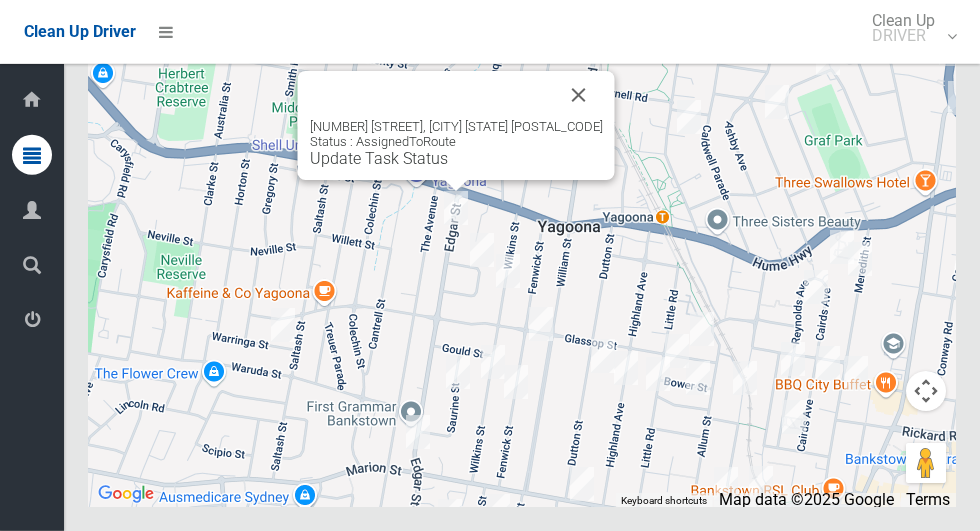 click at bounding box center (579, 95) 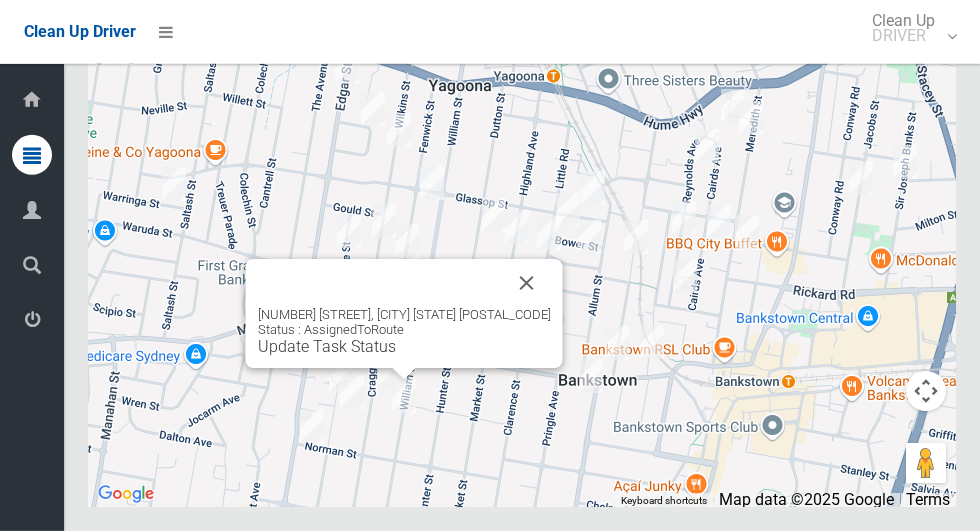 click on "88 William Street, CONDELL PARK NSW 2200 Status : AssignedToRoute Update Task Status" at bounding box center [404, 313] 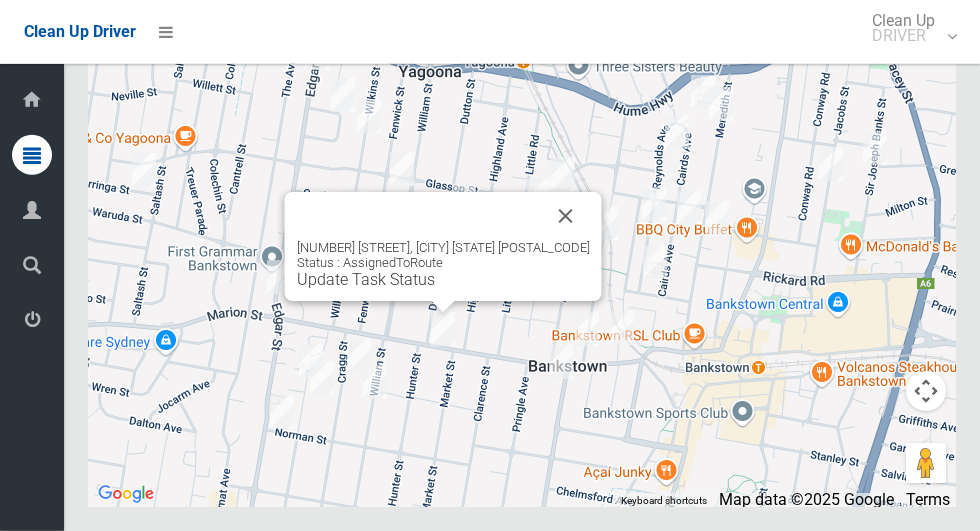 click at bounding box center [566, 216] 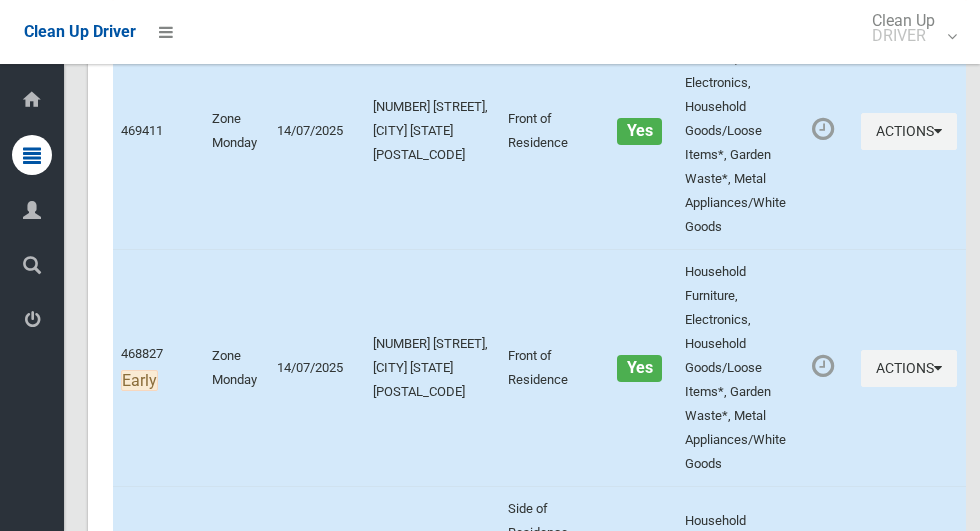 scroll, scrollTop: 10906, scrollLeft: 0, axis: vertical 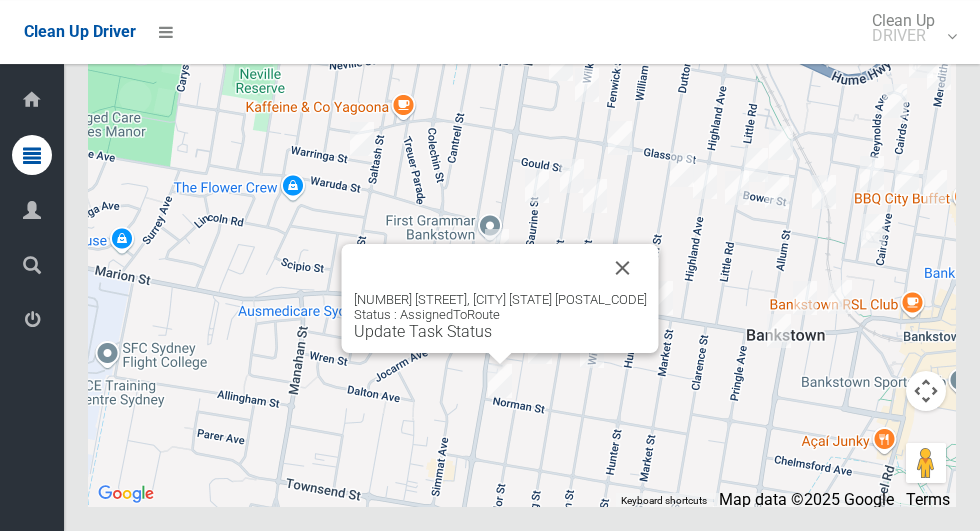 click at bounding box center [623, 268] 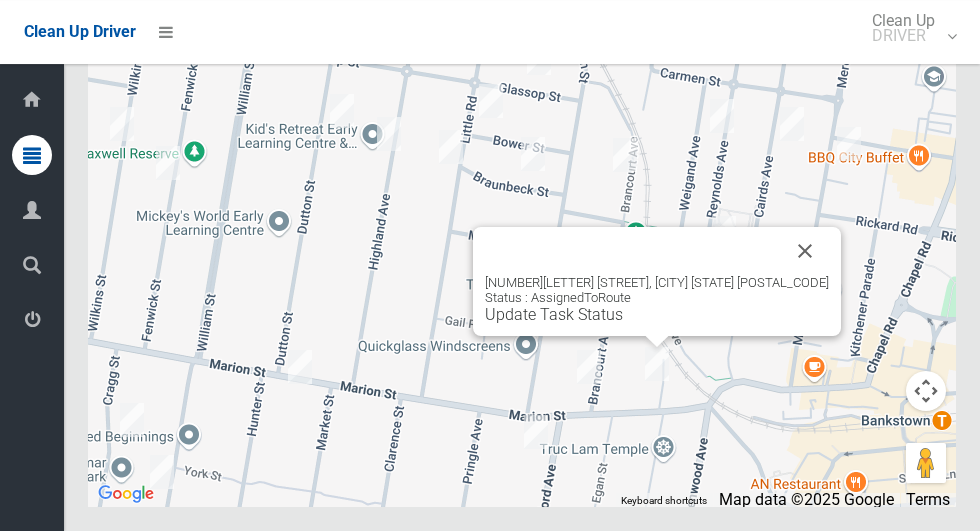 click at bounding box center [805, 251] 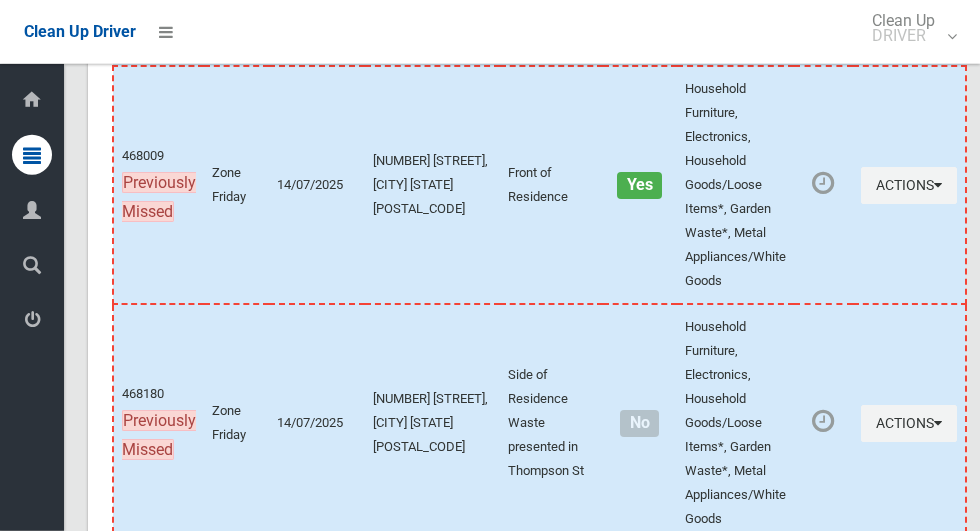 scroll, scrollTop: 9535, scrollLeft: 0, axis: vertical 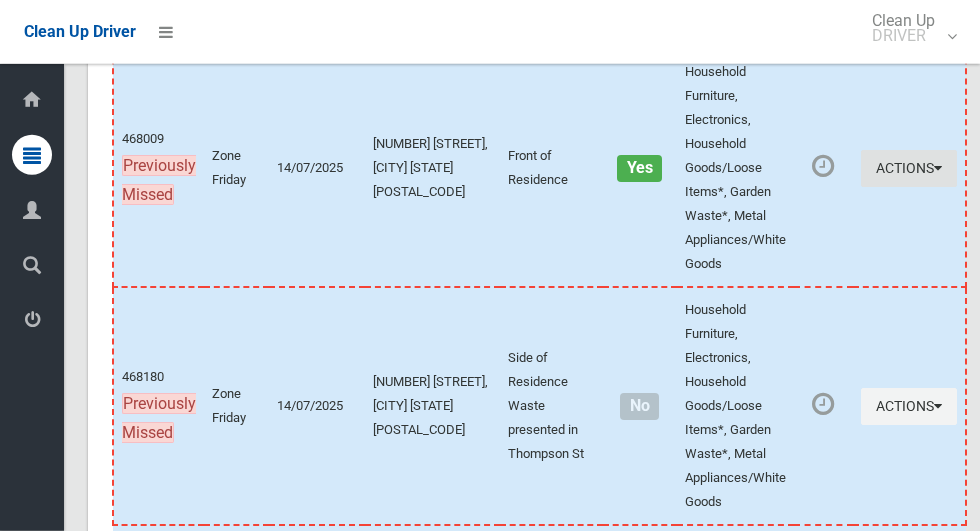 click on "Actions" at bounding box center (909, 168) 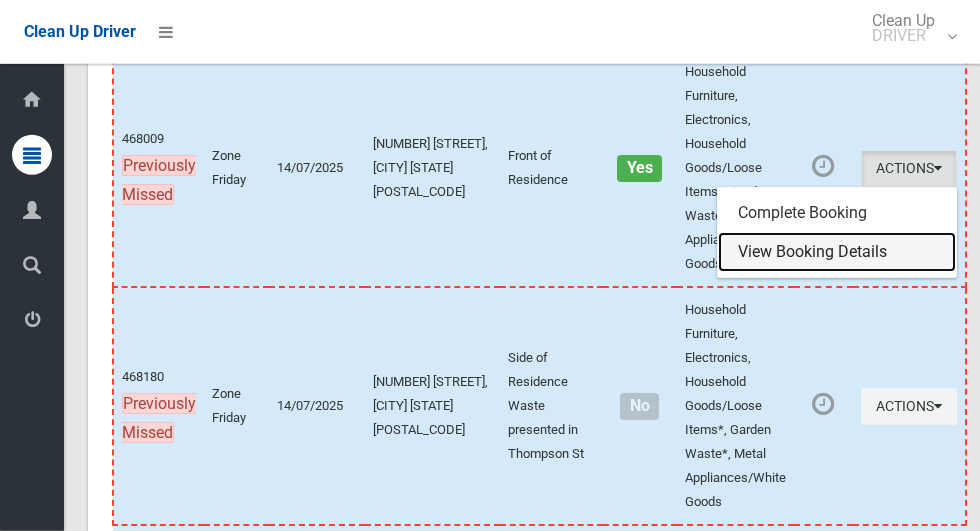 click on "View Booking Details" at bounding box center [837, 252] 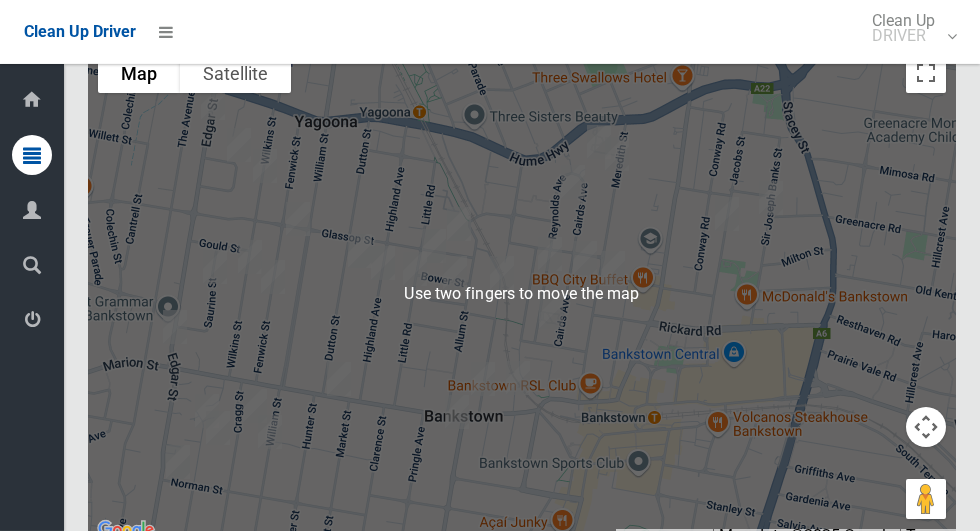 scroll, scrollTop: 10906, scrollLeft: 0, axis: vertical 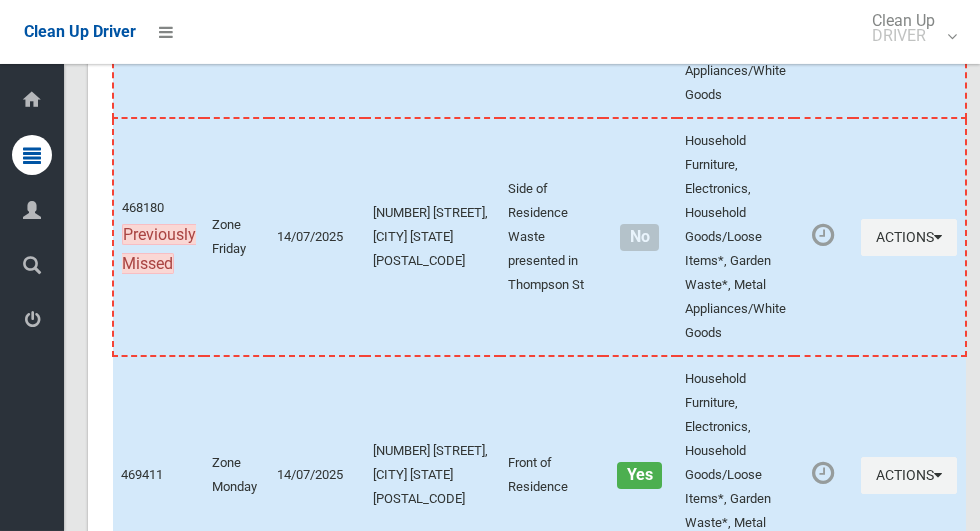 click on "Actions" at bounding box center (909, -1) 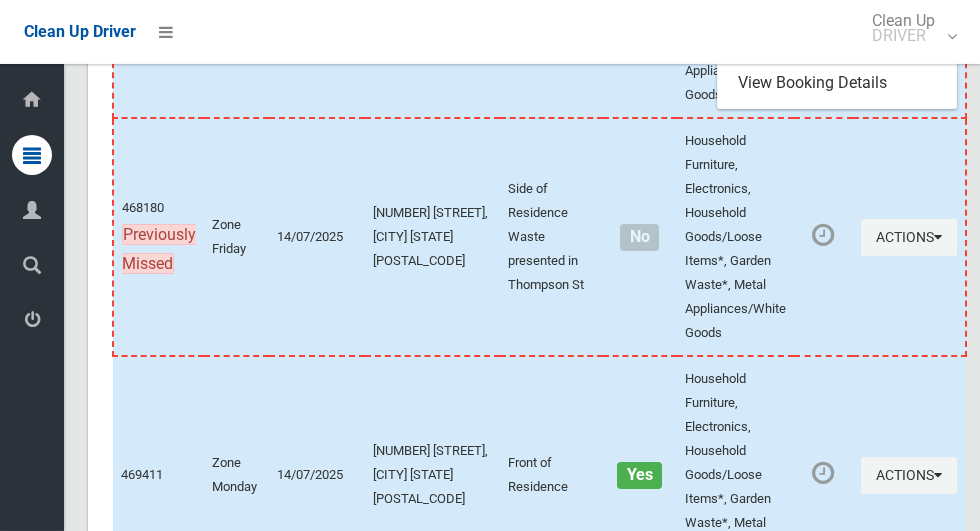 click on "Complete Booking" at bounding box center [837, 44] 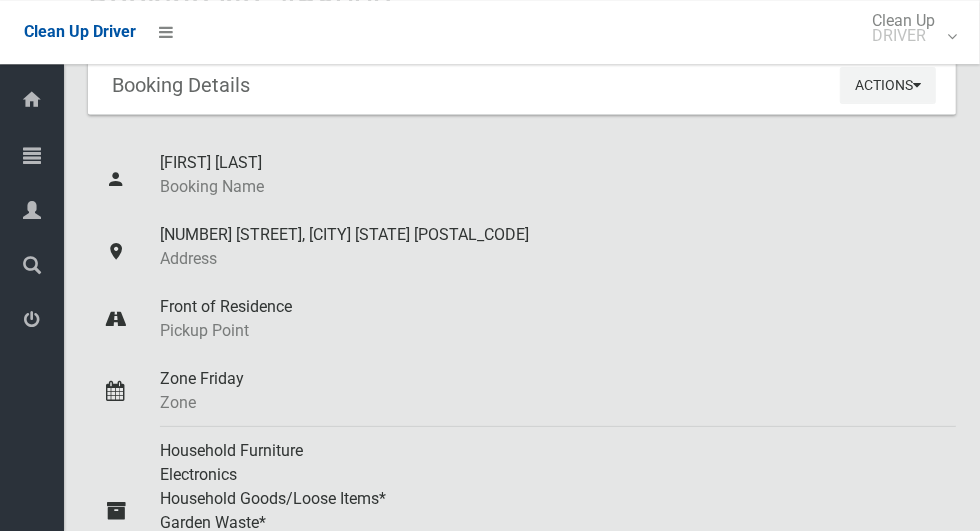 scroll, scrollTop: 74, scrollLeft: 0, axis: vertical 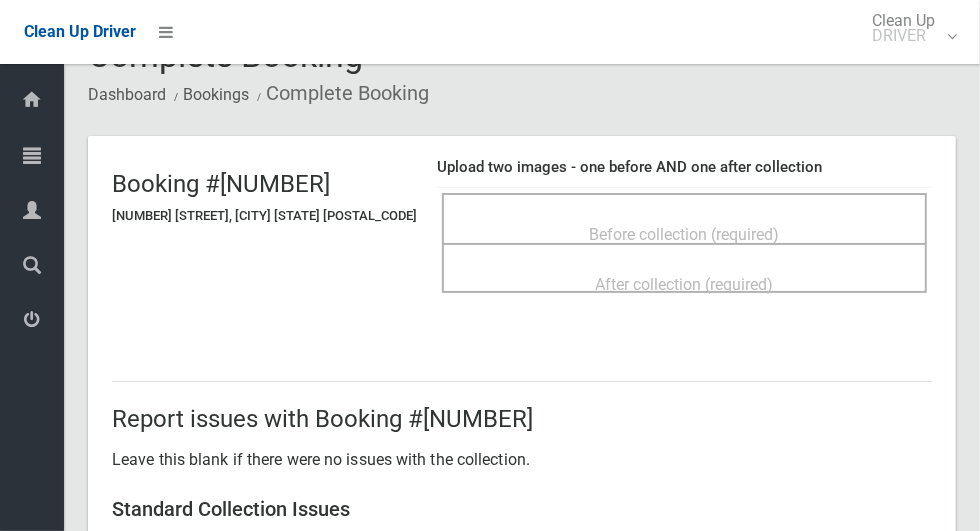click on "Before collection (required)" at bounding box center [684, 233] 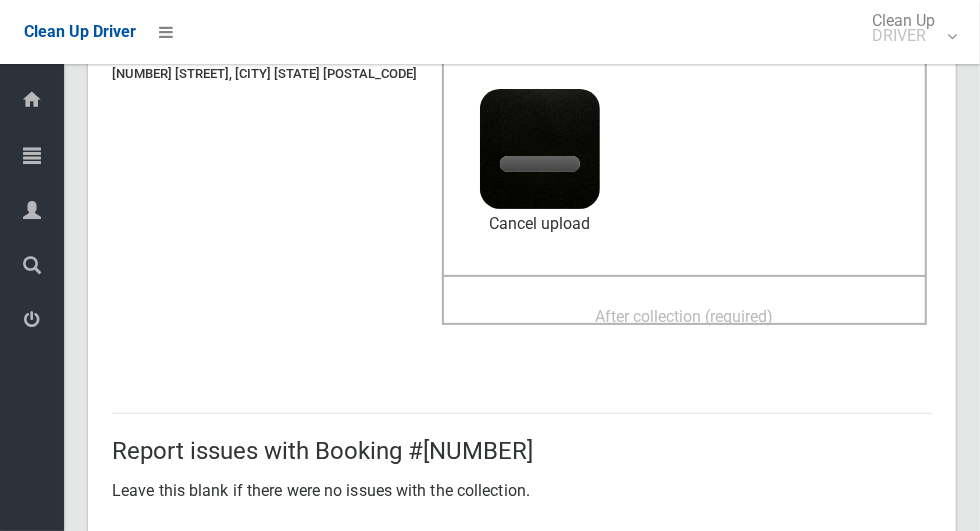 scroll, scrollTop: 195, scrollLeft: 0, axis: vertical 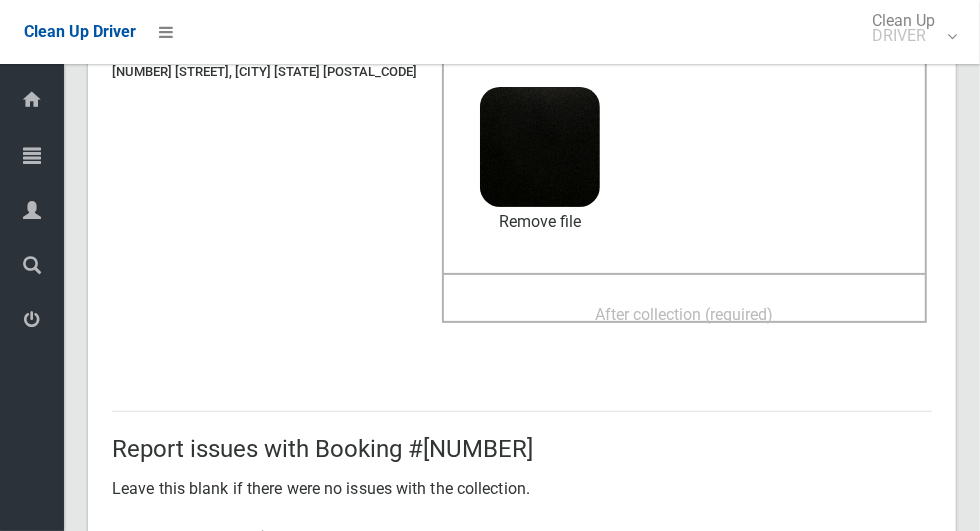 click on "After collection (required)" at bounding box center (685, 314) 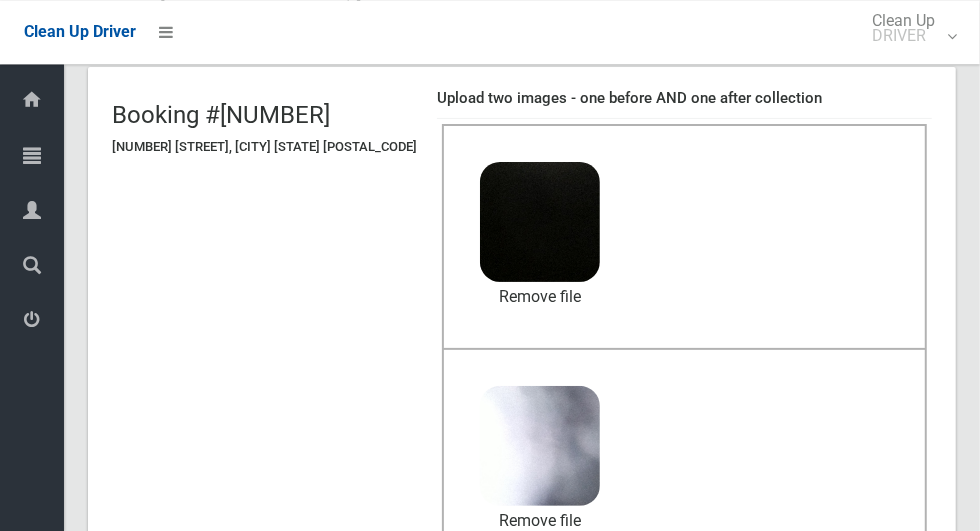 scroll, scrollTop: 121, scrollLeft: 0, axis: vertical 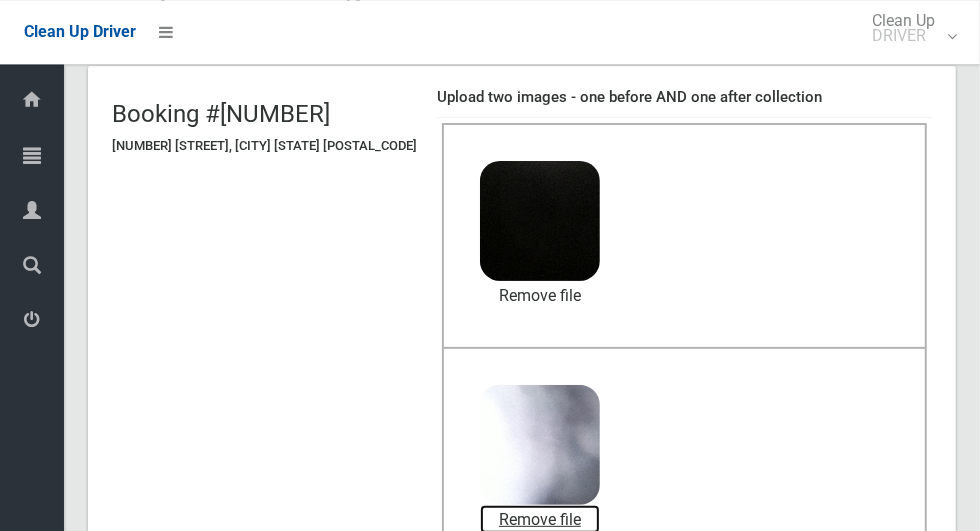 click on "Remove file" at bounding box center [540, 520] 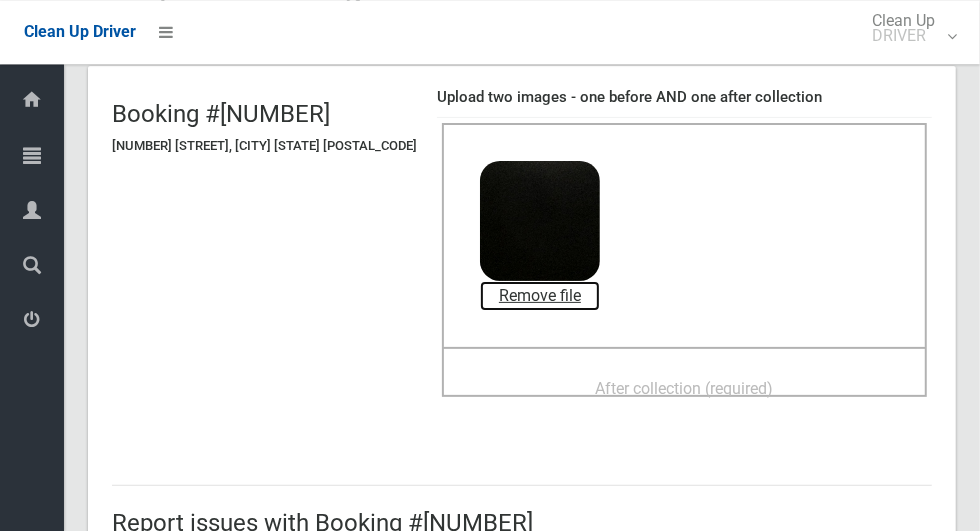 click on "Remove file" at bounding box center [540, 296] 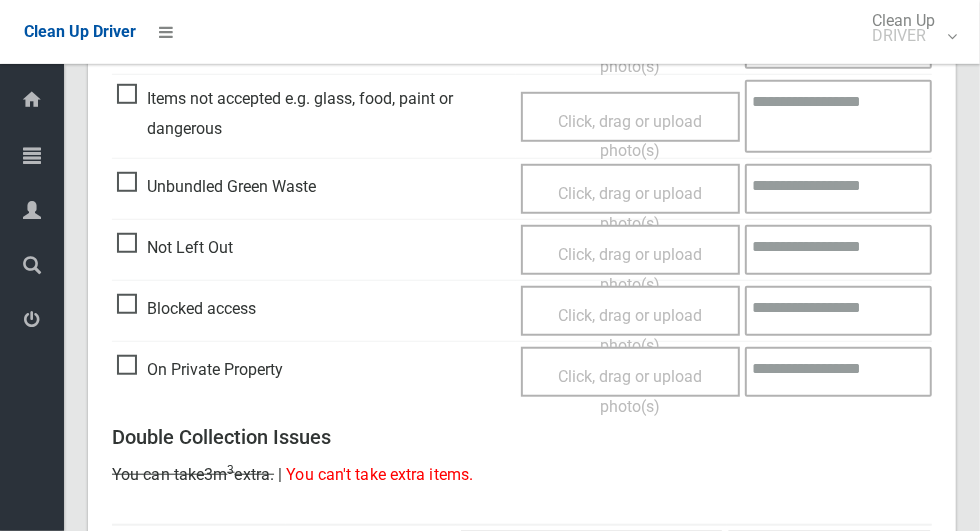 scroll, scrollTop: 713, scrollLeft: 0, axis: vertical 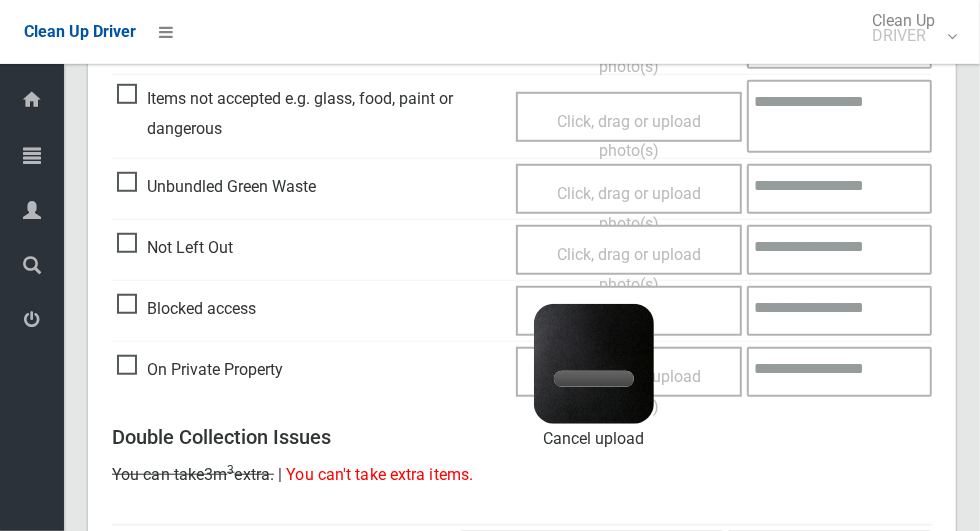 click at bounding box center (839, 311) 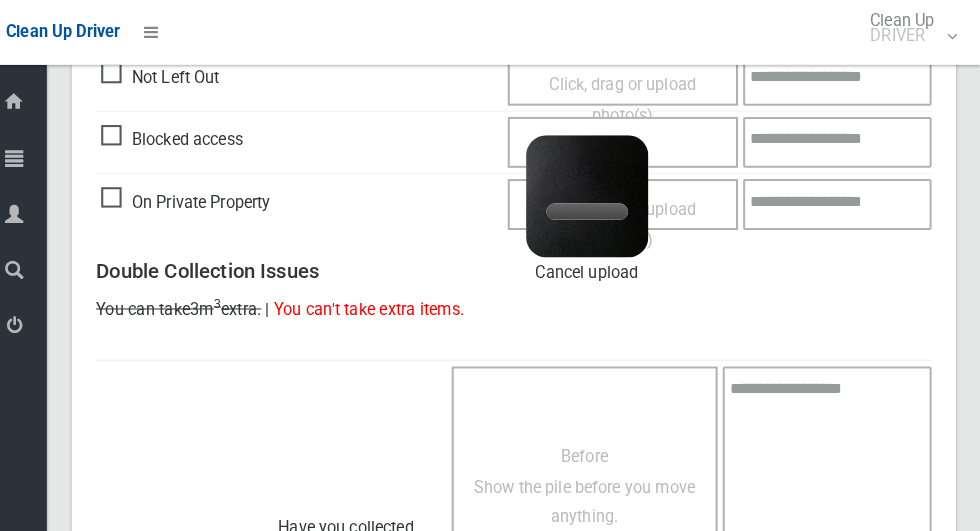 scroll, scrollTop: 882, scrollLeft: 0, axis: vertical 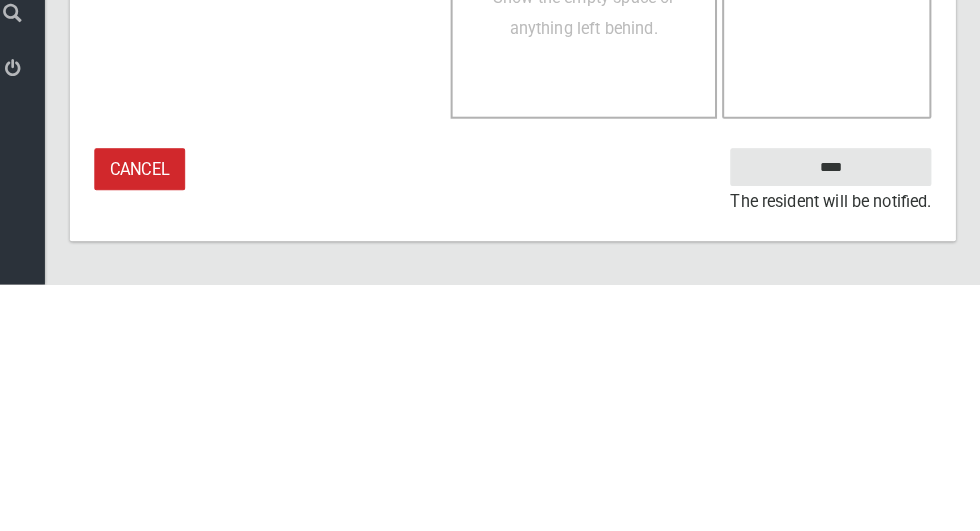 type on "**********" 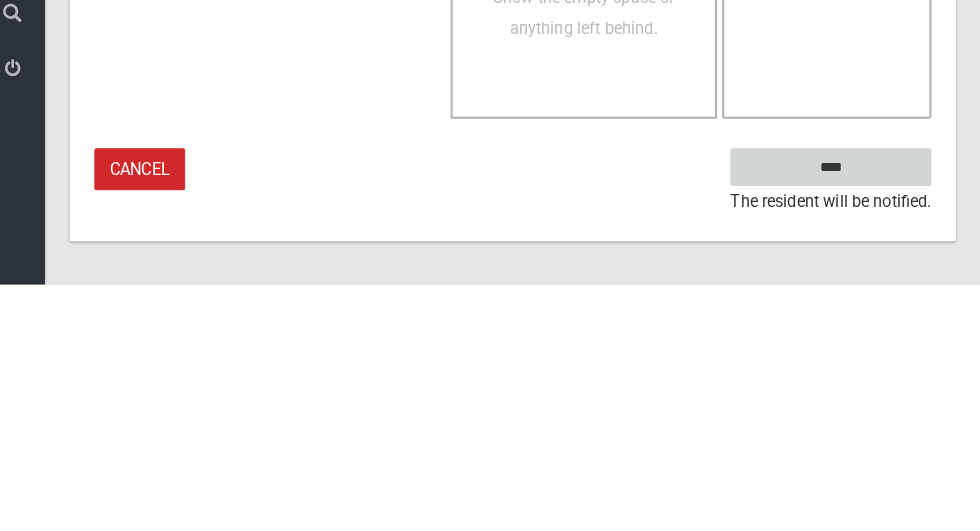 click on "****" at bounding box center [833, 416] 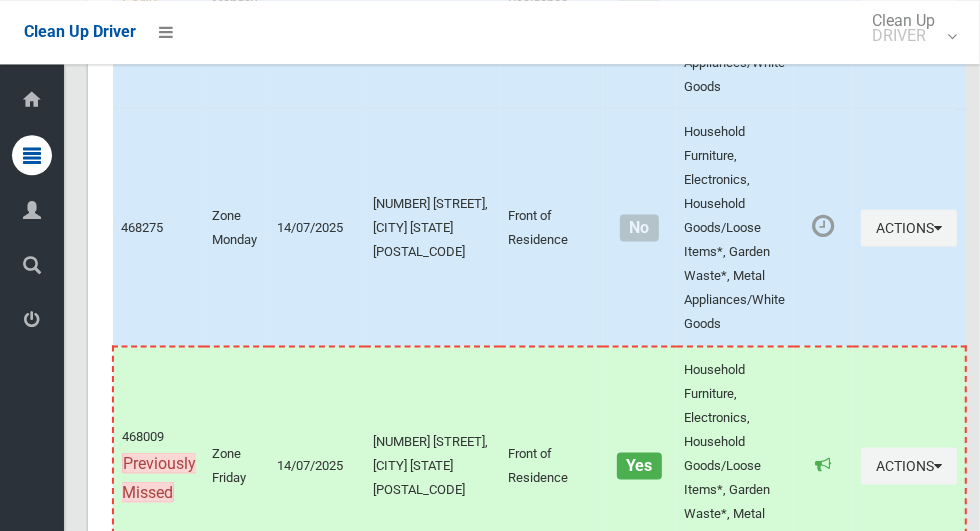 scroll, scrollTop: 10906, scrollLeft: 0, axis: vertical 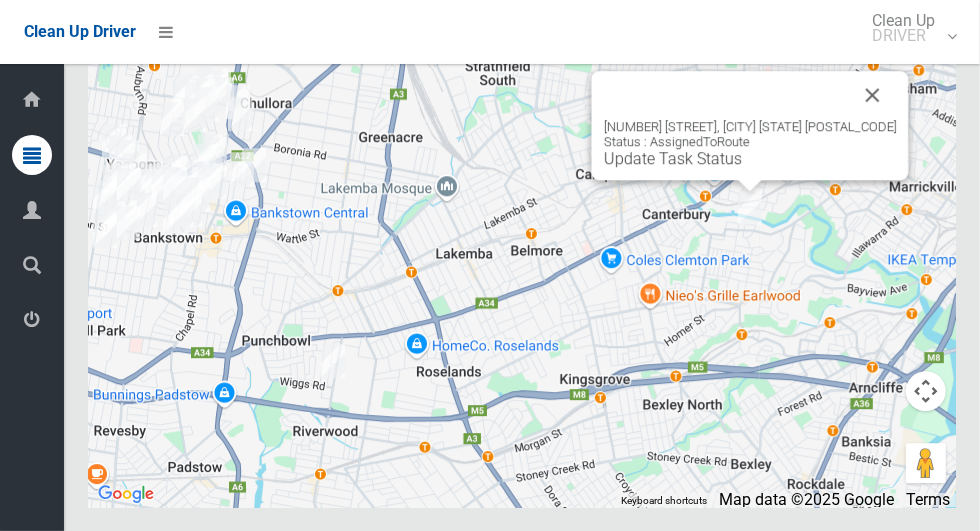 click on "Update Task Status" at bounding box center (673, 158) 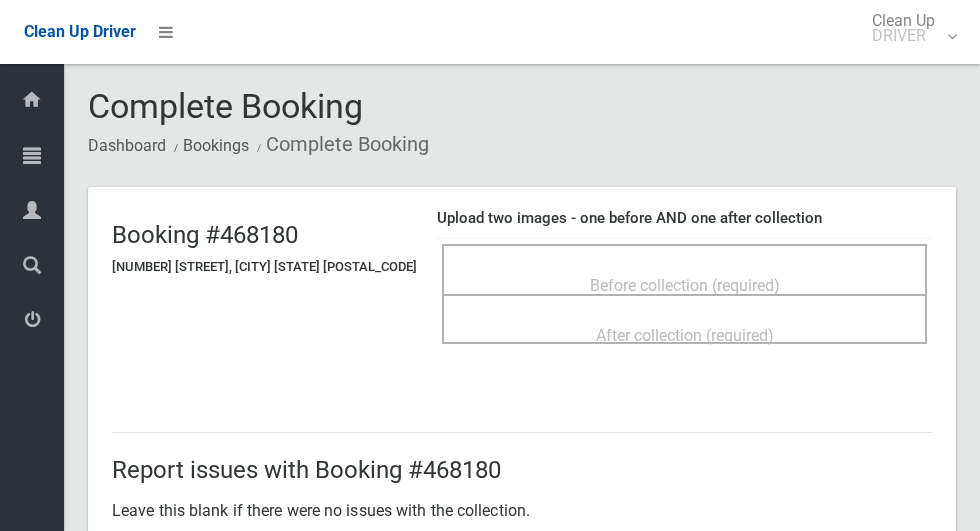 scroll, scrollTop: 0, scrollLeft: 0, axis: both 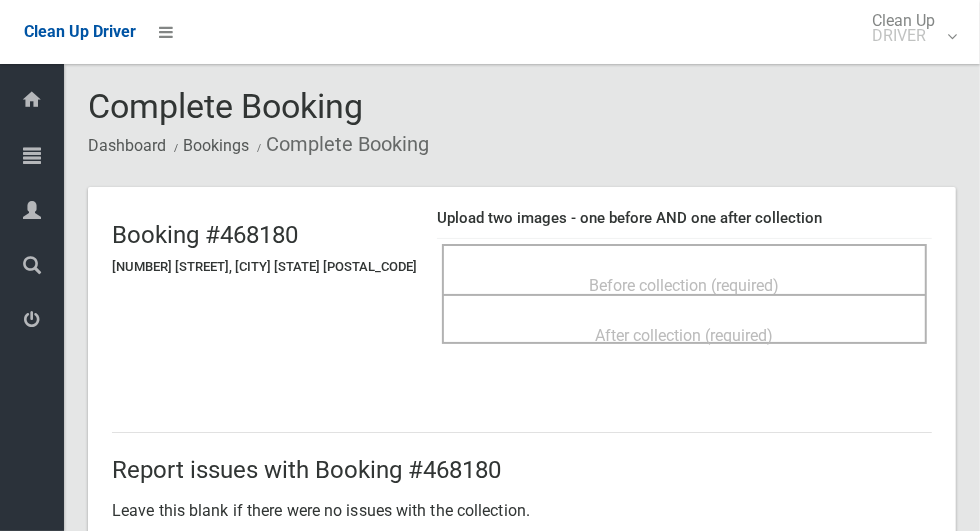 click on "Before collection (required)" at bounding box center [684, 269] 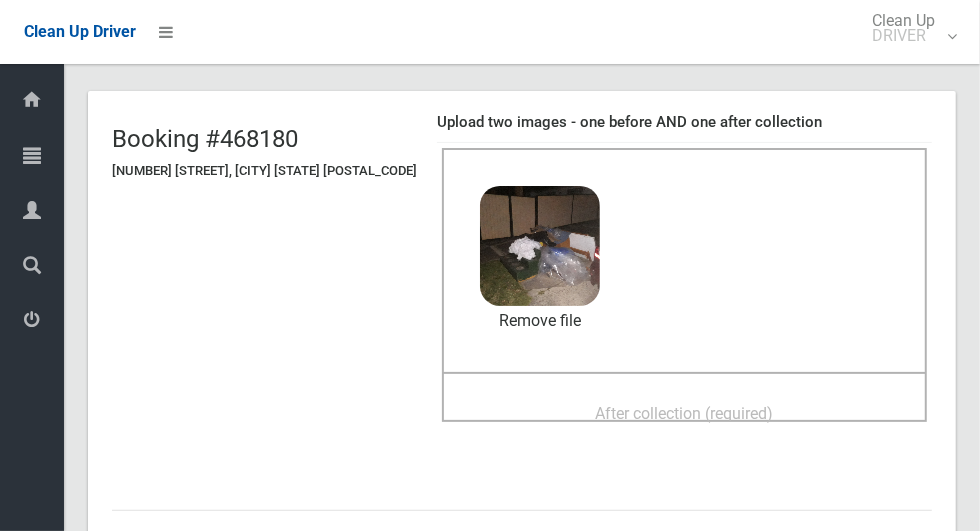 scroll, scrollTop: 112, scrollLeft: 0, axis: vertical 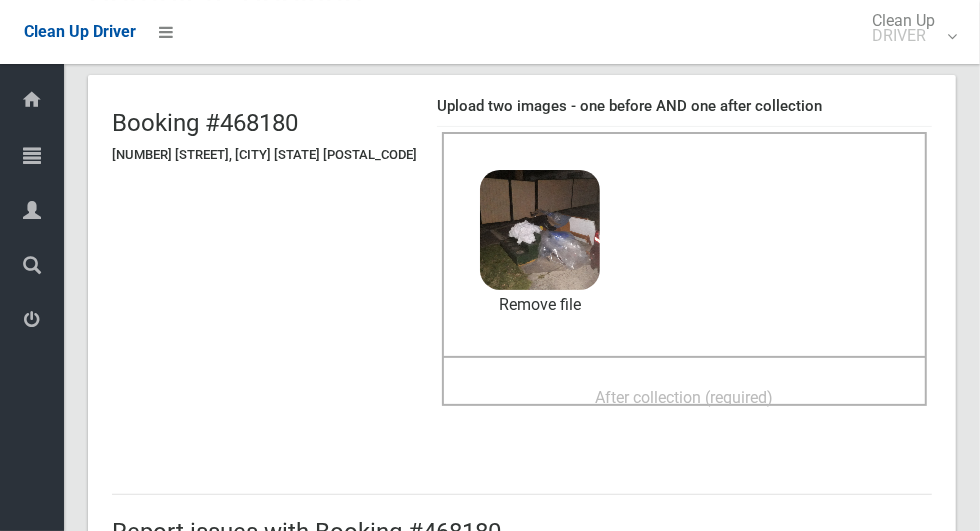 click on "After collection (required)" at bounding box center [685, 397] 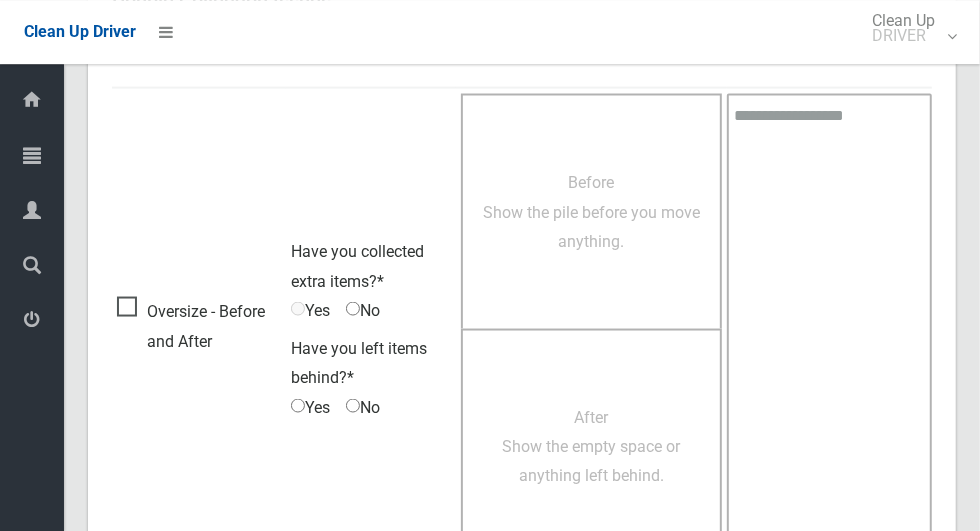 scroll, scrollTop: 1636, scrollLeft: 0, axis: vertical 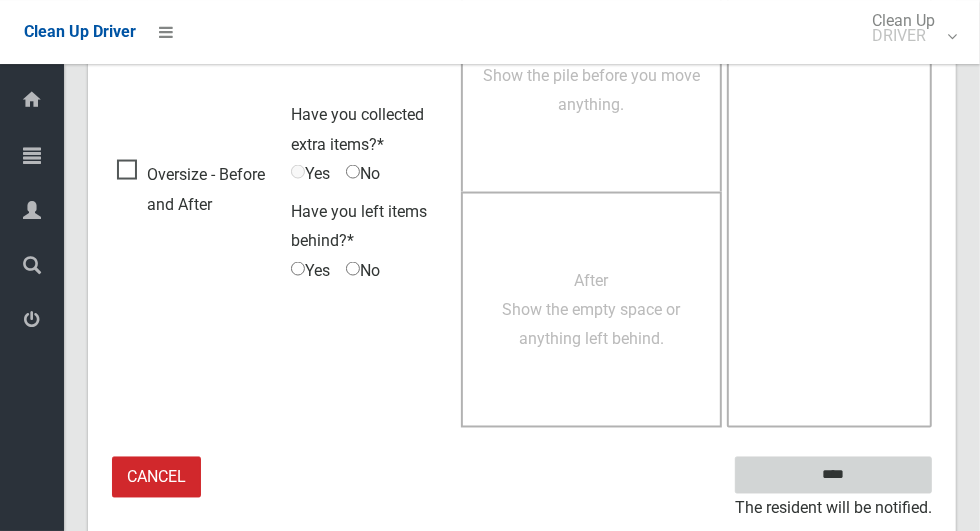 click on "****" at bounding box center (833, 475) 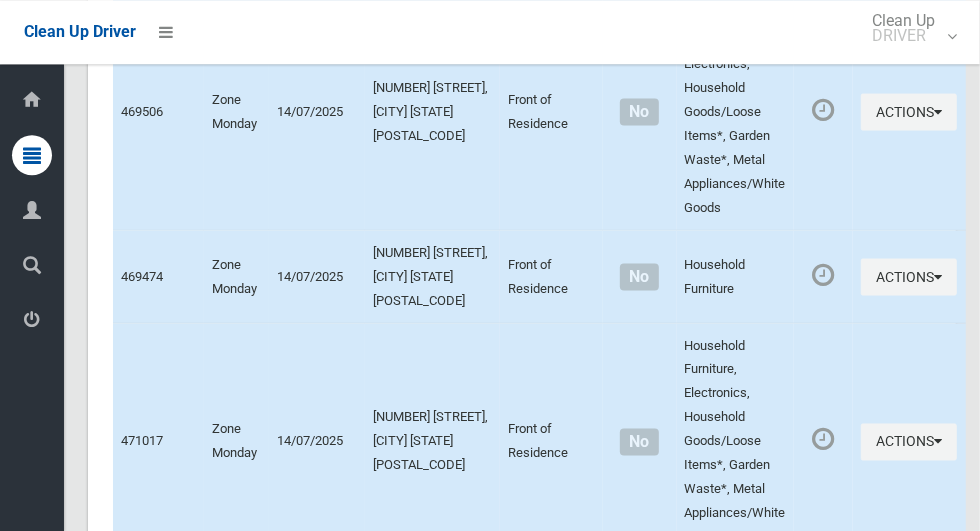 scroll, scrollTop: 10906, scrollLeft: 0, axis: vertical 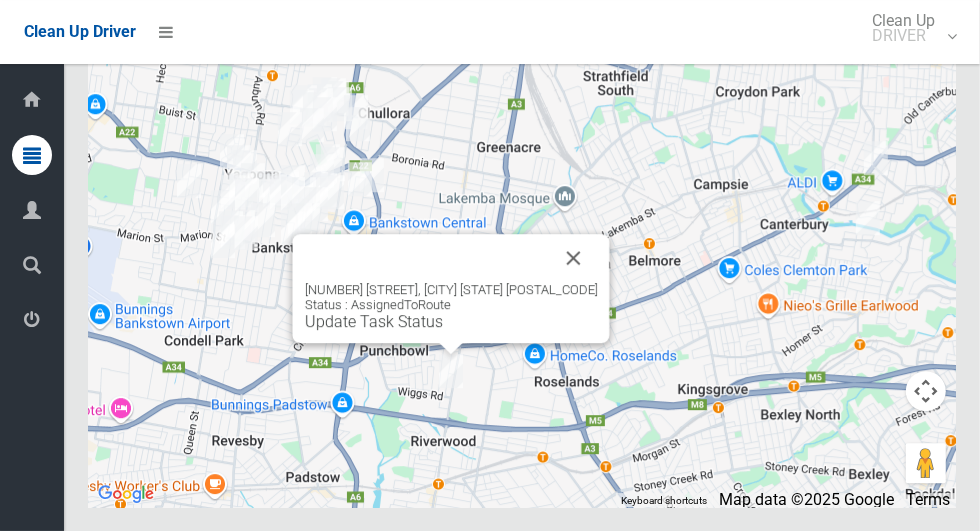 click on "Update Task Status" at bounding box center (374, 321) 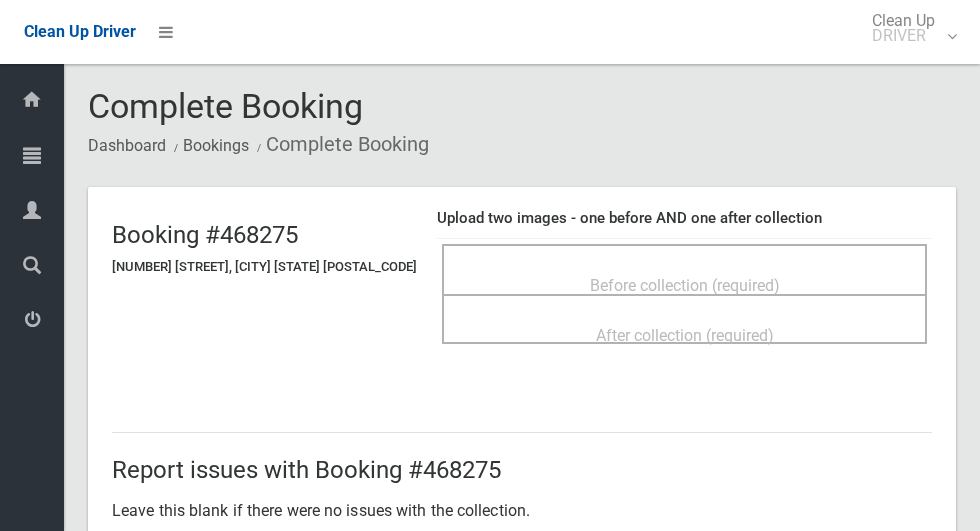 scroll, scrollTop: 0, scrollLeft: 0, axis: both 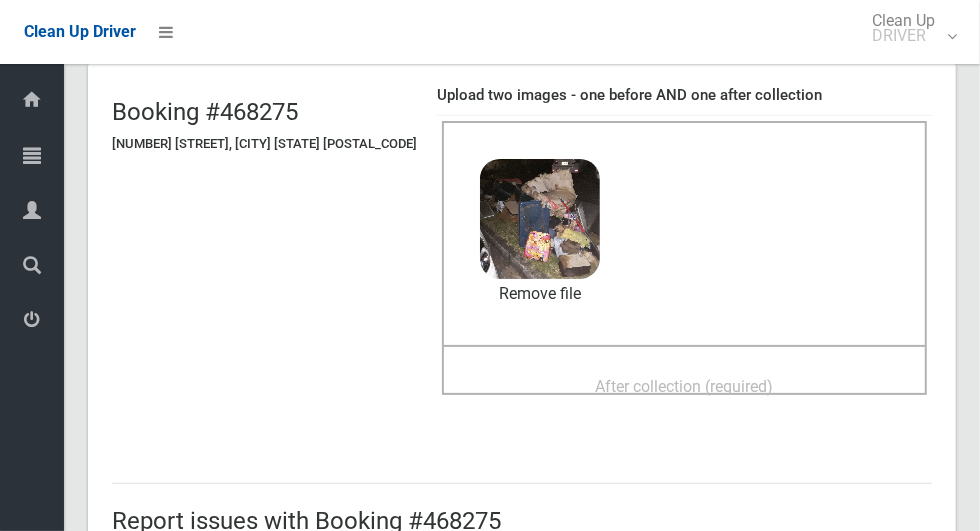 click on "After collection (required)" at bounding box center (685, 386) 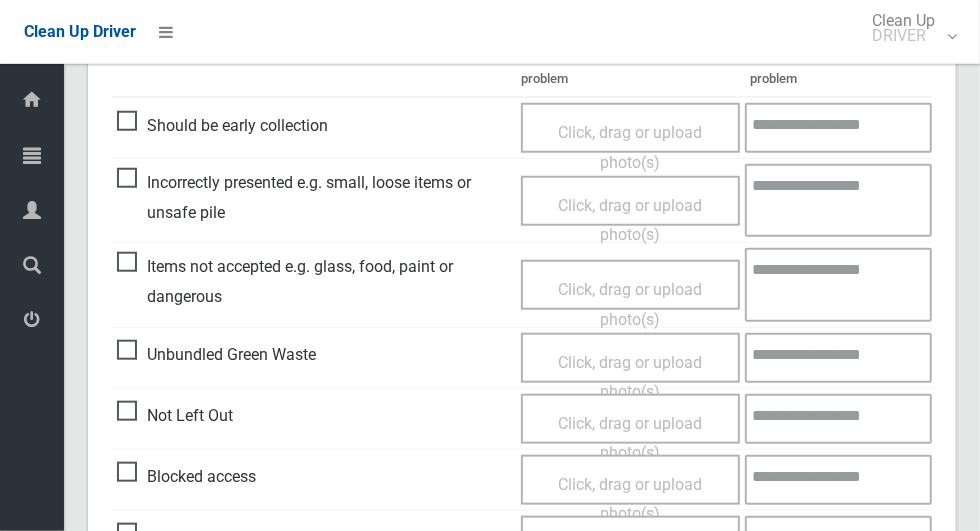 scroll, scrollTop: 1636, scrollLeft: 0, axis: vertical 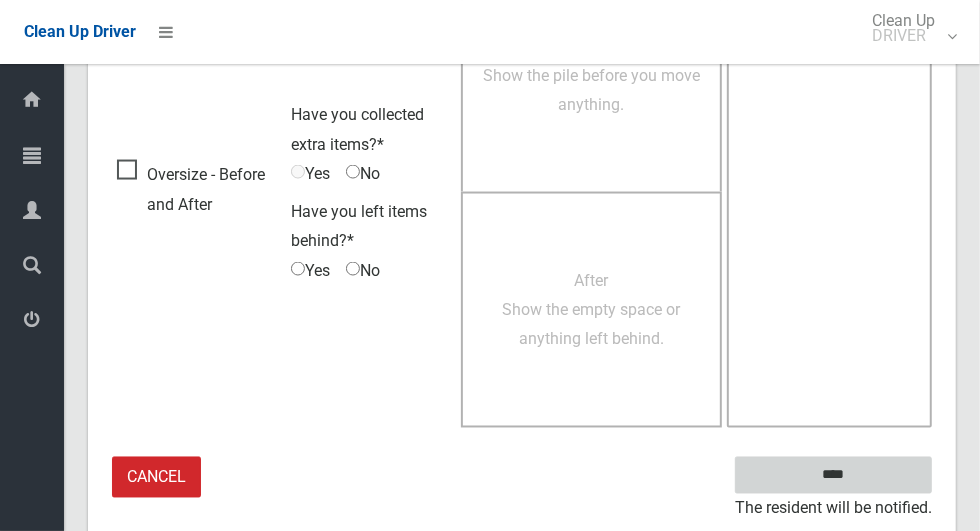 click on "****" at bounding box center (833, 475) 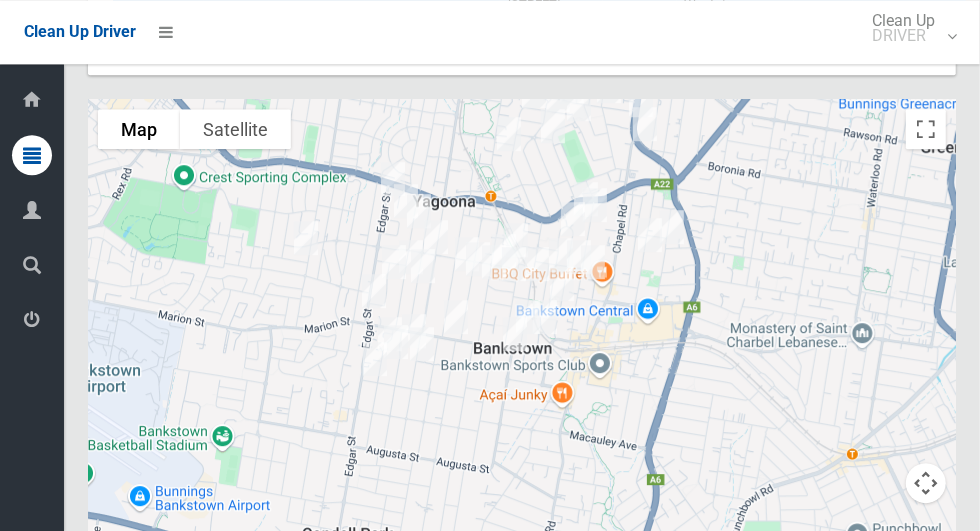 scroll, scrollTop: 10886, scrollLeft: 0, axis: vertical 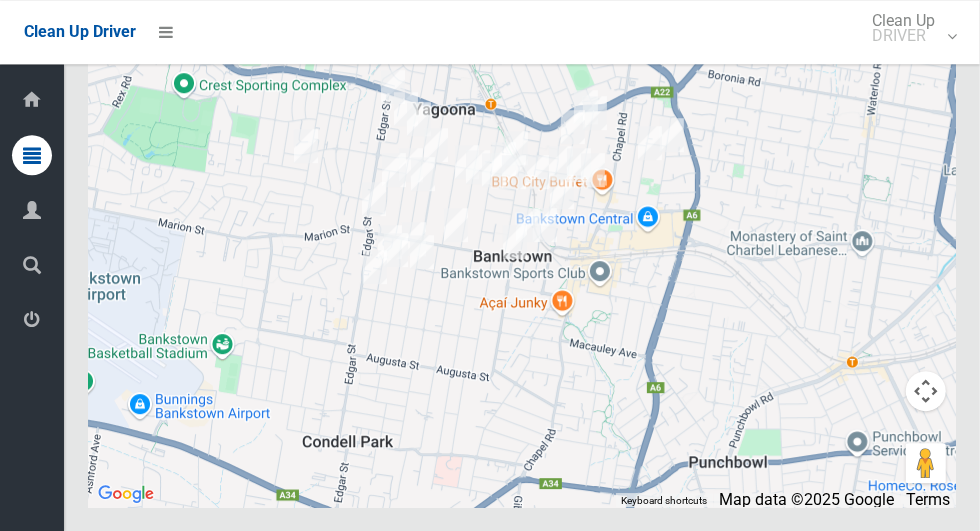 click at bounding box center (522, 257) 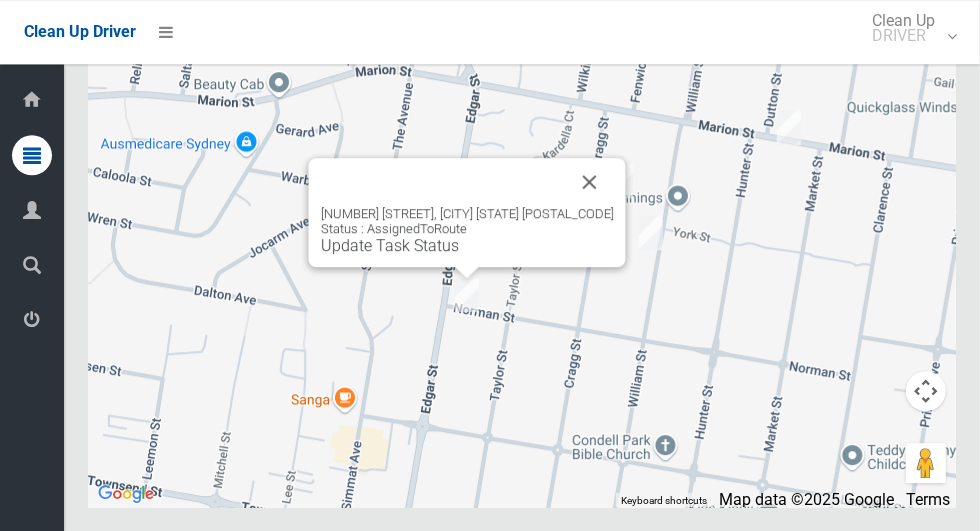 click at bounding box center [590, 182] 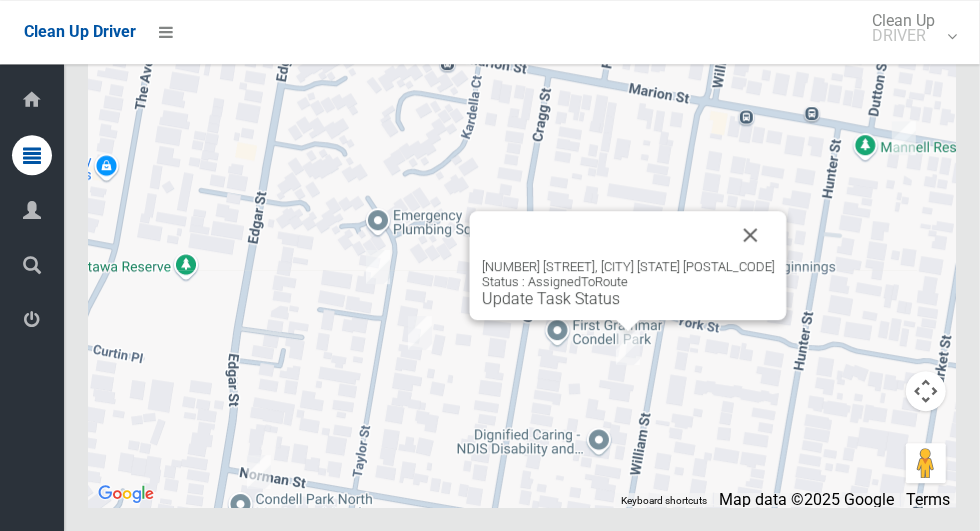 click at bounding box center [751, 235] 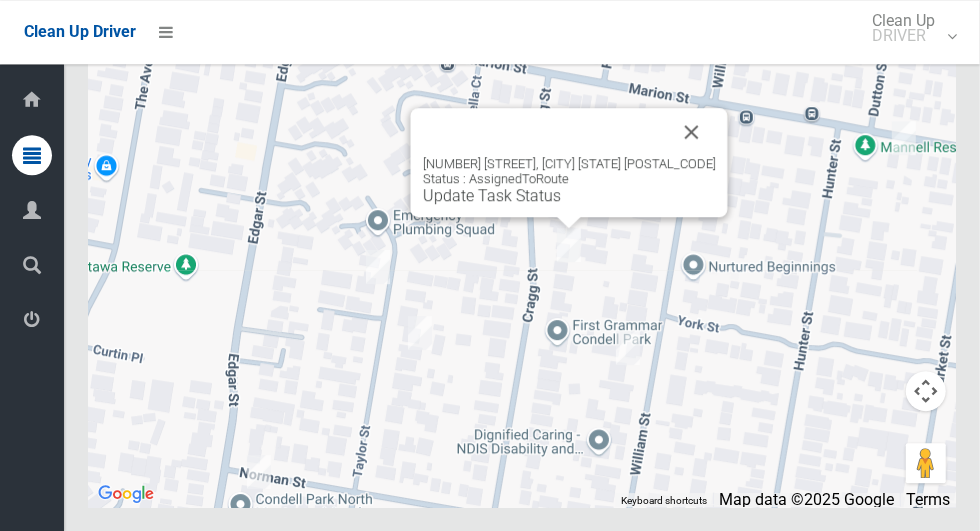 click at bounding box center [692, 132] 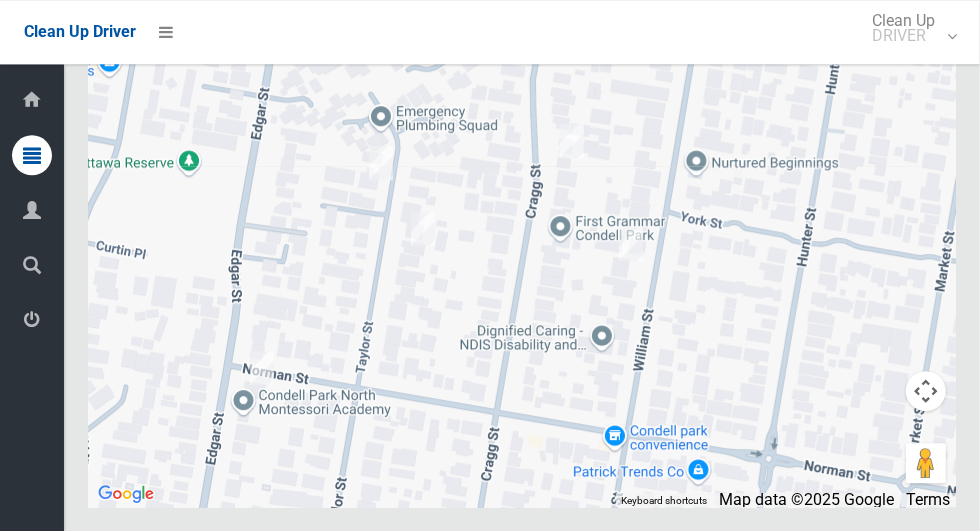 click at bounding box center (522, 257) 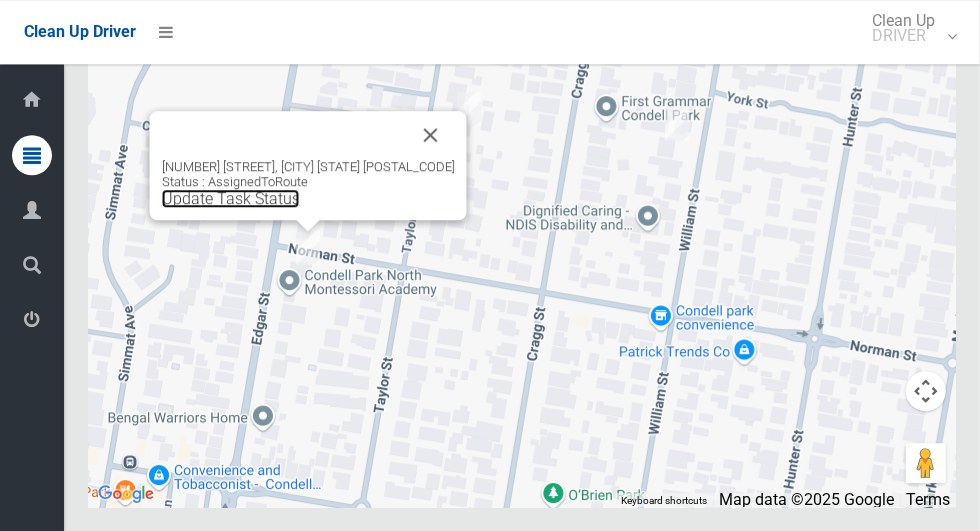 click on "Update Task Status" at bounding box center [231, 198] 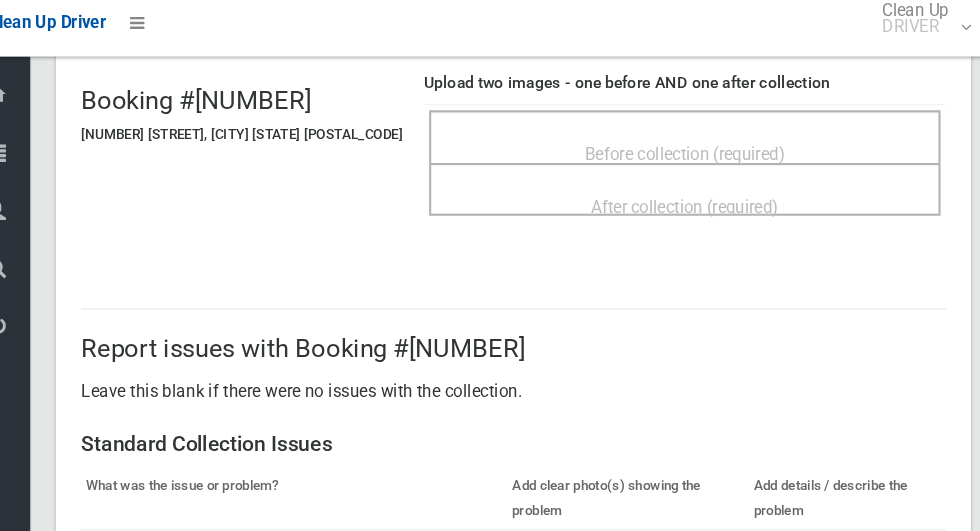 scroll, scrollTop: 122, scrollLeft: 0, axis: vertical 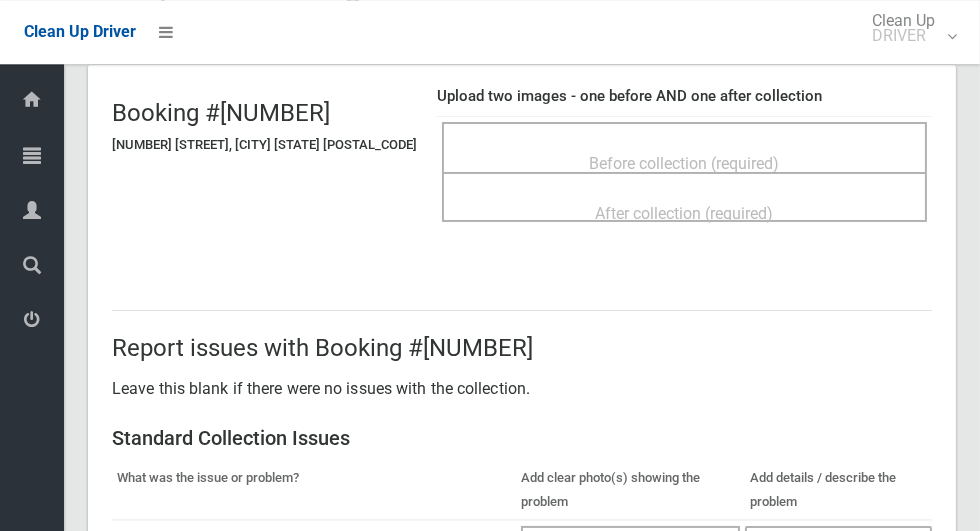 click on "Before collection (required)" at bounding box center [684, 162] 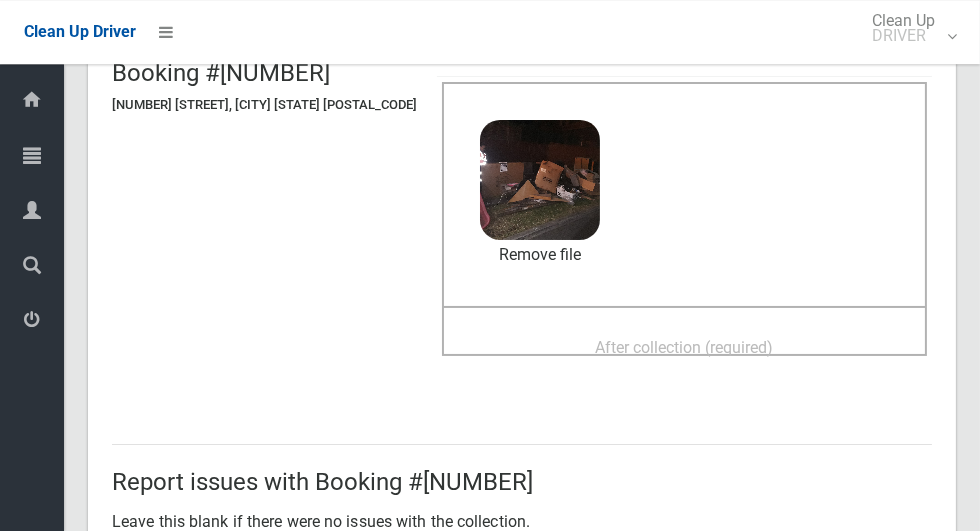scroll, scrollTop: 177, scrollLeft: 0, axis: vertical 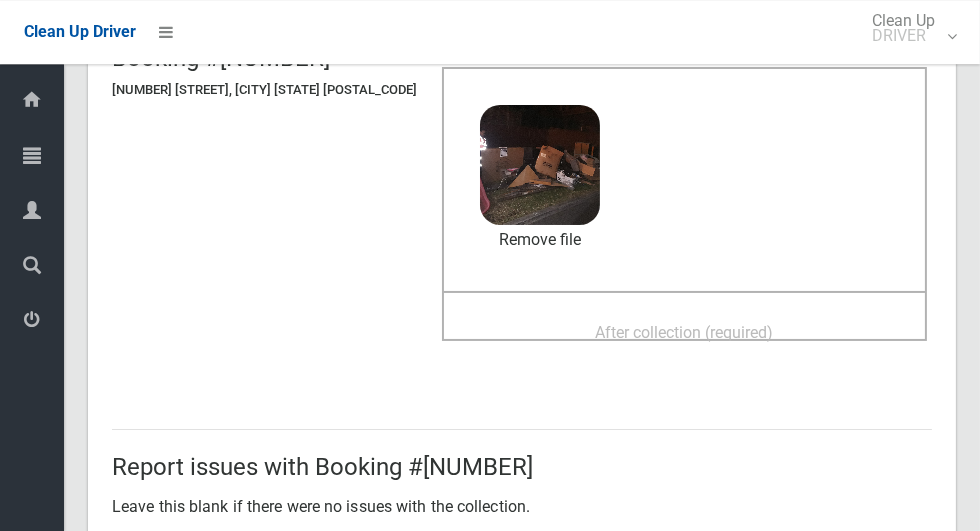click on "After collection (required)" at bounding box center (685, 332) 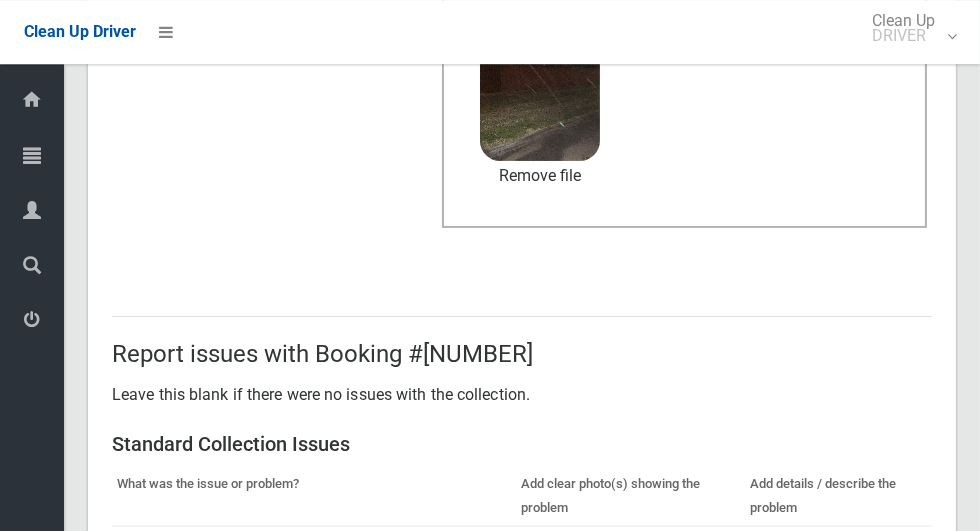 scroll, scrollTop: 1636, scrollLeft: 0, axis: vertical 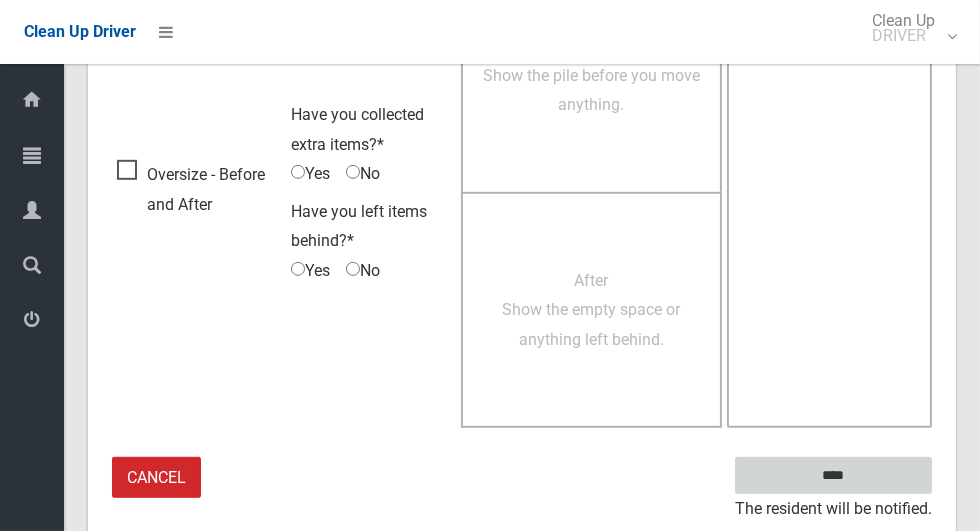click on "****" at bounding box center [833, 475] 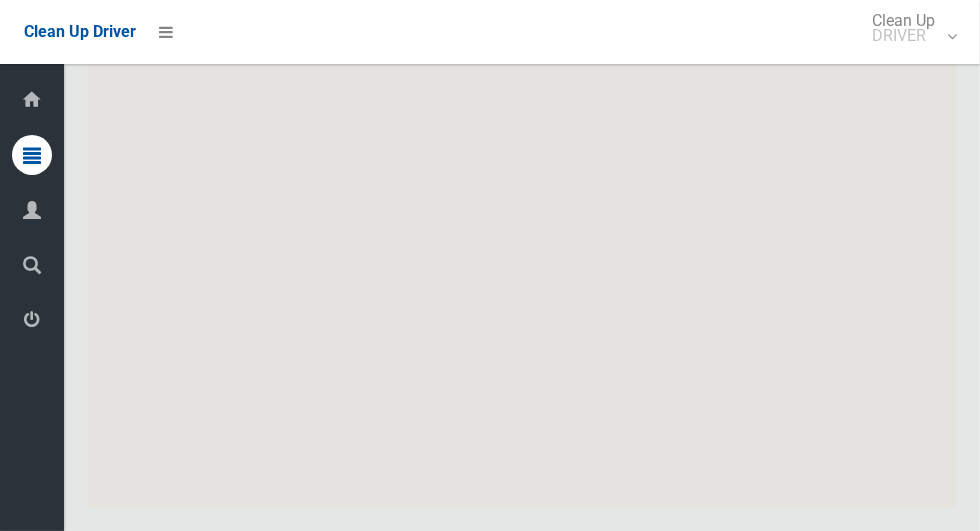 scroll, scrollTop: 10906, scrollLeft: 0, axis: vertical 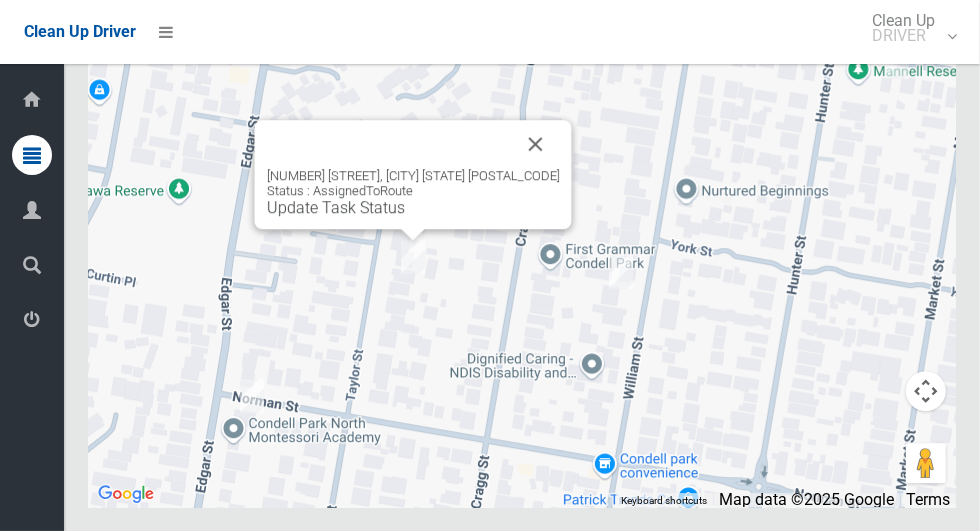 click on "Update Task Status" at bounding box center (336, 207) 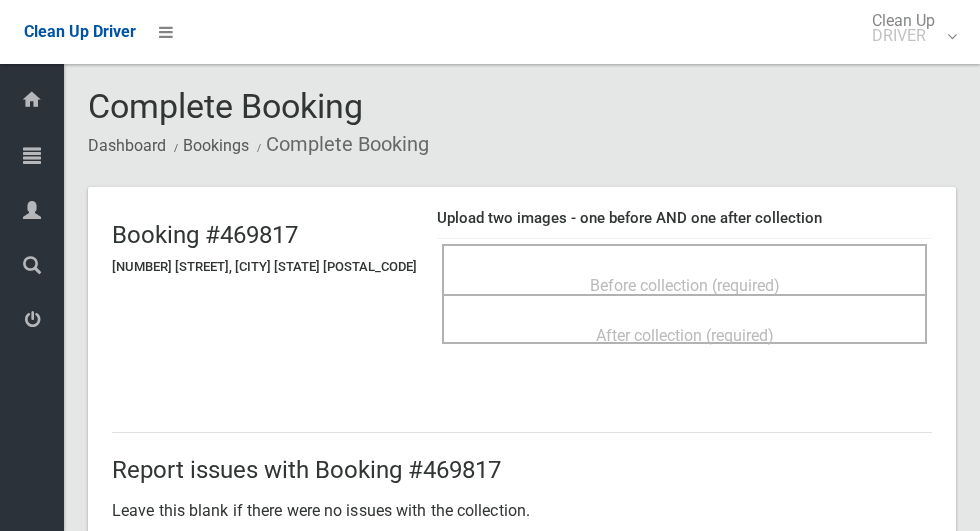 scroll, scrollTop: 0, scrollLeft: 0, axis: both 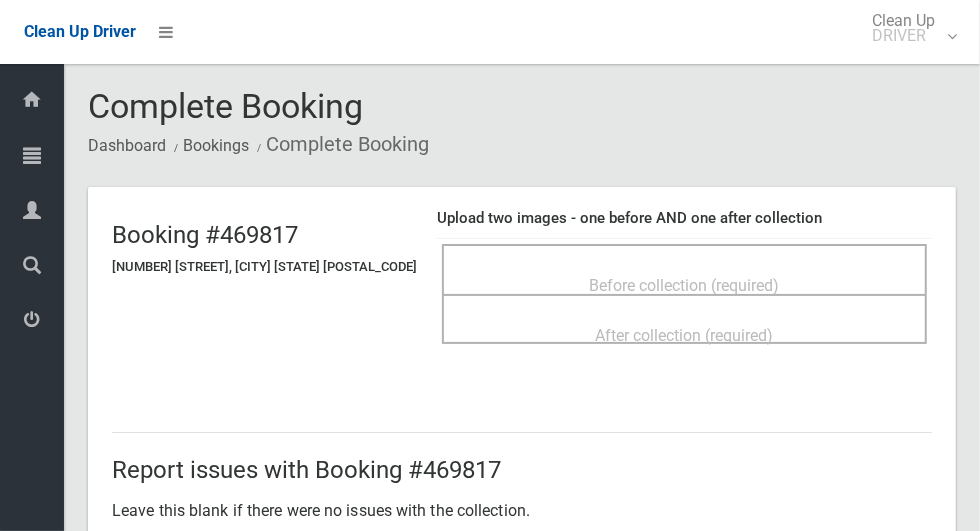 click on "Before collection (required)" at bounding box center [684, 284] 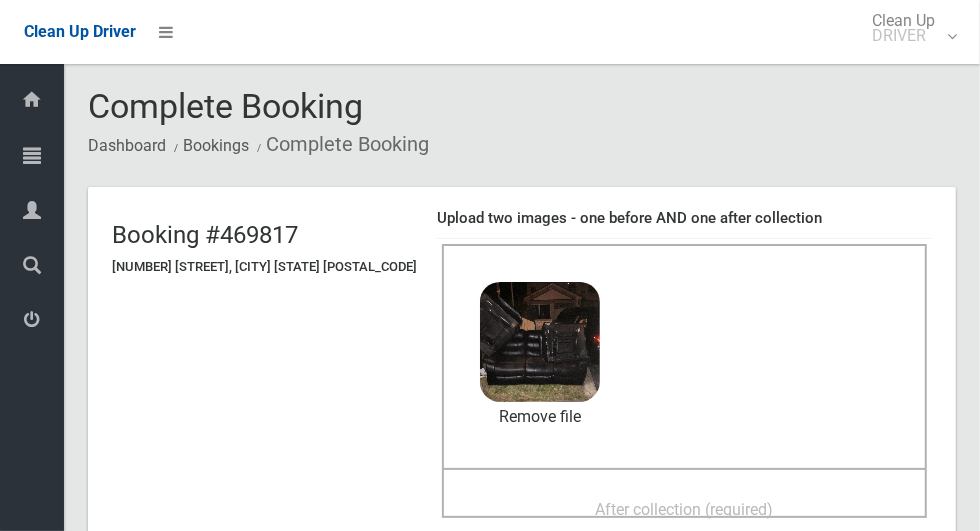 scroll, scrollTop: 76, scrollLeft: 0, axis: vertical 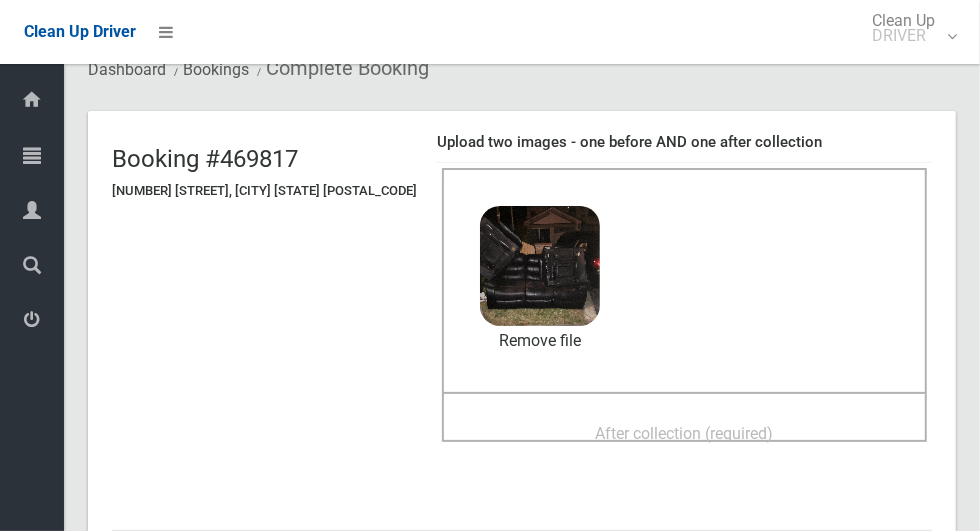 click on "After collection (required)" at bounding box center [685, 433] 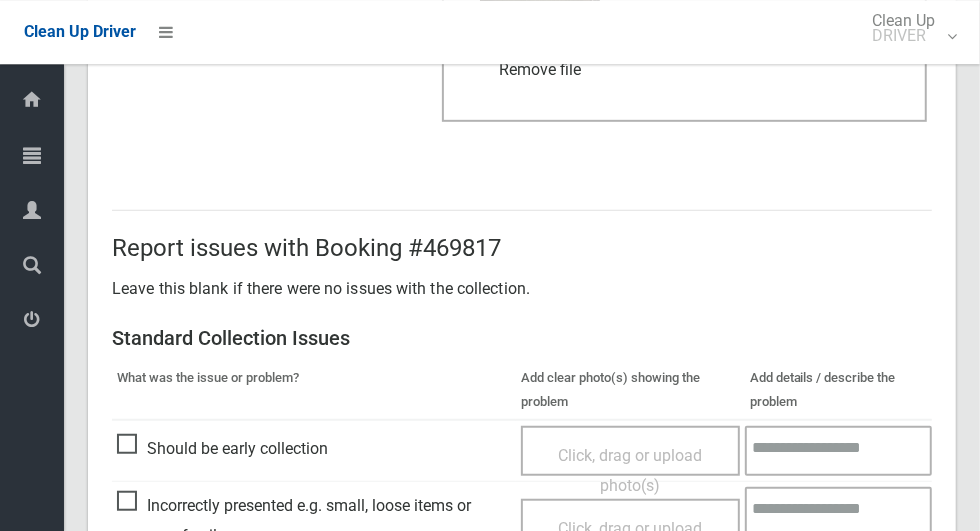 scroll, scrollTop: 1636, scrollLeft: 0, axis: vertical 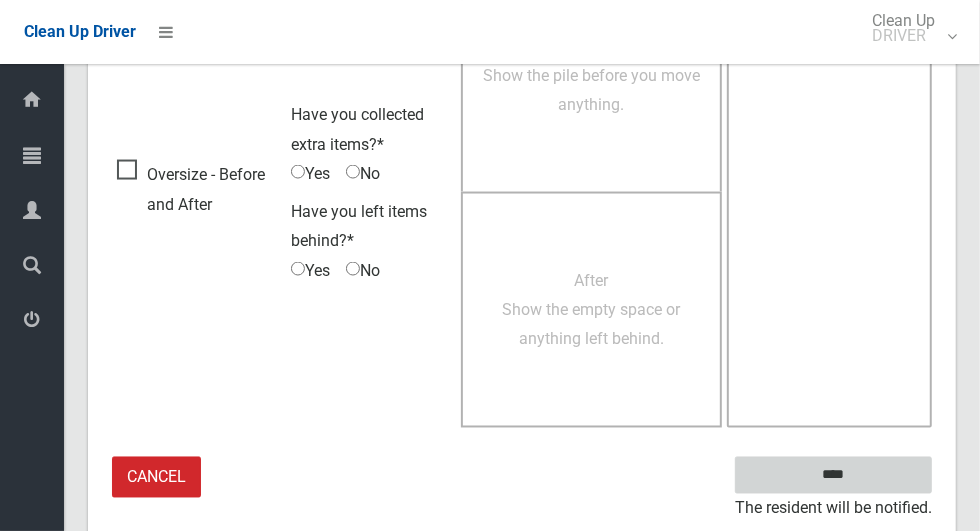 click on "****" at bounding box center (833, 475) 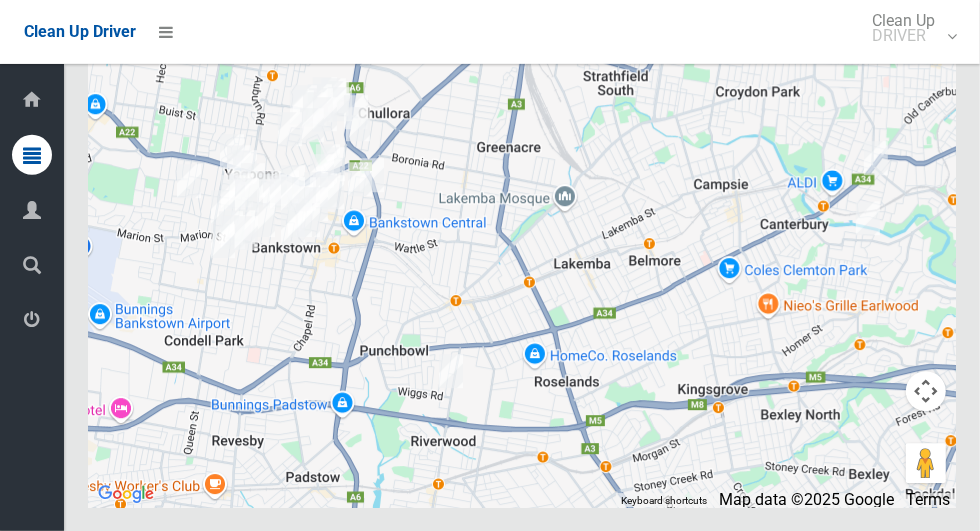 scroll, scrollTop: 10906, scrollLeft: 0, axis: vertical 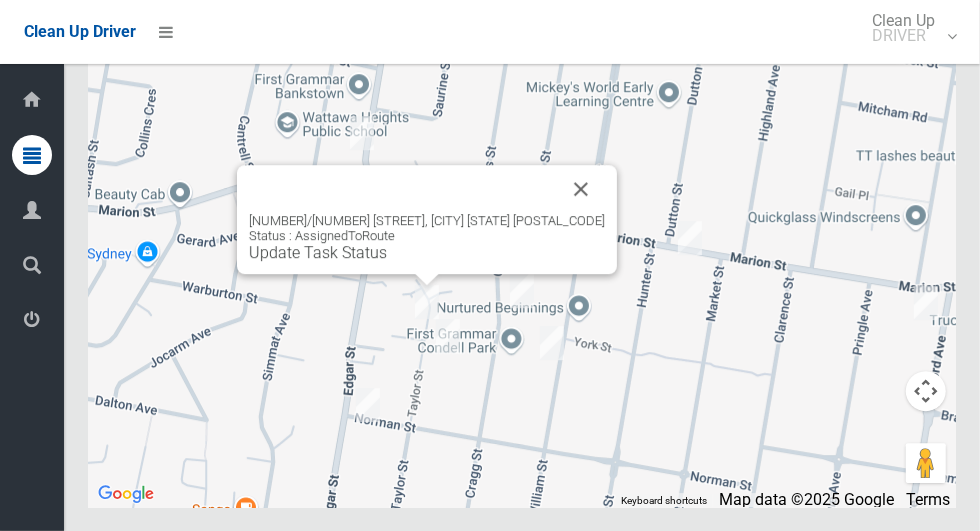 click on "Update Task Status" at bounding box center [318, 252] 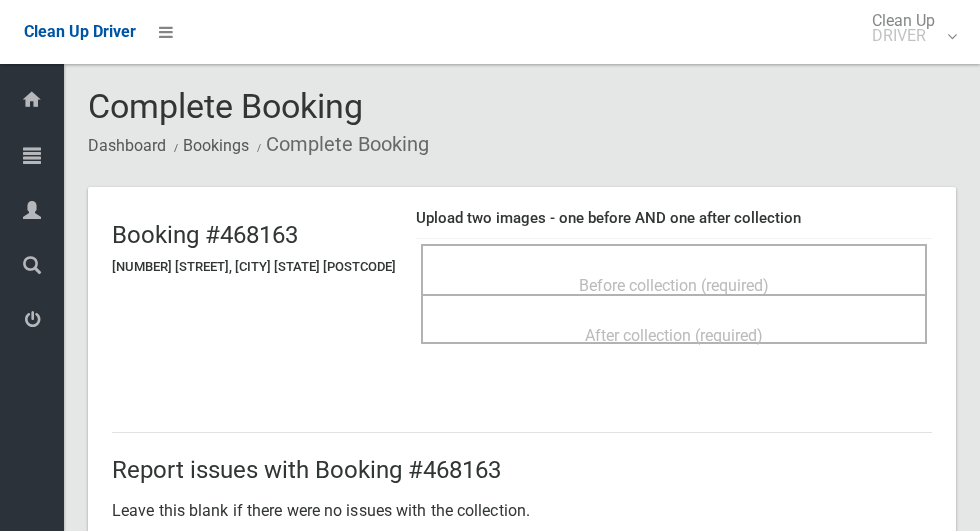 scroll, scrollTop: 0, scrollLeft: 0, axis: both 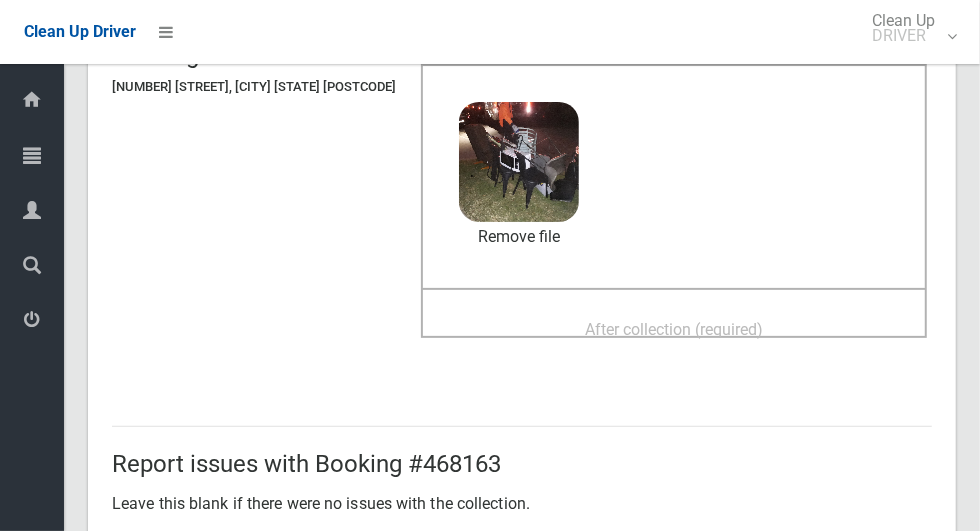 click on "After collection (required)" at bounding box center [674, 329] 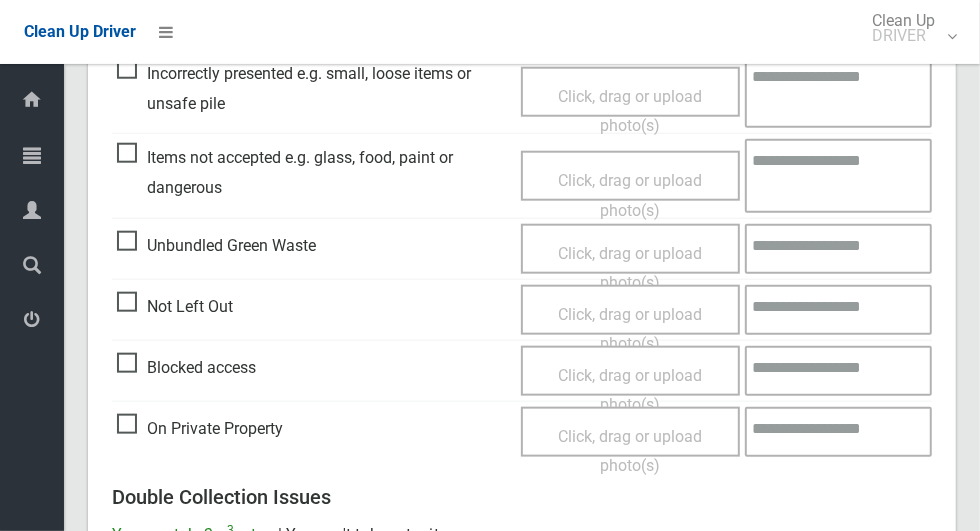 scroll, scrollTop: 1636, scrollLeft: 0, axis: vertical 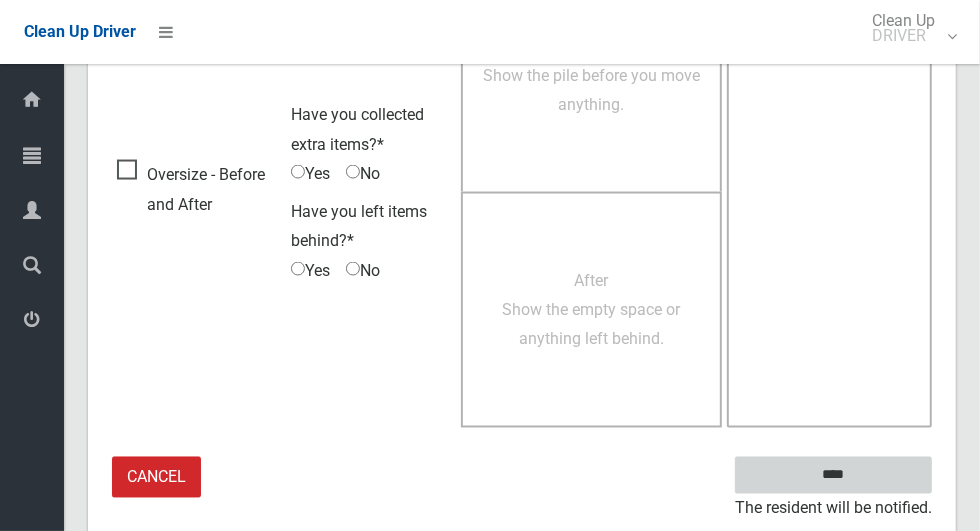 click on "****" at bounding box center (833, 475) 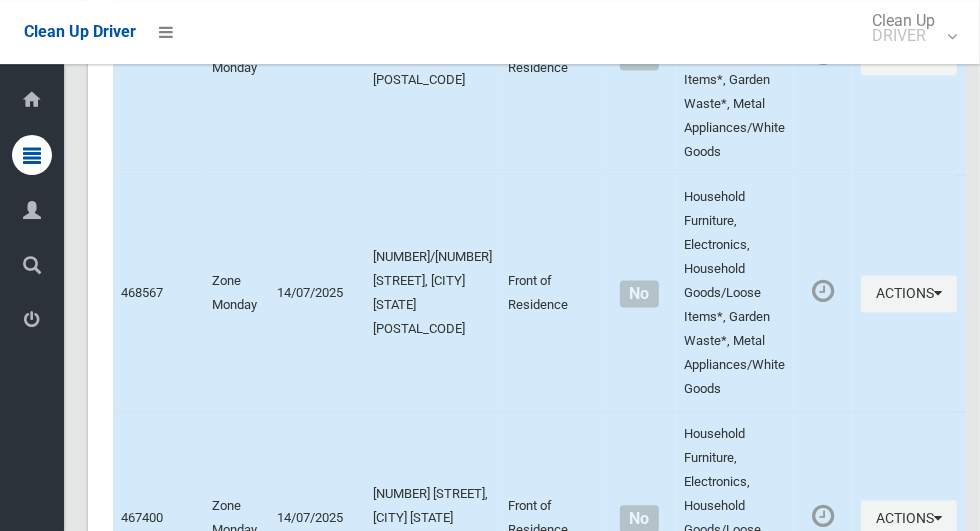 scroll, scrollTop: 10906, scrollLeft: 0, axis: vertical 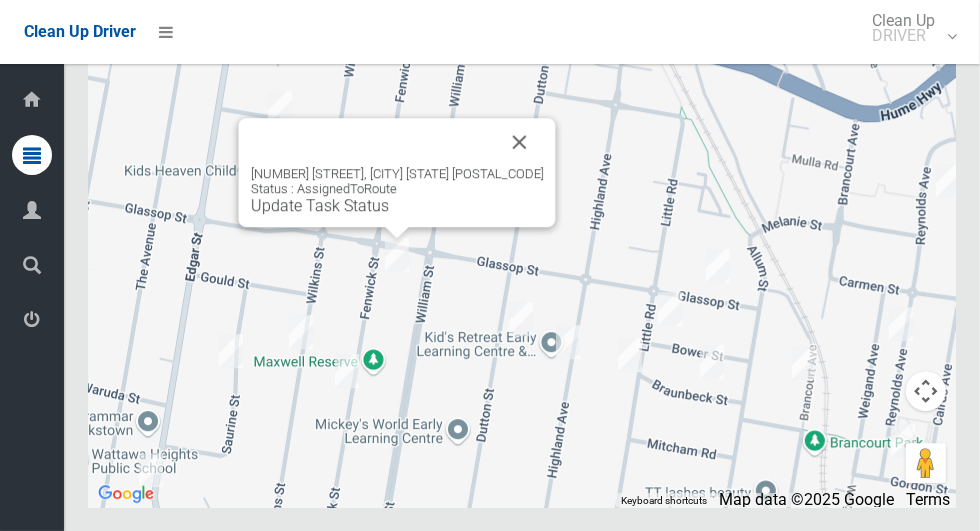 click at bounding box center [520, 142] 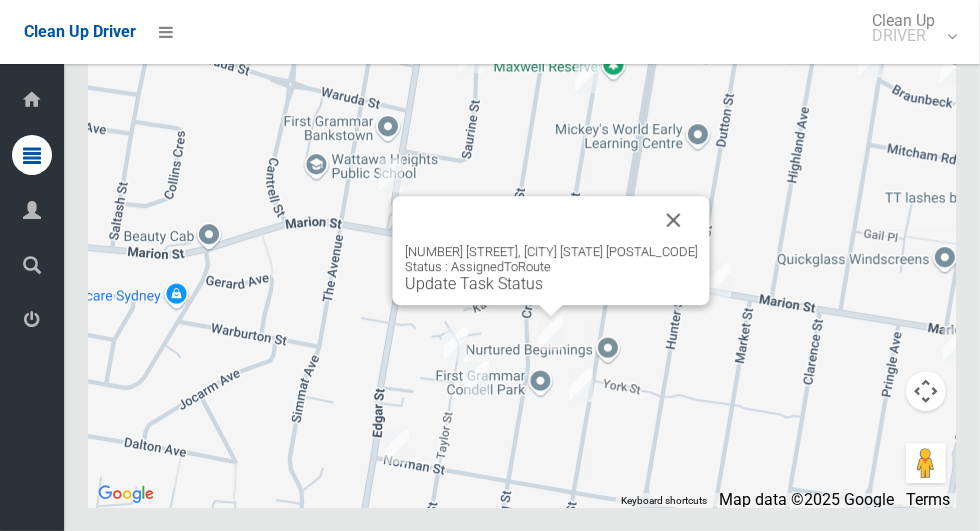 click at bounding box center (674, 220) 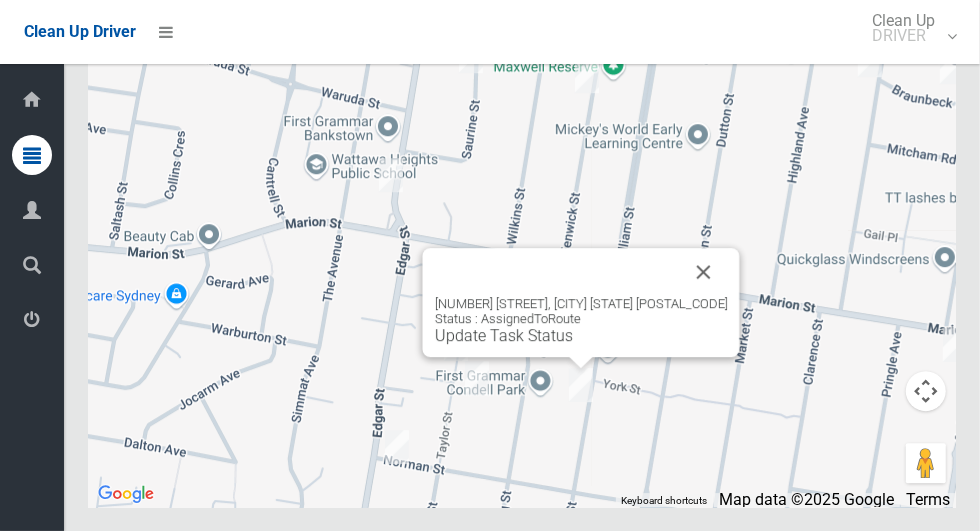 click at bounding box center [704, 272] 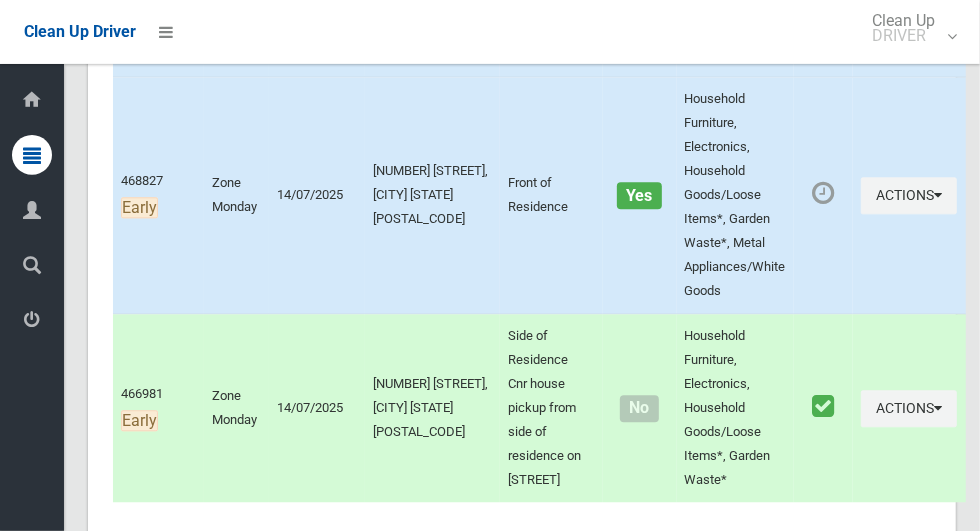 scroll, scrollTop: 10906, scrollLeft: 0, axis: vertical 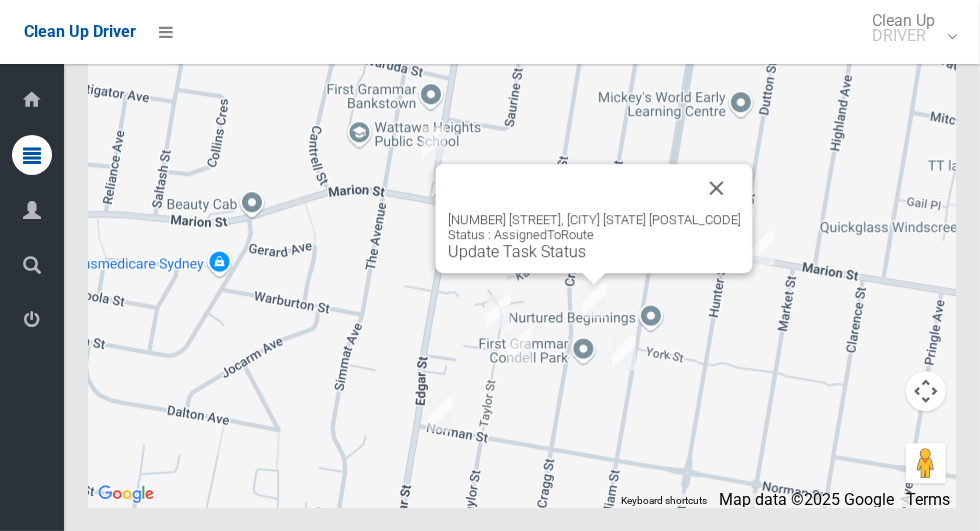 click on "Update Task Status" at bounding box center [517, 251] 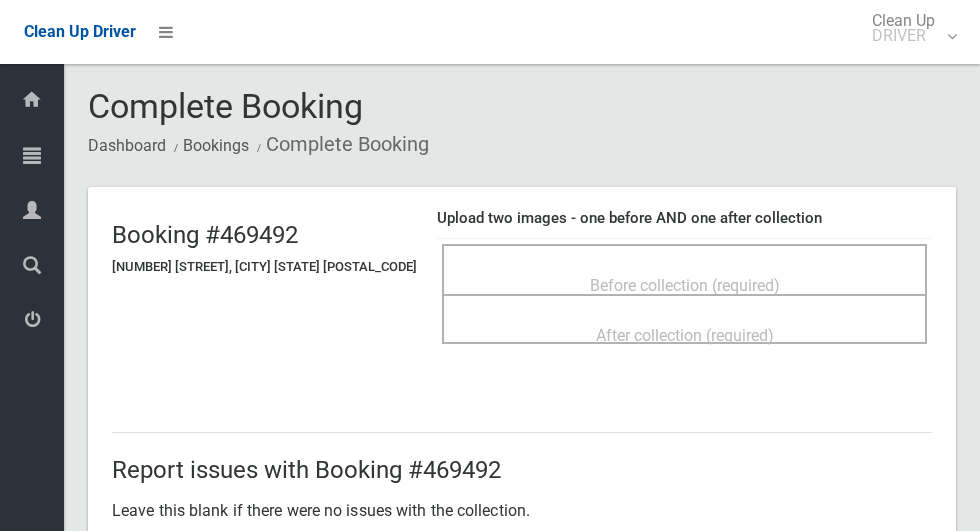 scroll, scrollTop: 0, scrollLeft: 0, axis: both 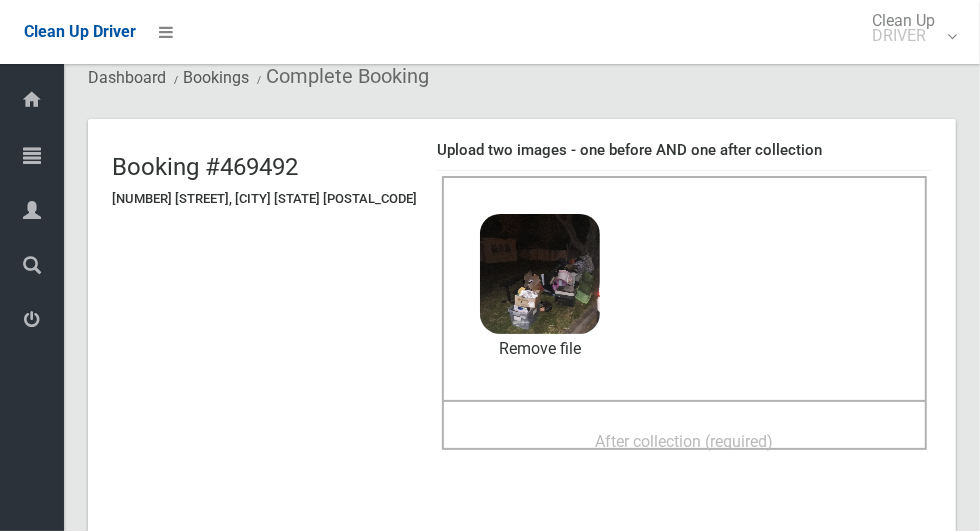 click on "After collection (required)" at bounding box center (684, 440) 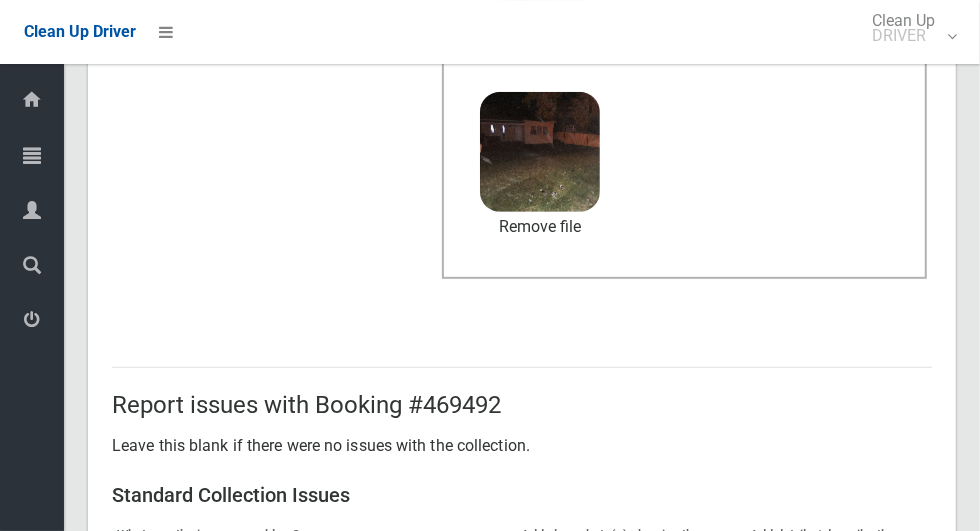 scroll, scrollTop: 1636, scrollLeft: 0, axis: vertical 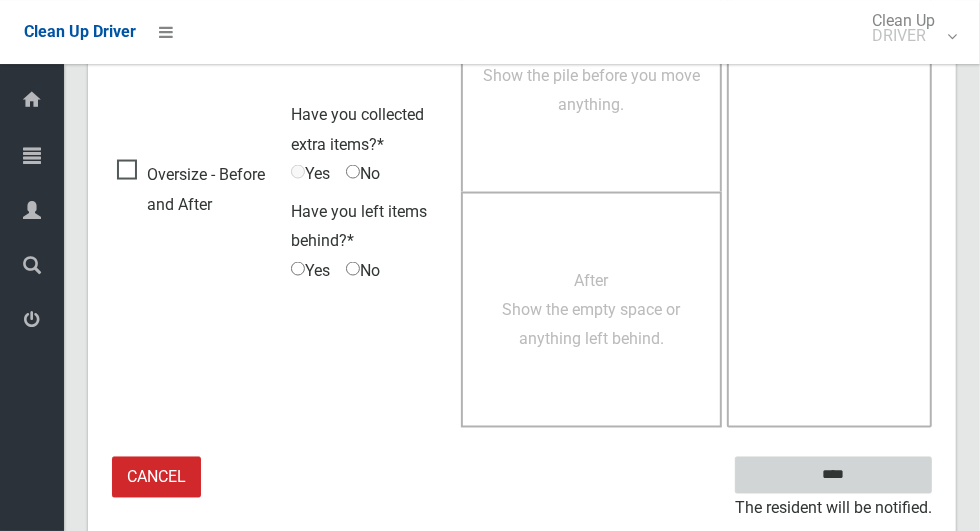click on "****" at bounding box center [833, 475] 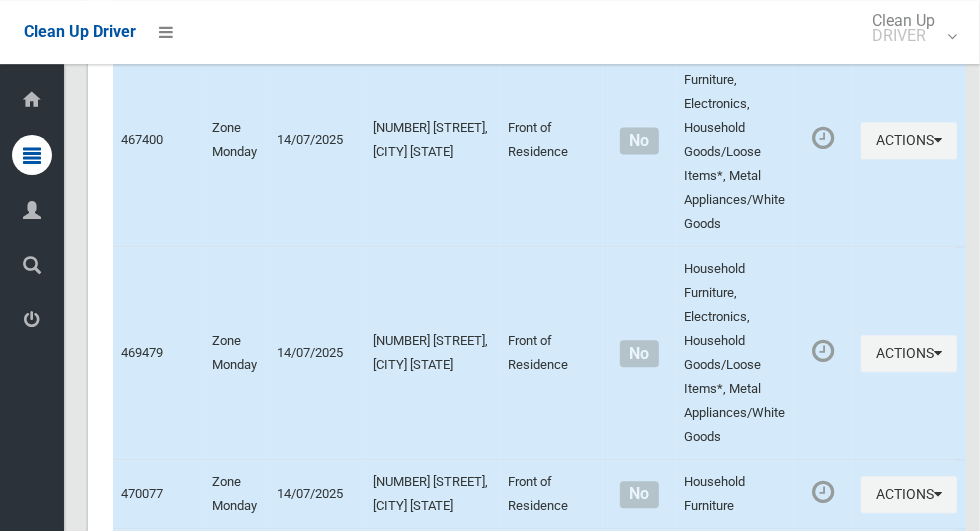 scroll, scrollTop: 10906, scrollLeft: 0, axis: vertical 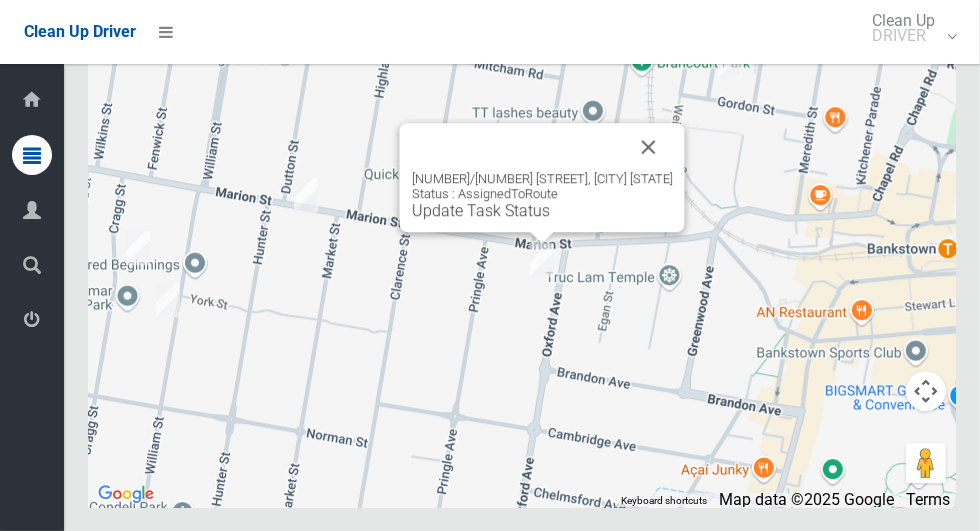 click at bounding box center (649, 147) 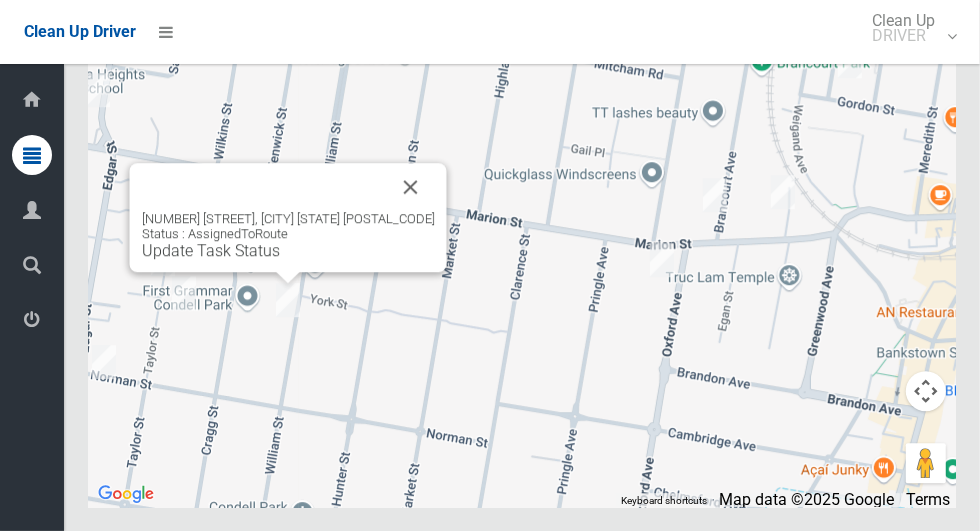 click on "Update Task Status" at bounding box center (211, 250) 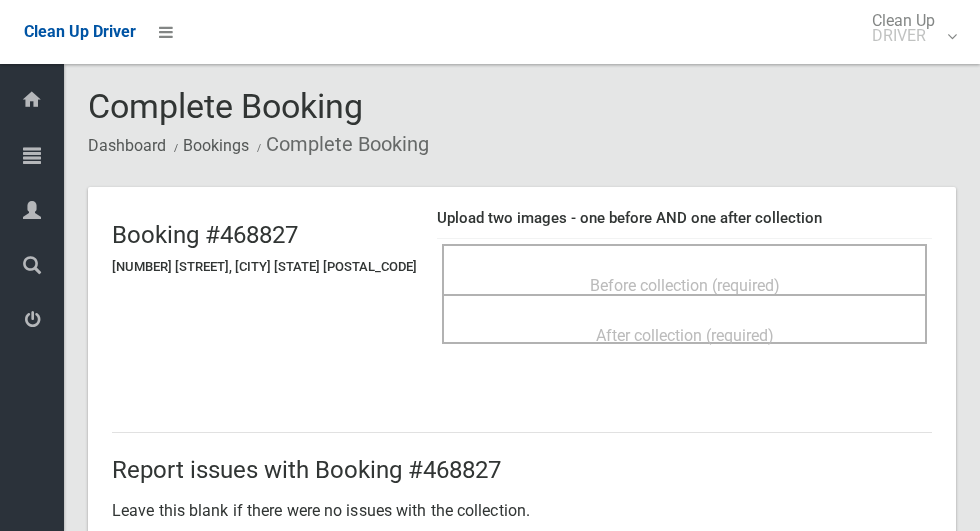 scroll, scrollTop: 0, scrollLeft: 0, axis: both 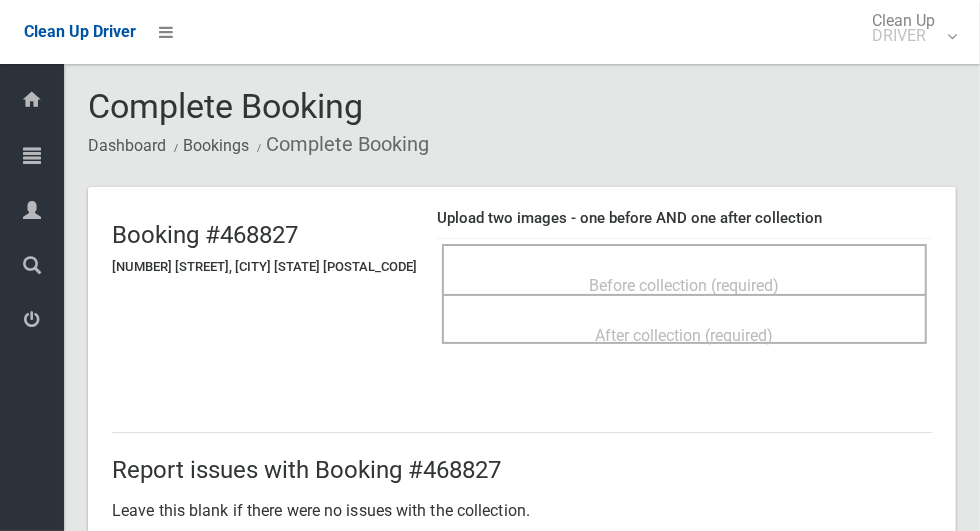 click on "Before collection (required)" at bounding box center [684, 284] 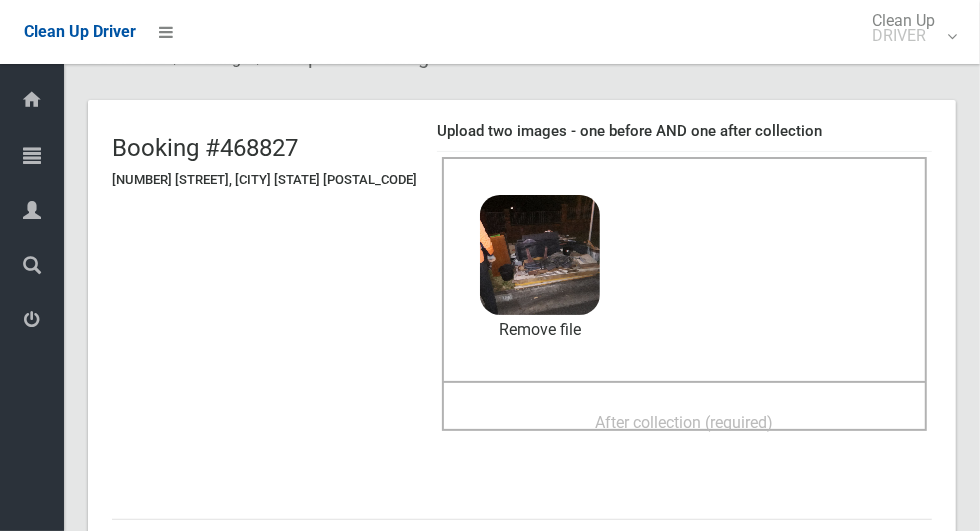 scroll, scrollTop: 89, scrollLeft: 0, axis: vertical 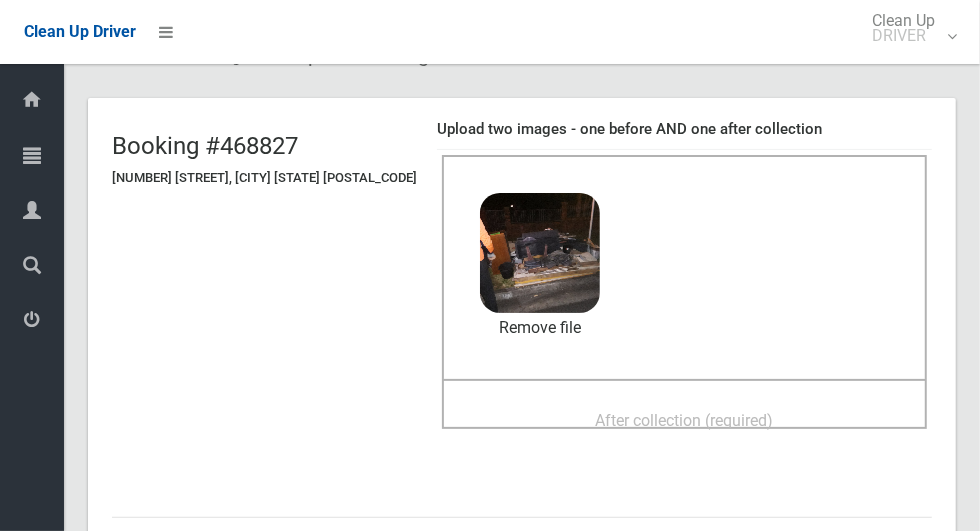 click on "After collection (required)" at bounding box center (685, 420) 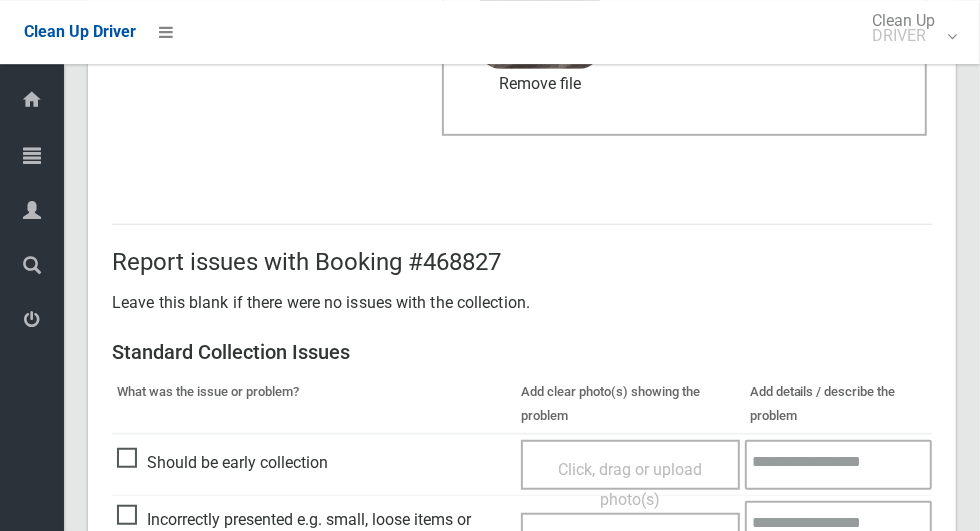 scroll, scrollTop: 1636, scrollLeft: 0, axis: vertical 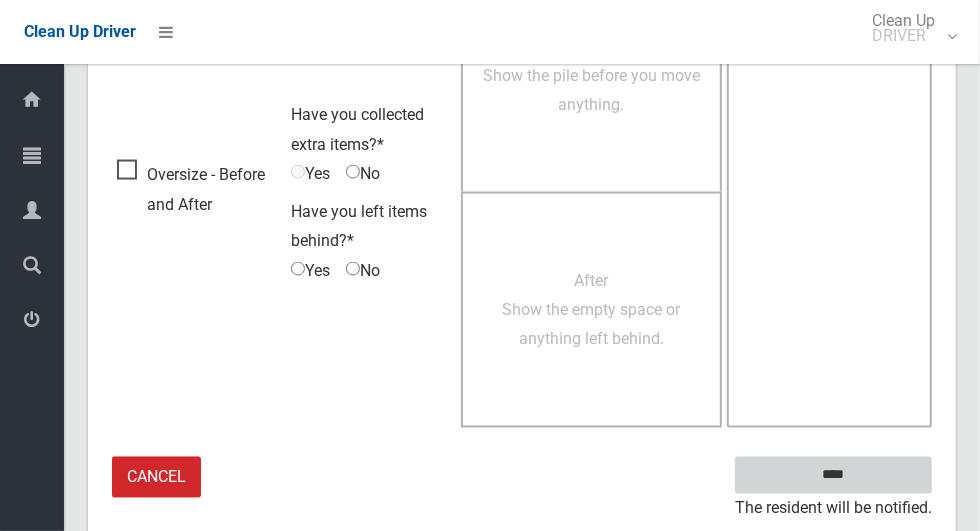 click on "****" at bounding box center [833, 475] 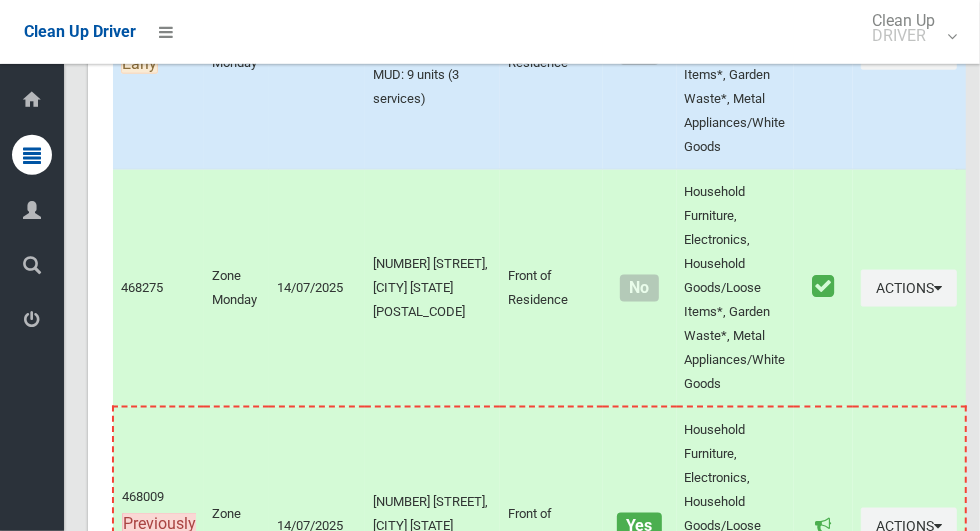 scroll, scrollTop: 10906, scrollLeft: 0, axis: vertical 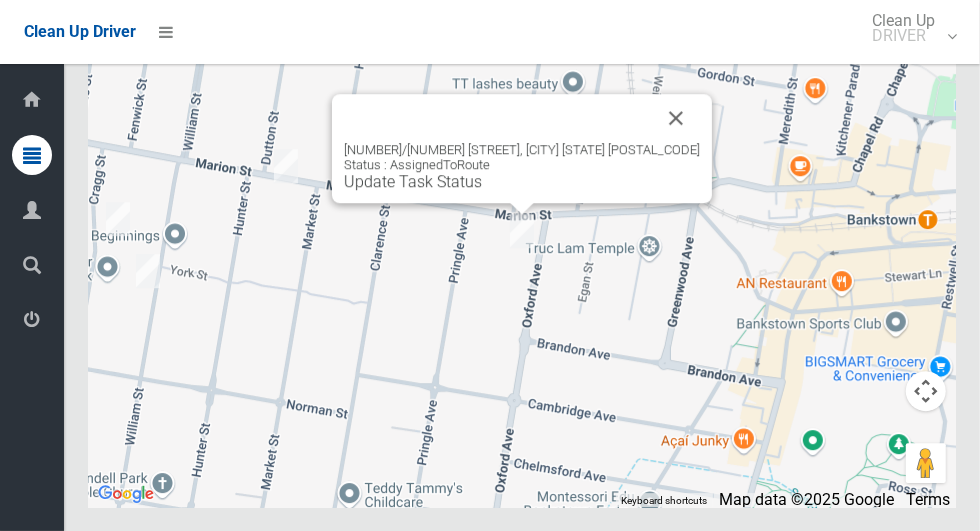 click at bounding box center (676, 118) 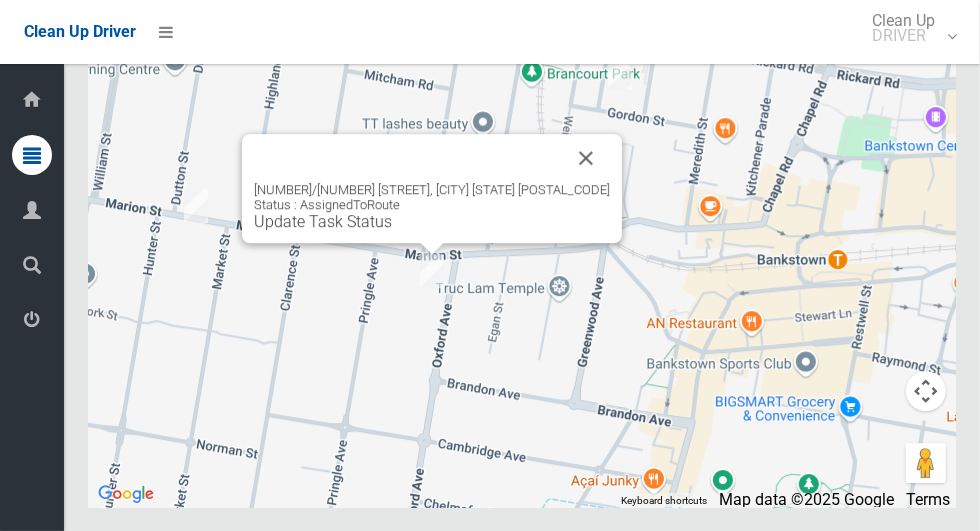 click on "2/7 Oxford Avenue, BANKSTOWN NSW 2200 Status : AssignedToRoute Update Task Status" at bounding box center (432, 206) 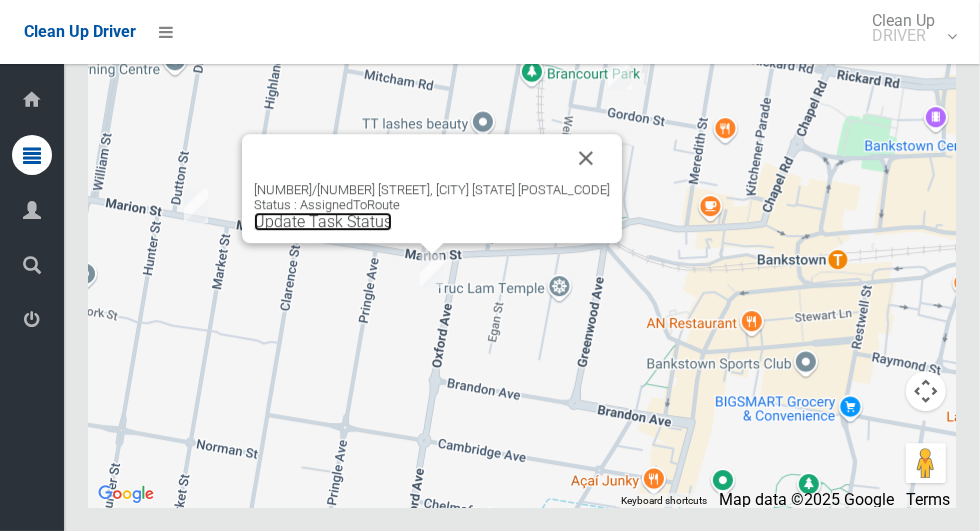 click on "Update Task Status" at bounding box center (323, 221) 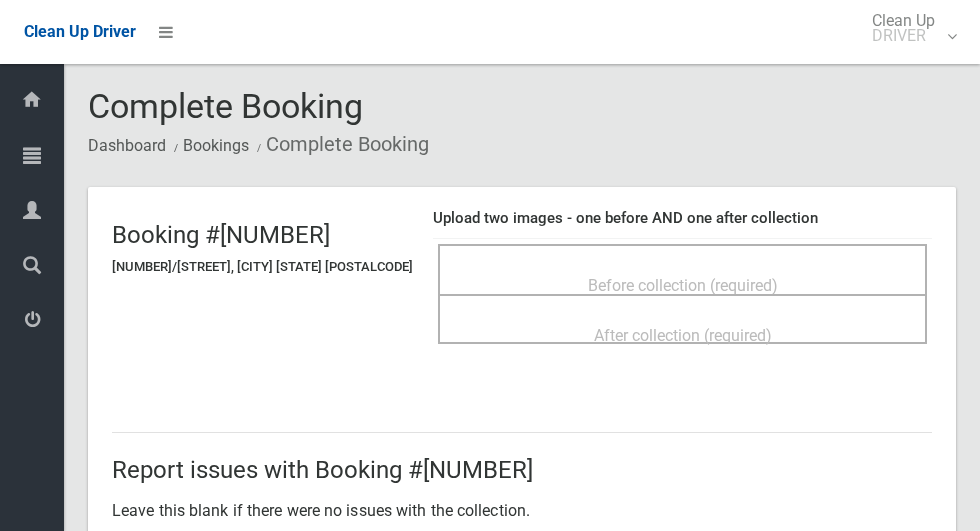 scroll, scrollTop: 0, scrollLeft: 0, axis: both 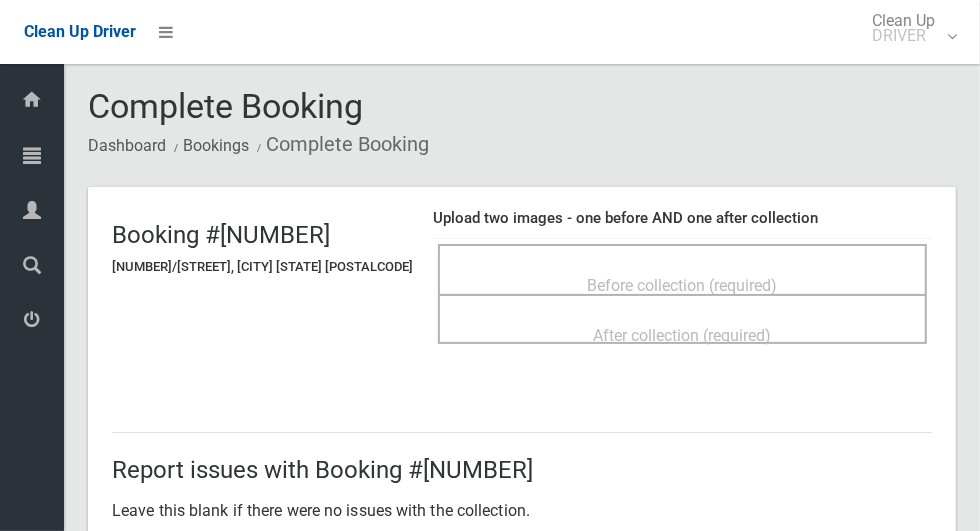 click on "Before collection (required)" at bounding box center (683, 285) 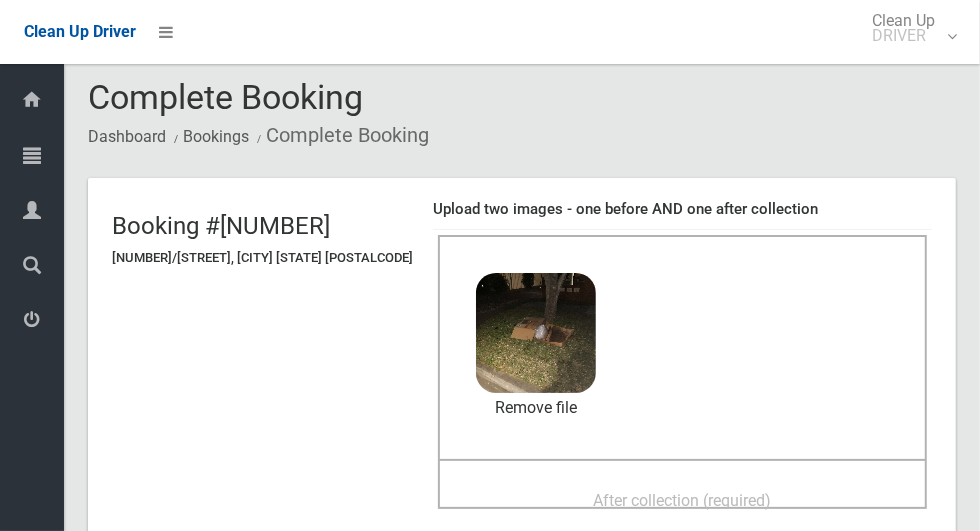scroll, scrollTop: 125, scrollLeft: 0, axis: vertical 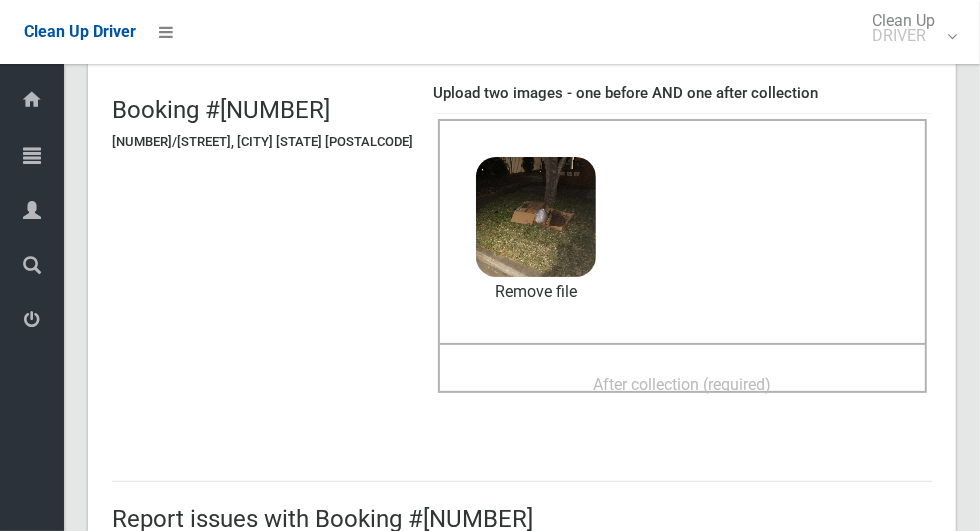 click on "After collection (required)" at bounding box center (683, 384) 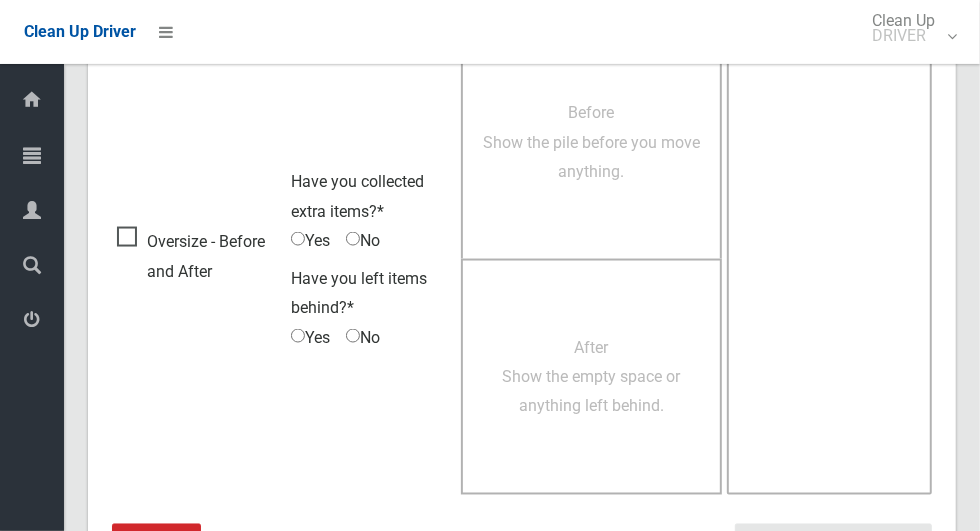 scroll, scrollTop: 1636, scrollLeft: 0, axis: vertical 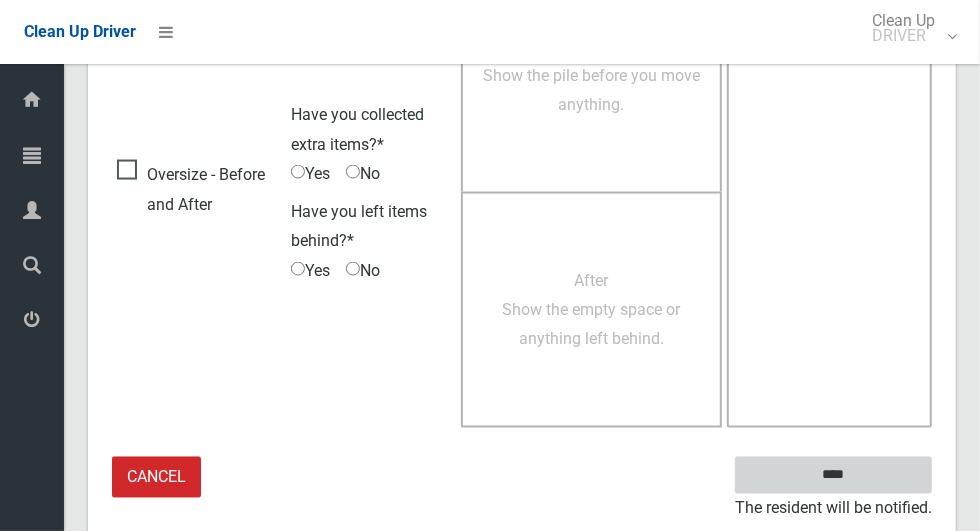 click on "****" at bounding box center (833, 475) 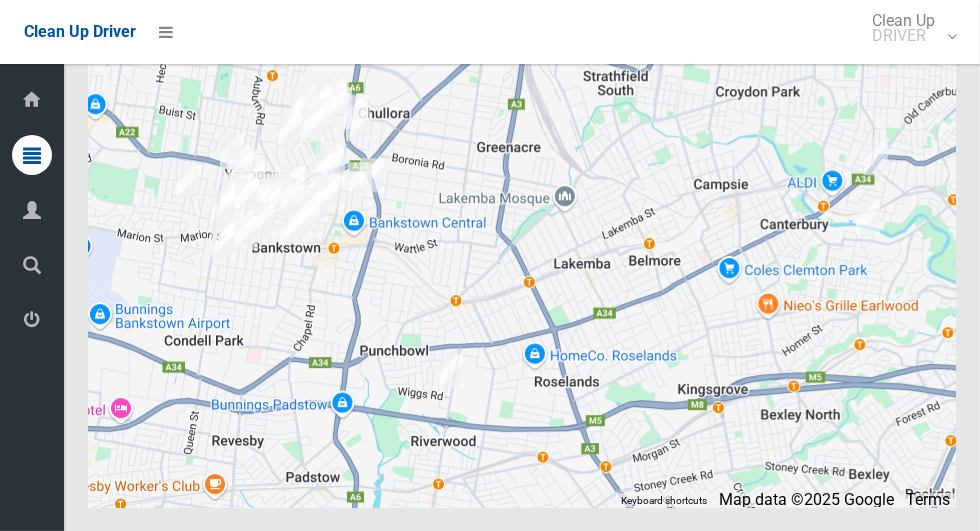 scroll, scrollTop: 10906, scrollLeft: 0, axis: vertical 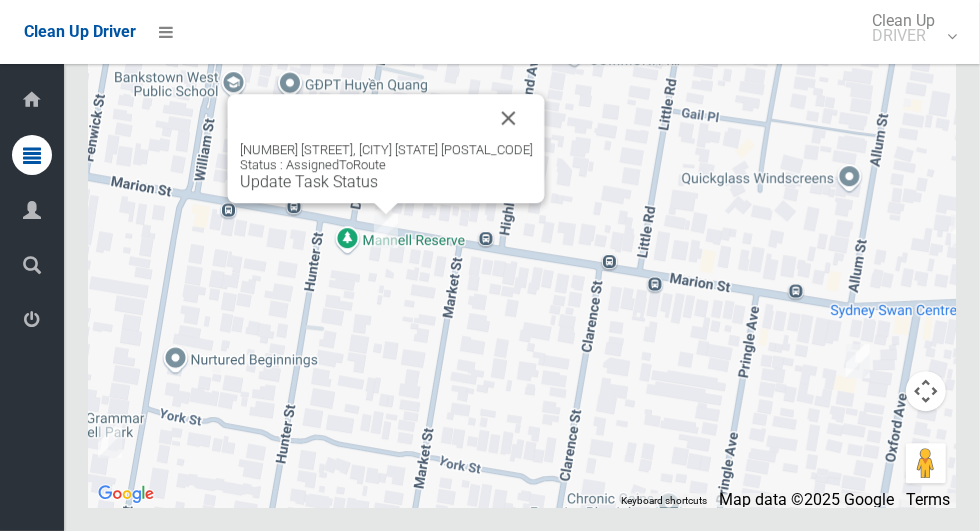 click on "180 Marion Street, BANKSTOWN NSW 2200 Status : AssignedToRoute Update Task Status" at bounding box center (386, 148) 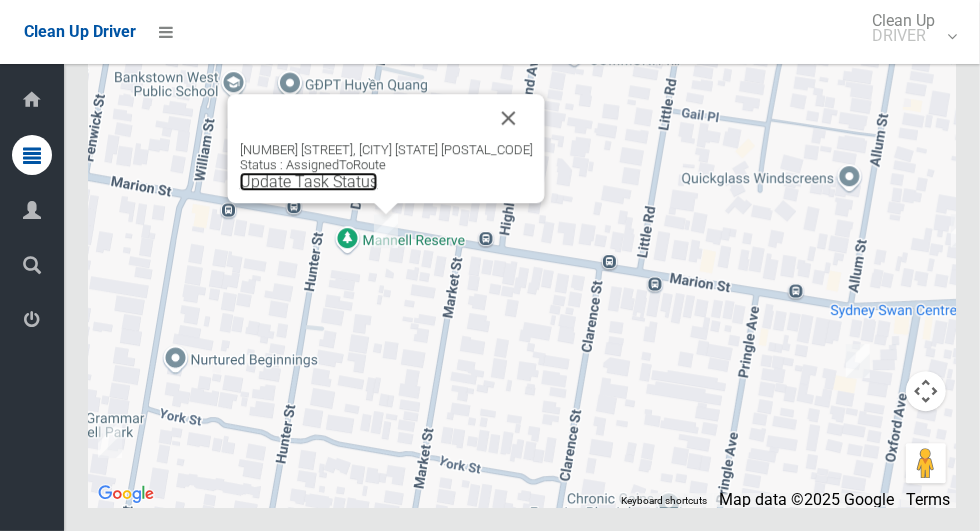 click on "Update Task Status" at bounding box center (309, 181) 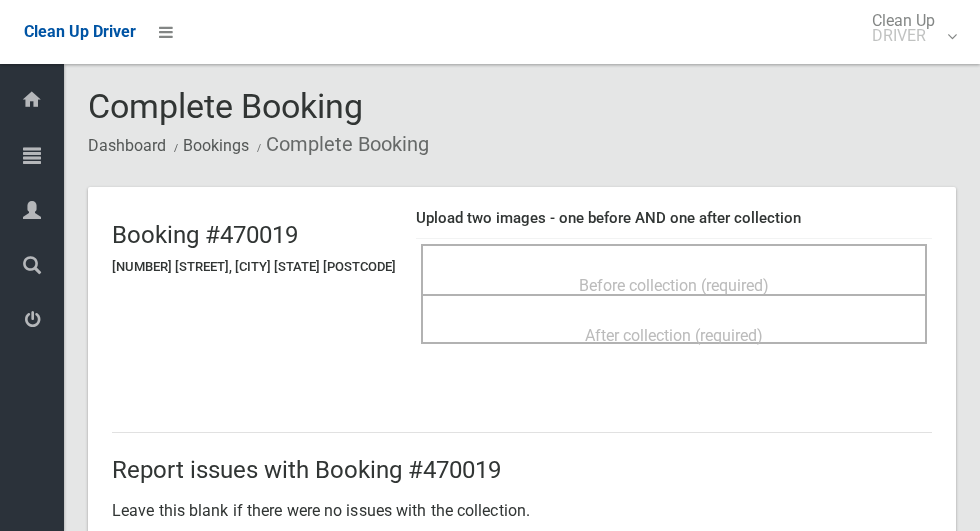 scroll, scrollTop: 0, scrollLeft: 0, axis: both 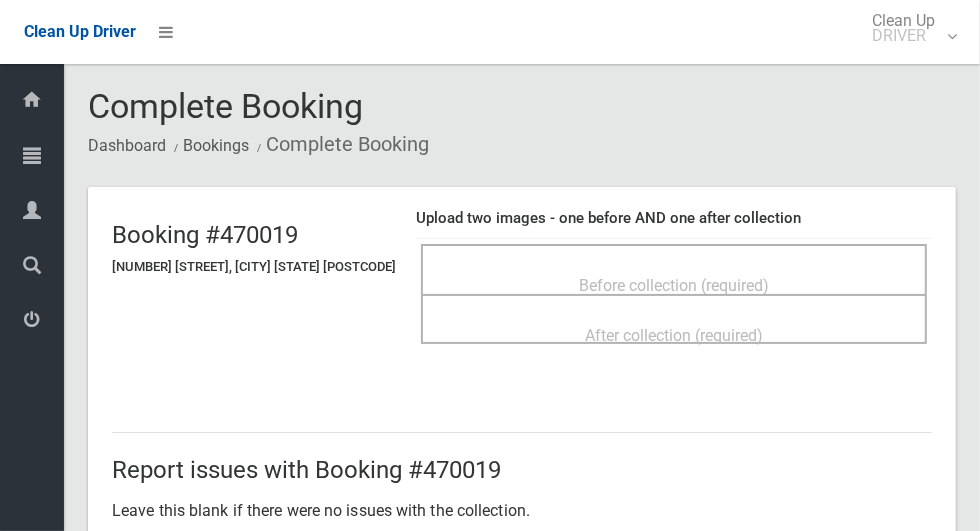 click on "Before collection (required)" at bounding box center (674, 269) 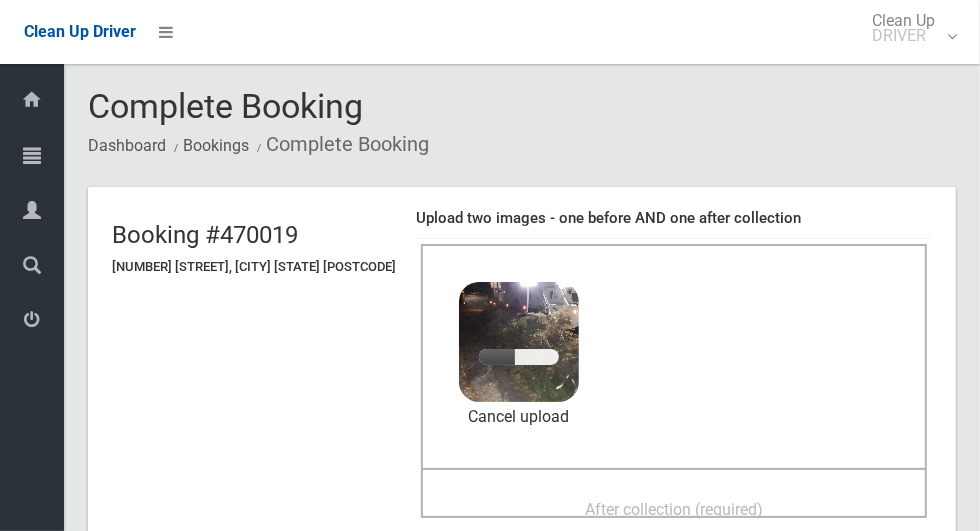 scroll, scrollTop: 140, scrollLeft: 0, axis: vertical 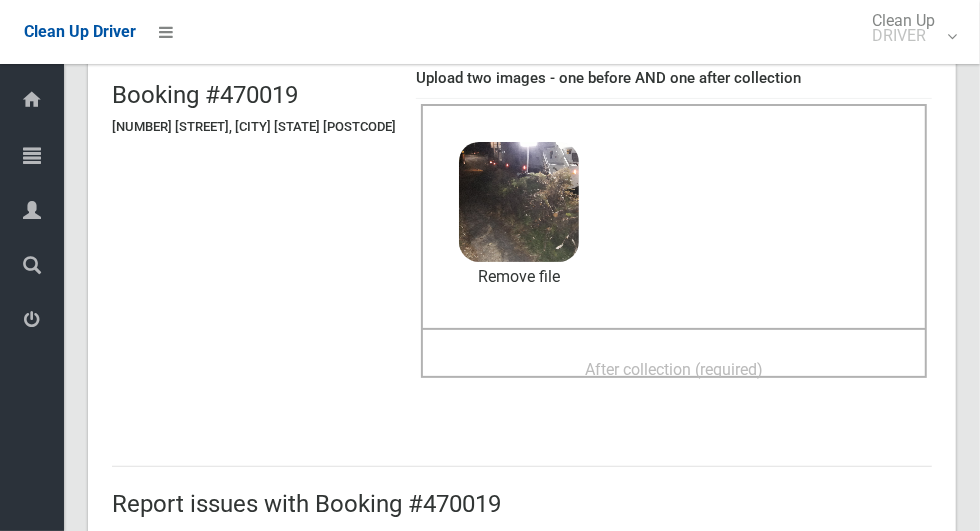 click on "After collection (required)" at bounding box center [674, 368] 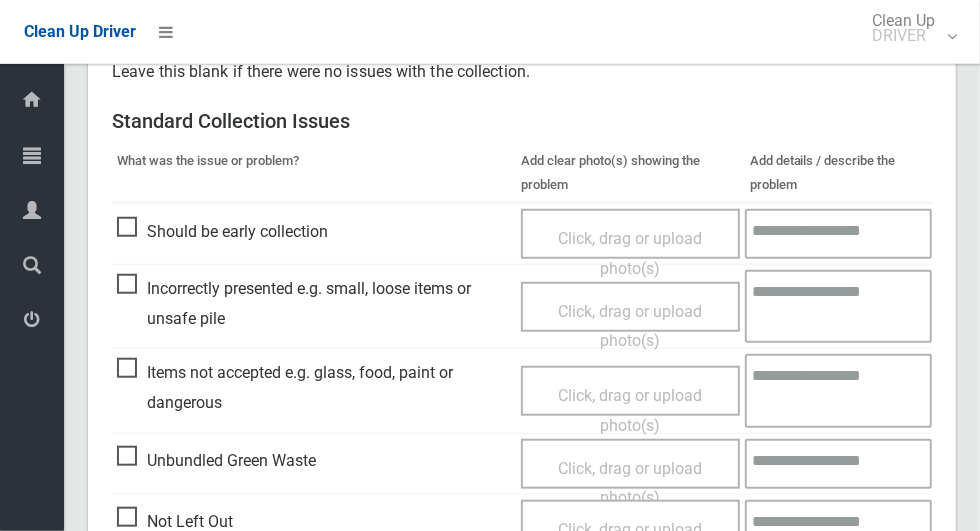scroll, scrollTop: 821, scrollLeft: 0, axis: vertical 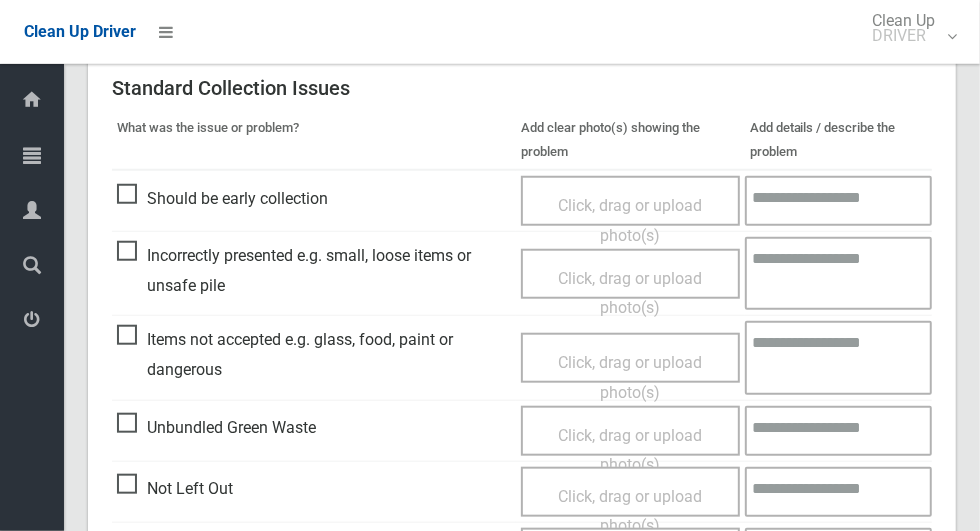 click on "Unbundled Green Waste" at bounding box center [216, 428] 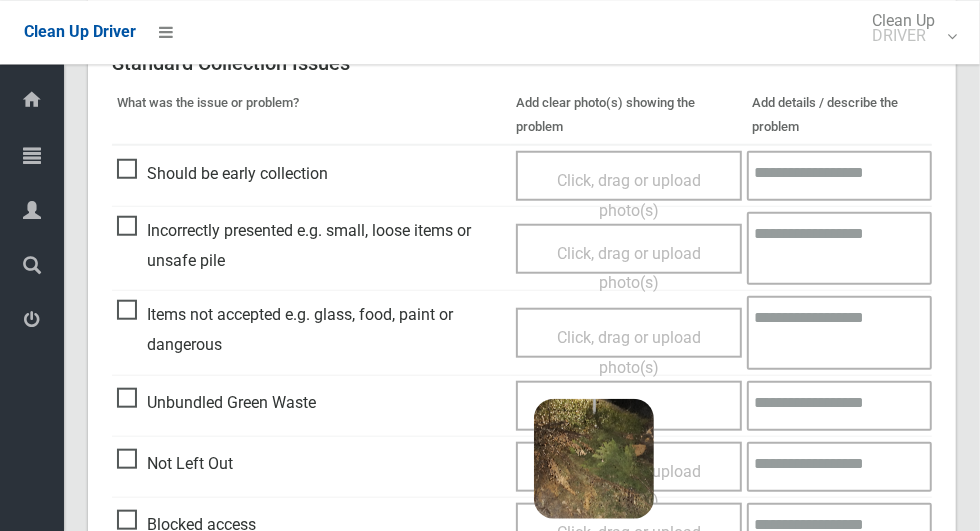 scroll, scrollTop: 895, scrollLeft: 0, axis: vertical 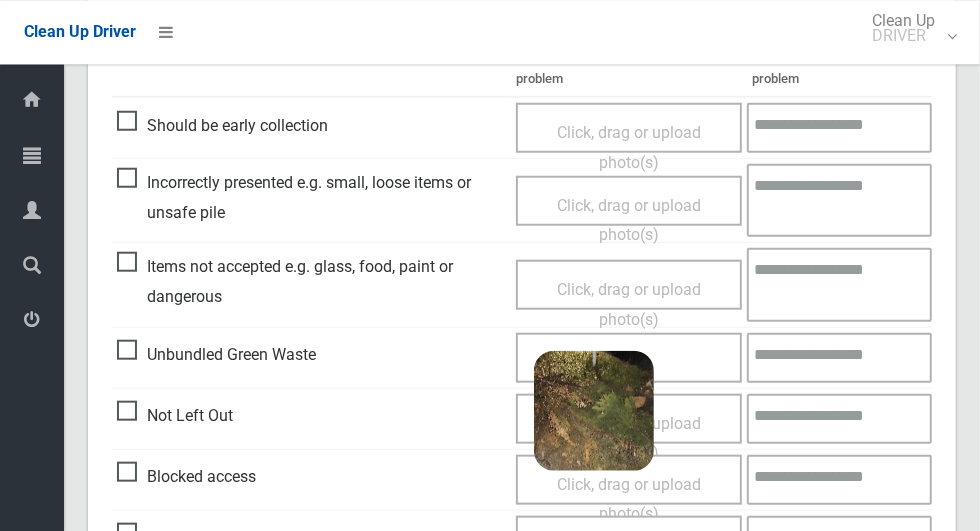 click on "Click, drag or upload photo(s)
3.2  MB      2025-07-1405.48.537945076149196404572.jpg                         Check                                                      Error                                                           Remove file" at bounding box center (629, 357) 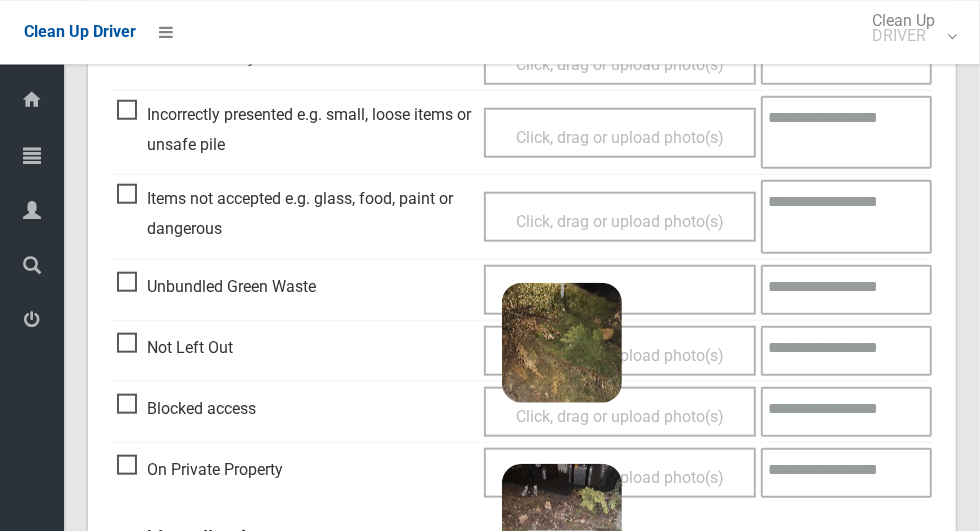 scroll, scrollTop: 998, scrollLeft: 0, axis: vertical 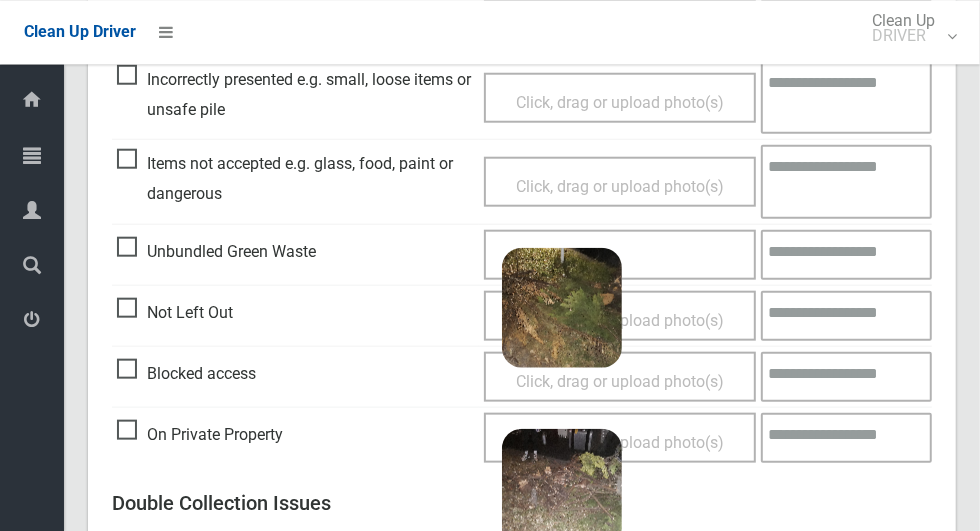 click at bounding box center (846, 254) 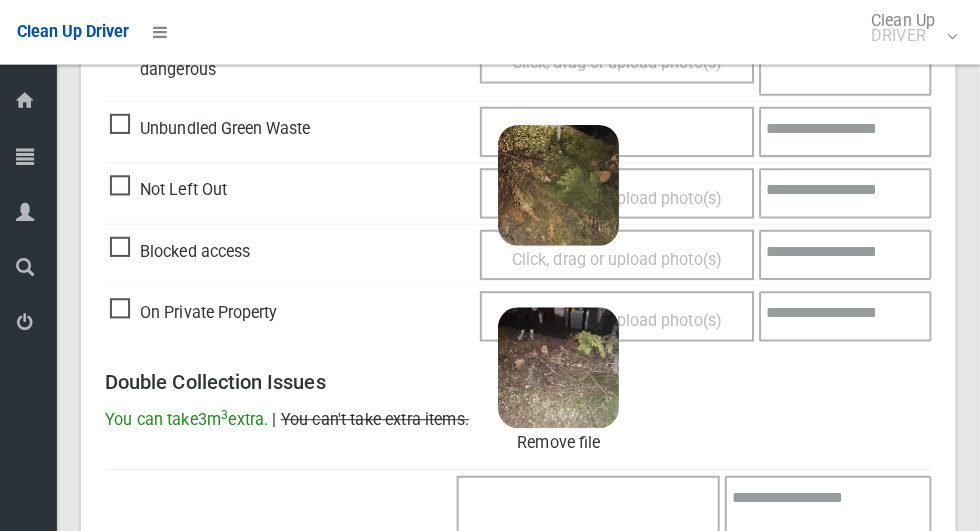 scroll, scrollTop: 1108, scrollLeft: 0, axis: vertical 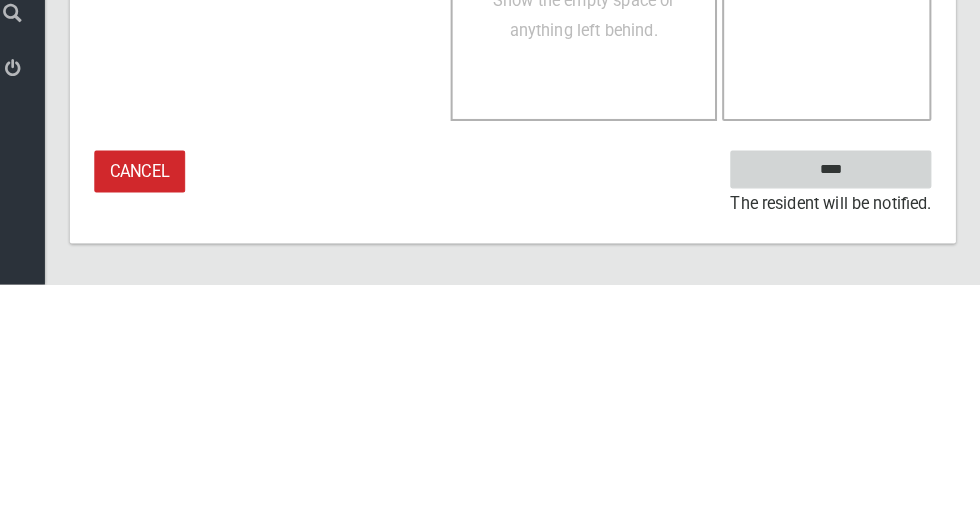 click on "****" at bounding box center [833, 418] 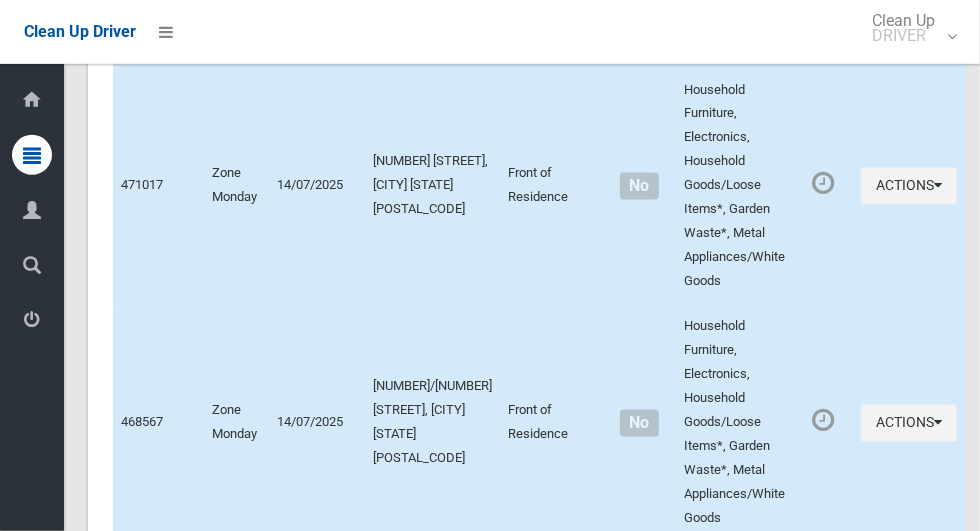 scroll, scrollTop: 10906, scrollLeft: 0, axis: vertical 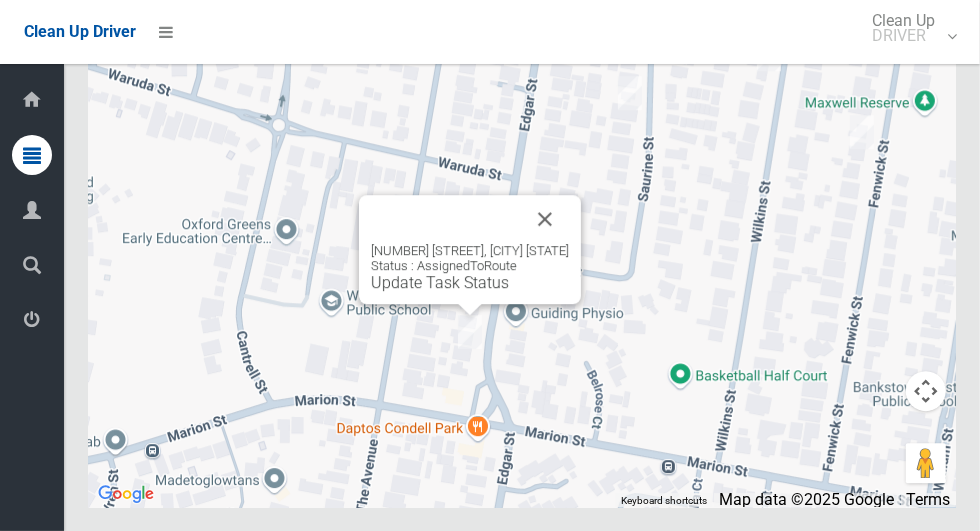 click on "122 Edgar Street, BANKSTOWN NSW 2200 Status : AssignedToRoute Update Task Status" at bounding box center [470, 249] 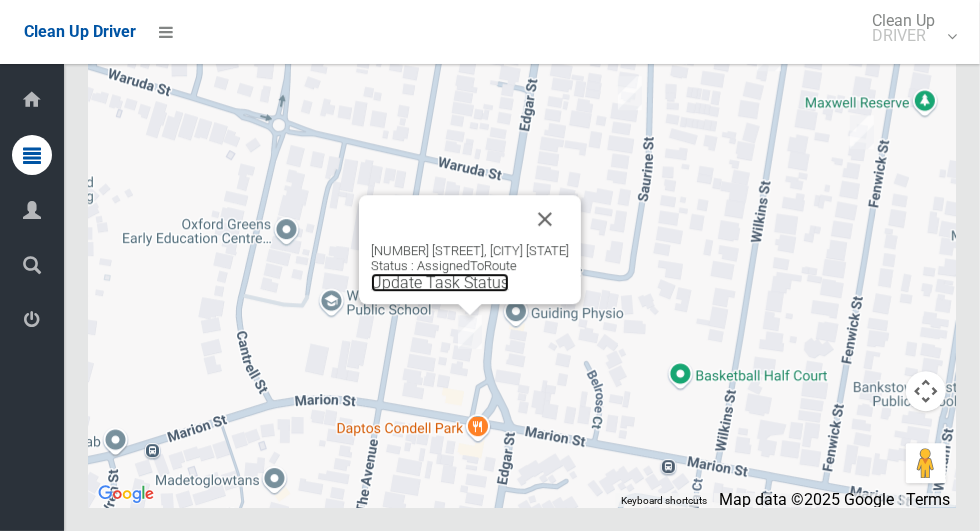click on "Update Task Status" at bounding box center (440, 282) 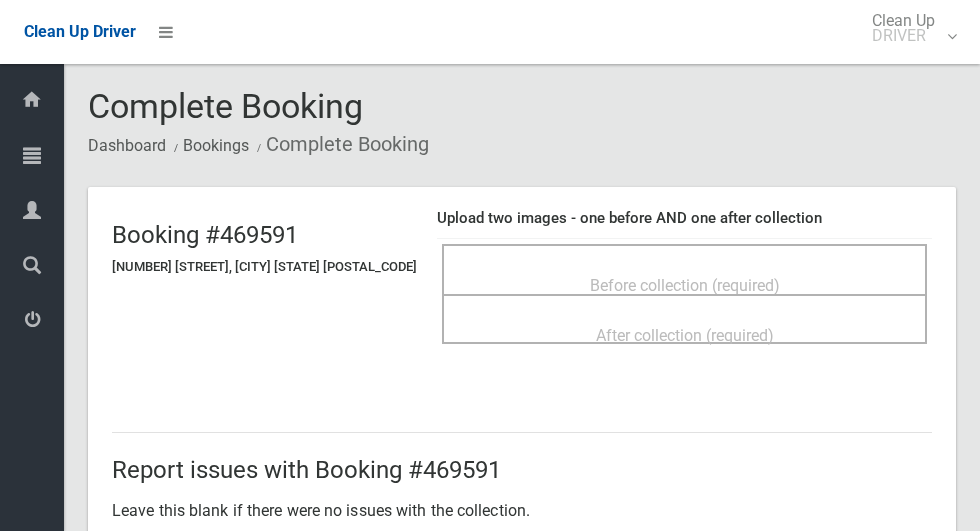 click on "Before collection (required)" at bounding box center (684, 284) 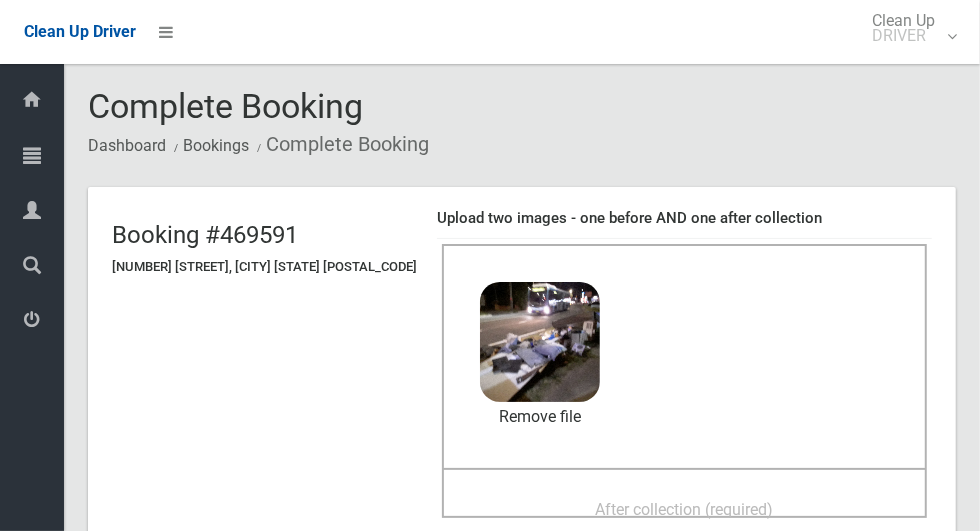 click on "After collection (required)" at bounding box center [685, 509] 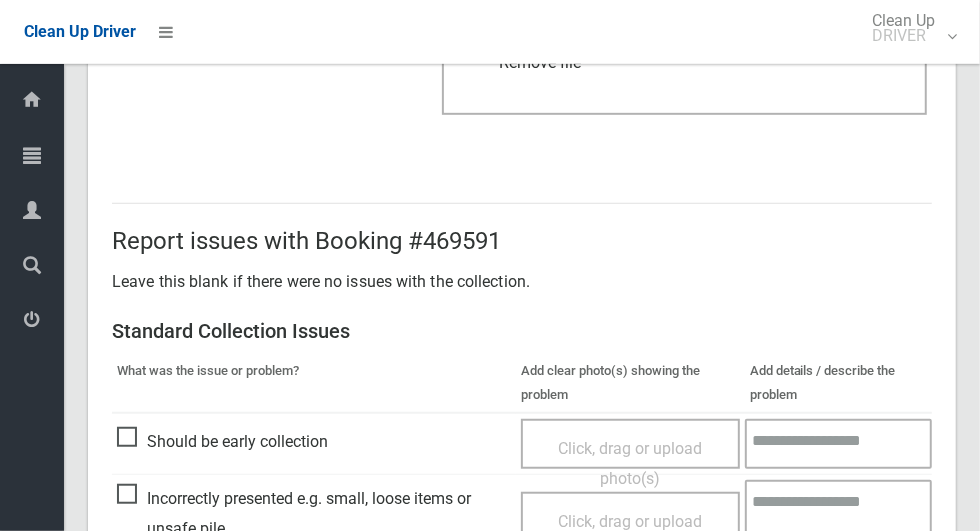 scroll, scrollTop: 1636, scrollLeft: 0, axis: vertical 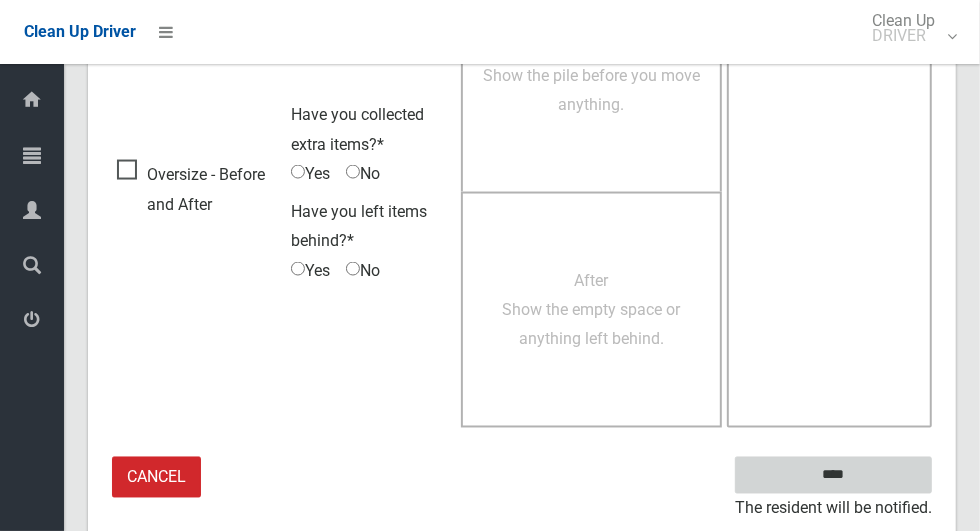 click on "****" at bounding box center [833, 475] 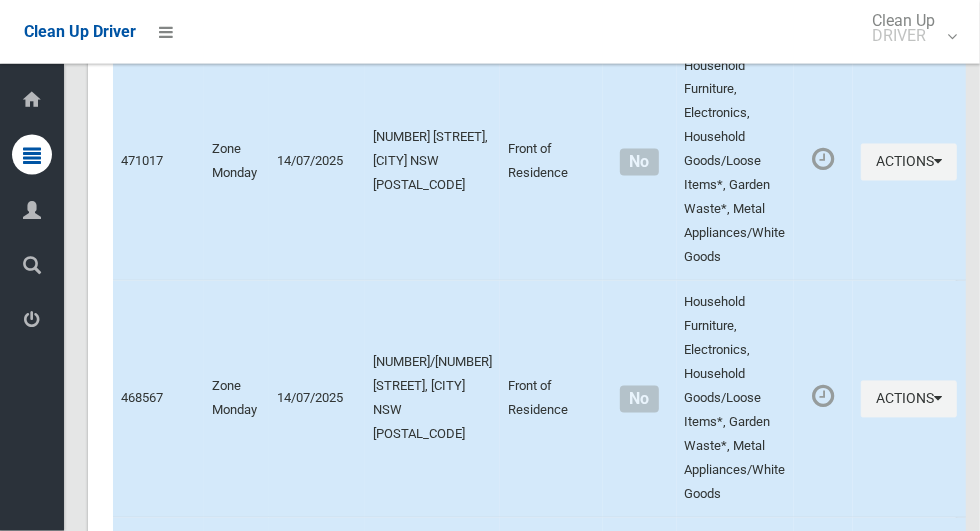 scroll, scrollTop: 10906, scrollLeft: 0, axis: vertical 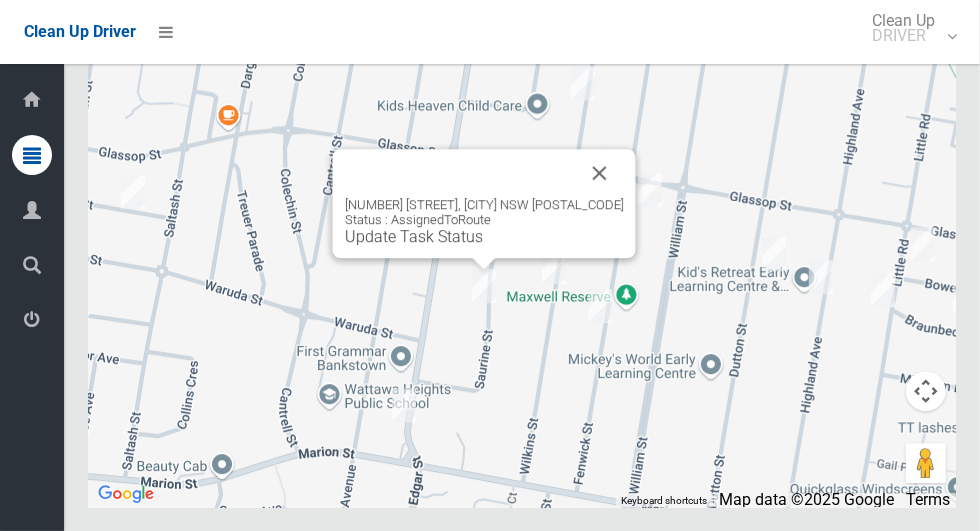 click at bounding box center [600, 173] 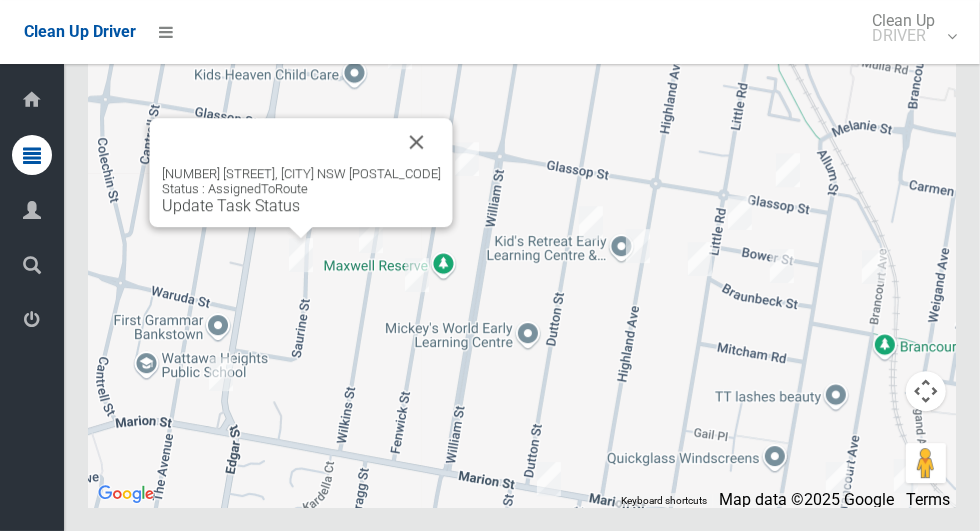 click on "Update Task Status" at bounding box center [231, 205] 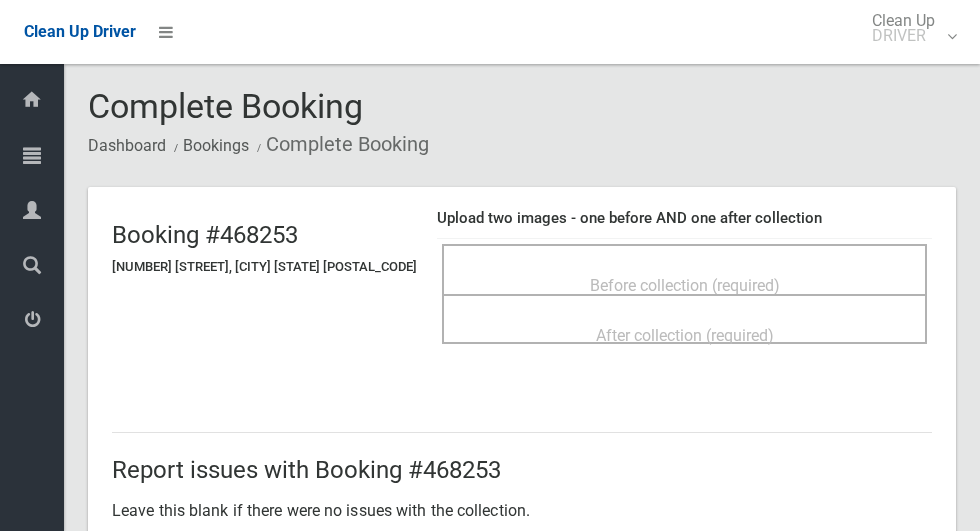 scroll, scrollTop: 0, scrollLeft: 0, axis: both 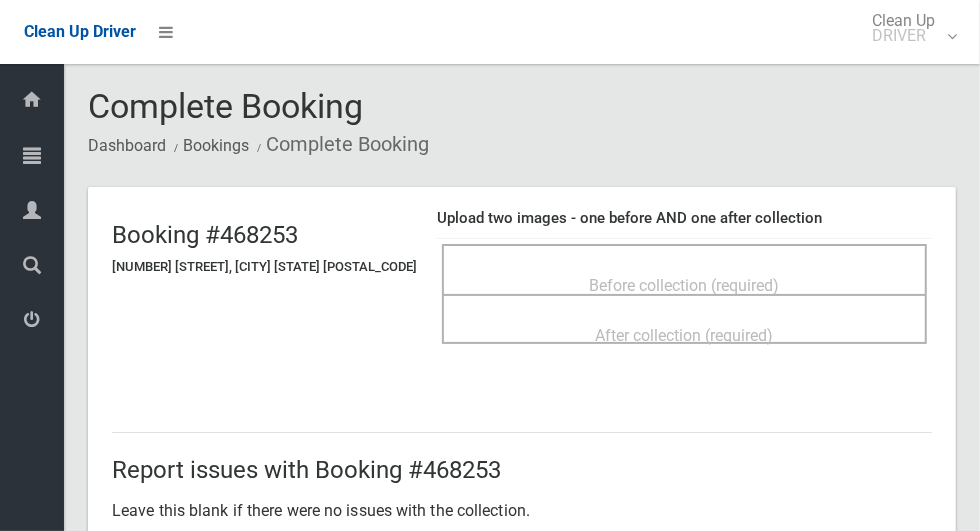click on "Before collection (required)" at bounding box center (685, 285) 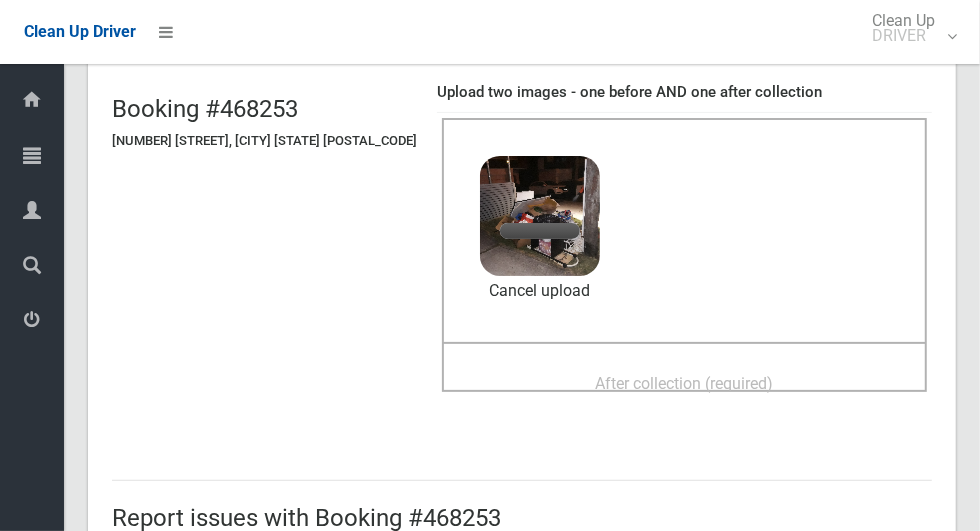 scroll, scrollTop: 140, scrollLeft: 0, axis: vertical 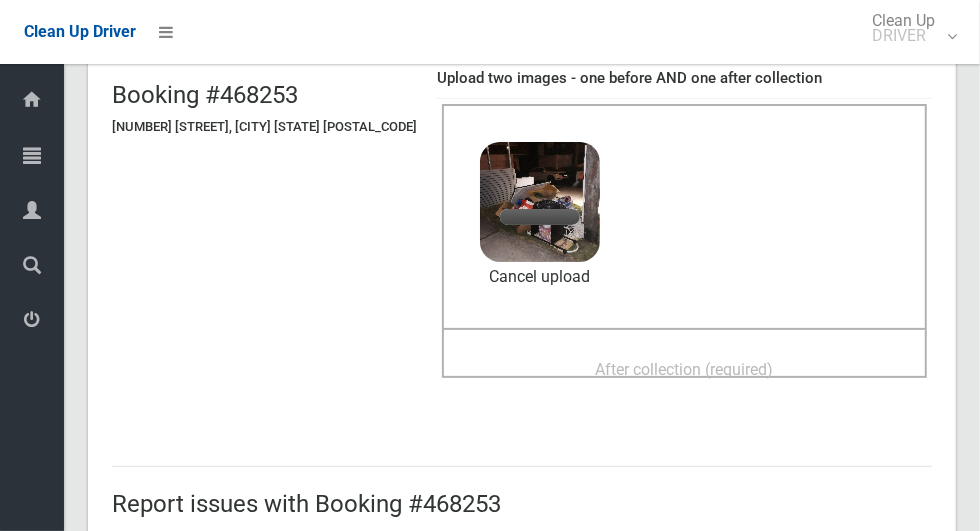 click on "After collection (required)" at bounding box center [685, 369] 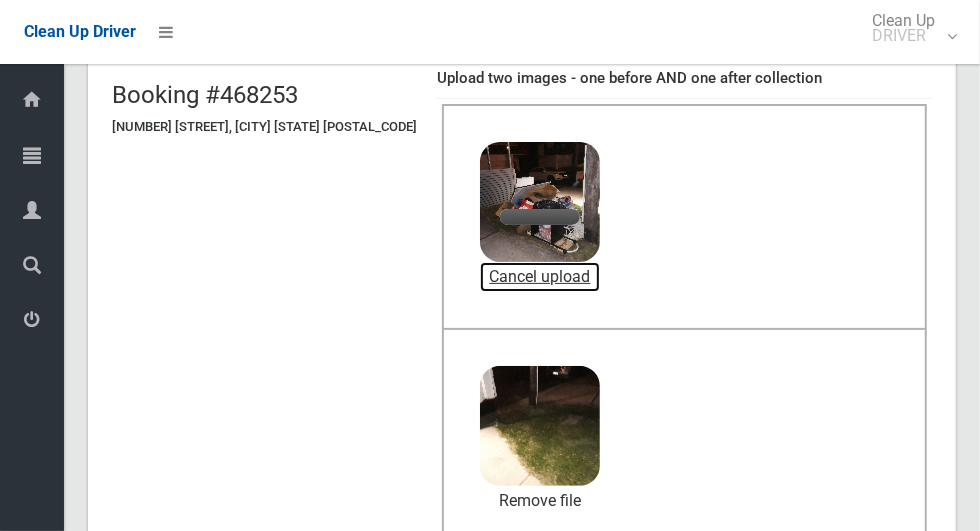 click on "Cancel upload" at bounding box center [540, 277] 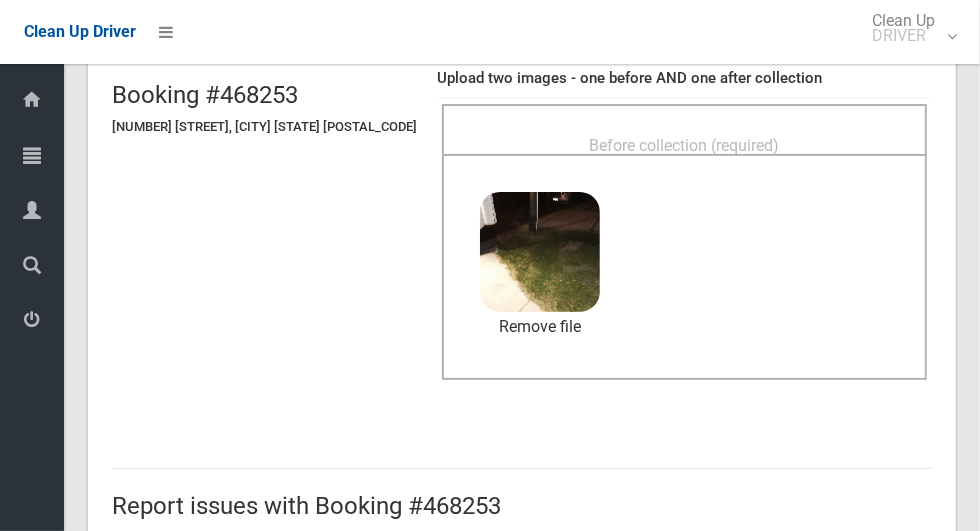 click on "Before collection (required)" at bounding box center (685, 145) 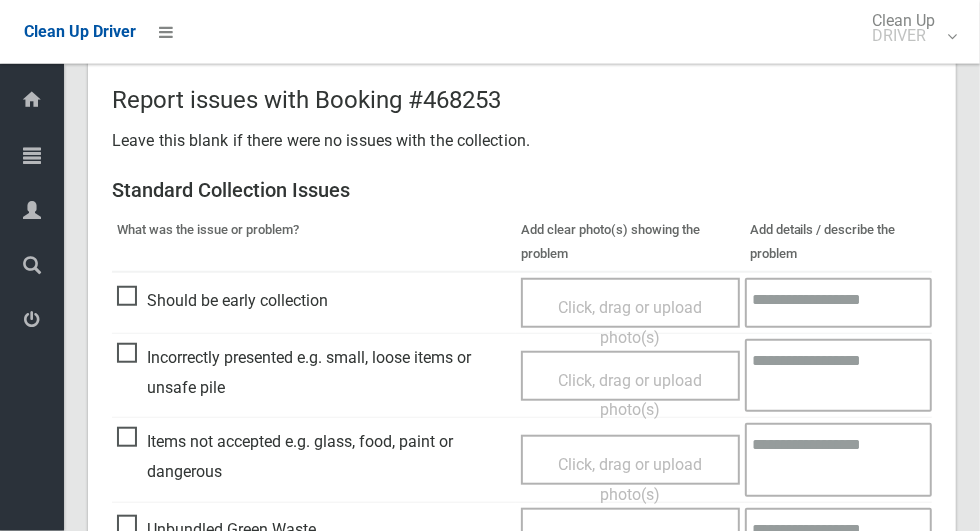 scroll, scrollTop: 738, scrollLeft: 0, axis: vertical 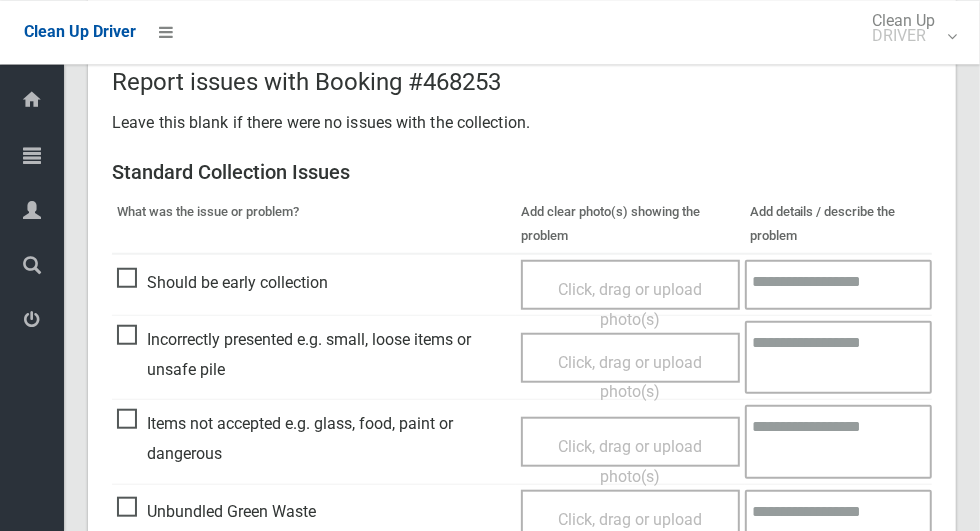 click at bounding box center [838, 284] 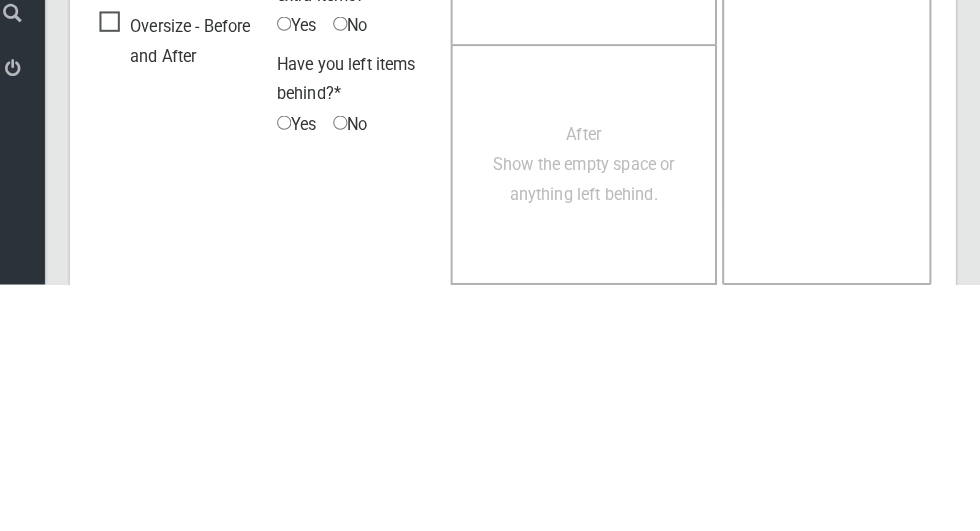 scroll, scrollTop: 1693, scrollLeft: 0, axis: vertical 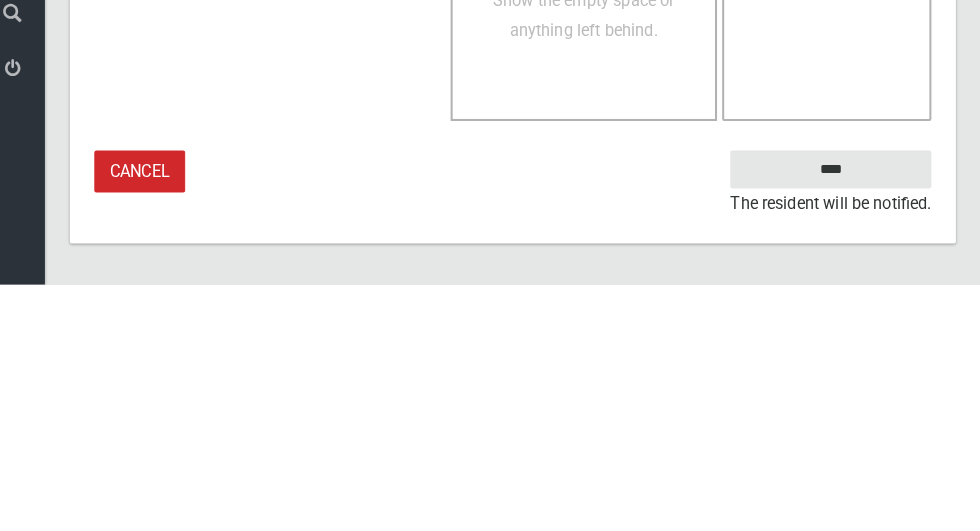 type on "**********" 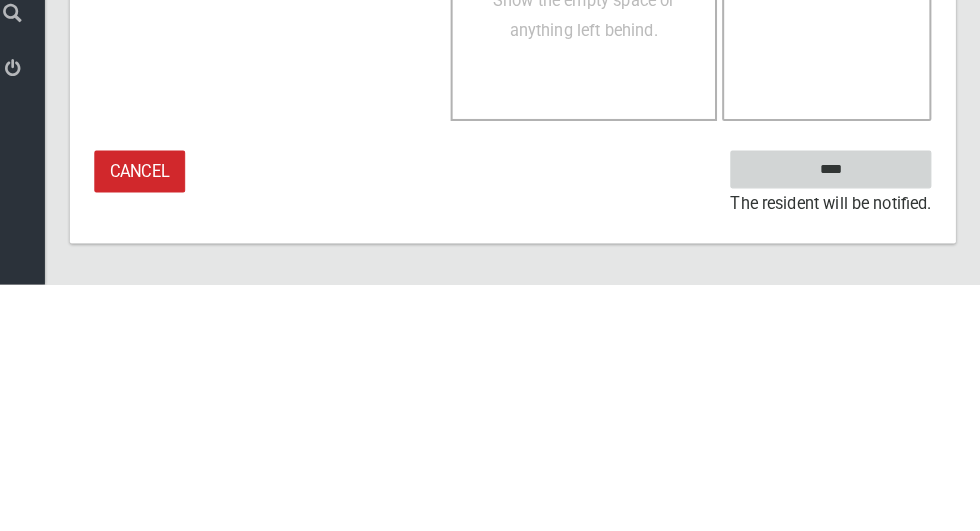 click on "****" at bounding box center [833, 418] 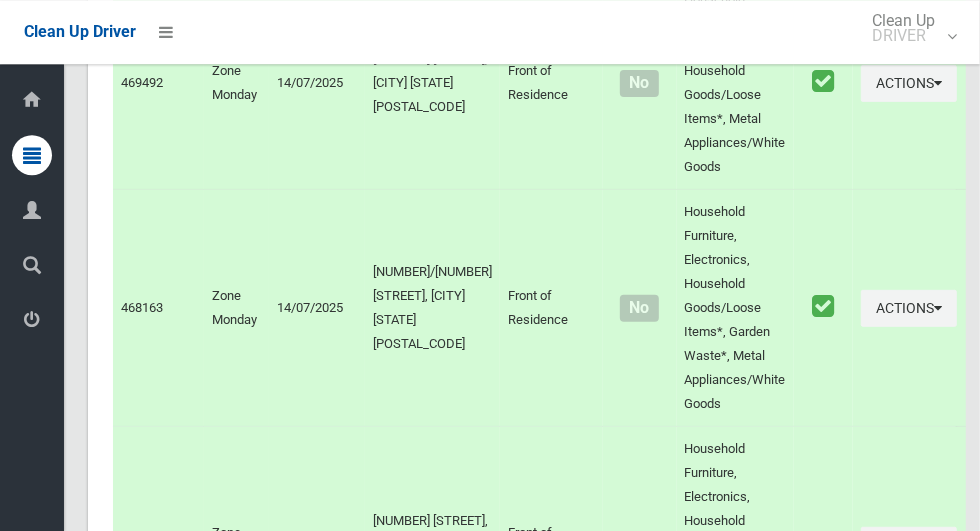 scroll, scrollTop: 10906, scrollLeft: 0, axis: vertical 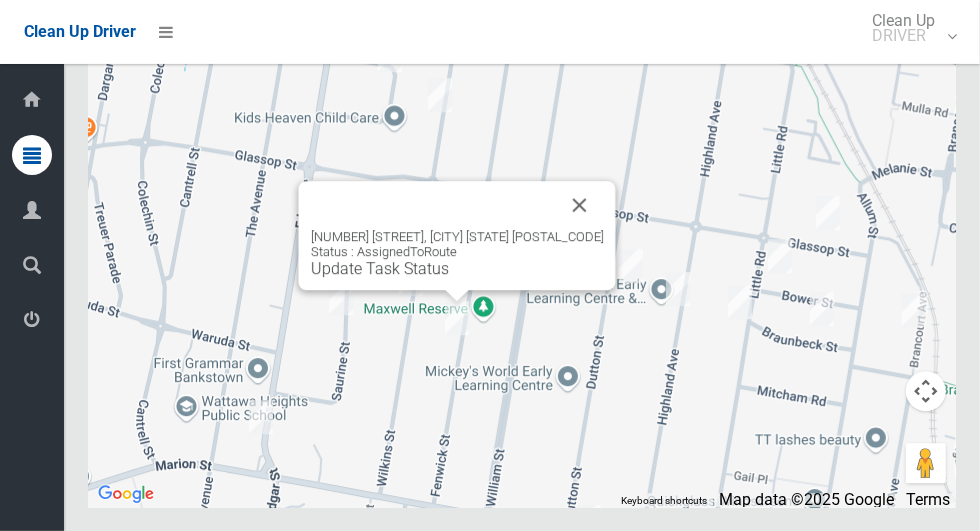 click at bounding box center (580, 205) 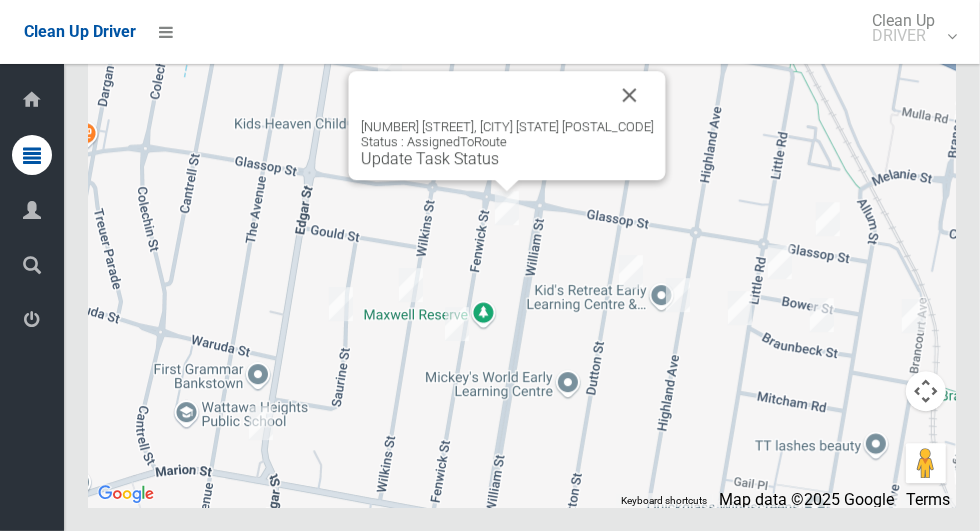 click at bounding box center [630, 95] 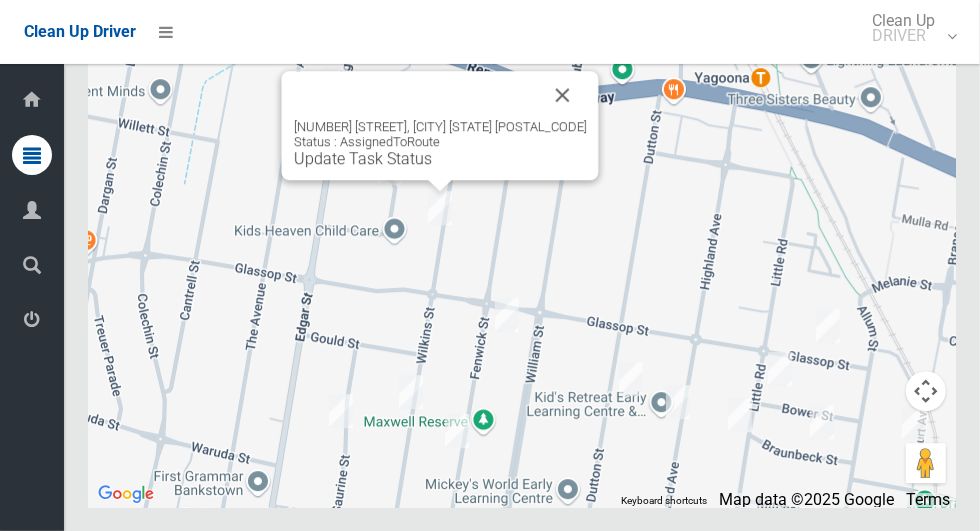 click on "Update Task Status" at bounding box center (363, 158) 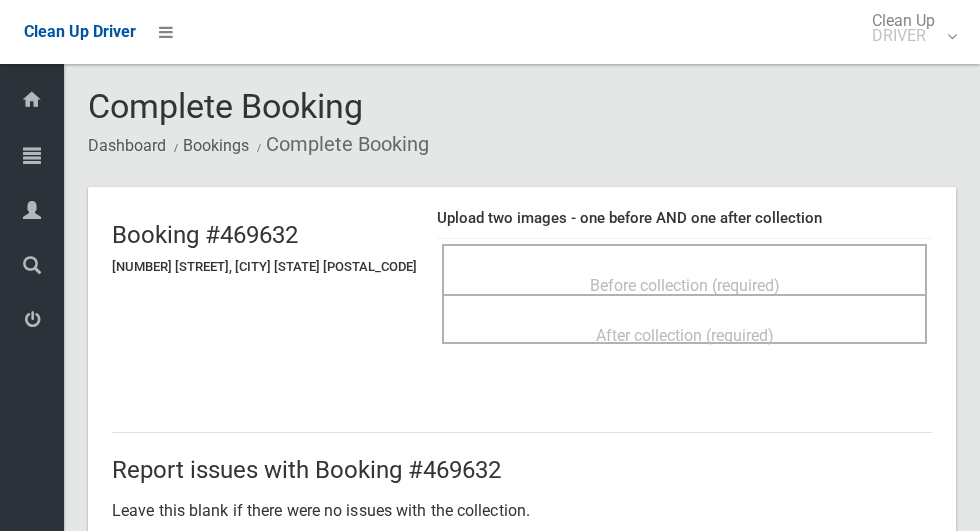 scroll, scrollTop: 0, scrollLeft: 0, axis: both 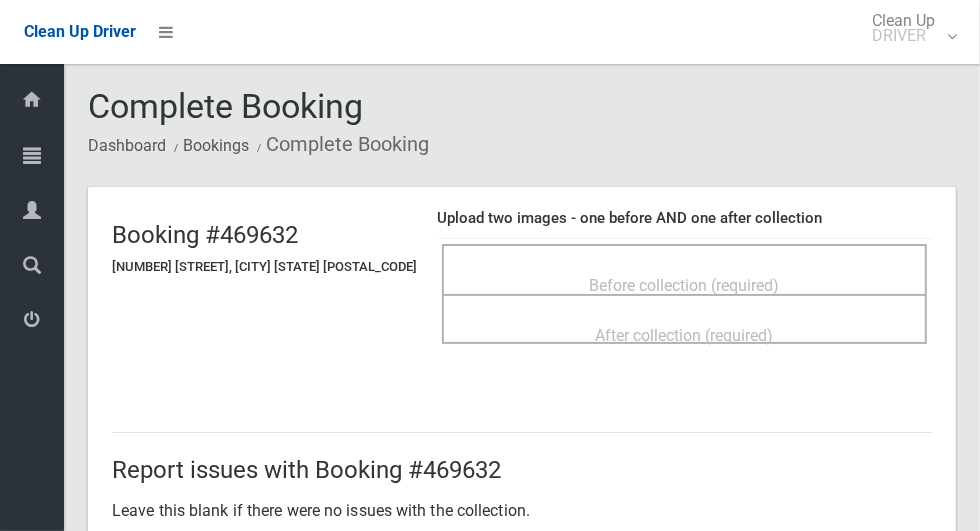click on "Before collection (required)" at bounding box center (685, 285) 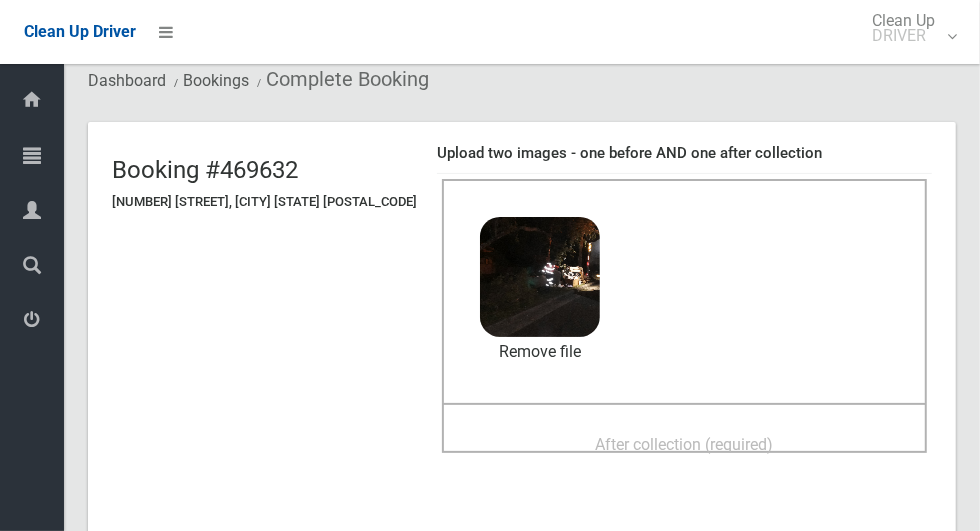 scroll, scrollTop: 68, scrollLeft: 0, axis: vertical 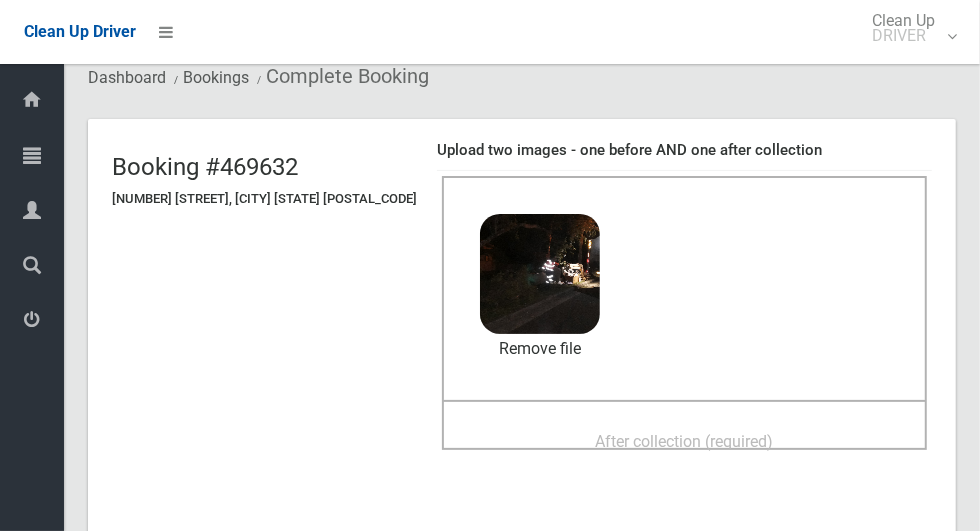 click on "After collection (required)" at bounding box center (685, 441) 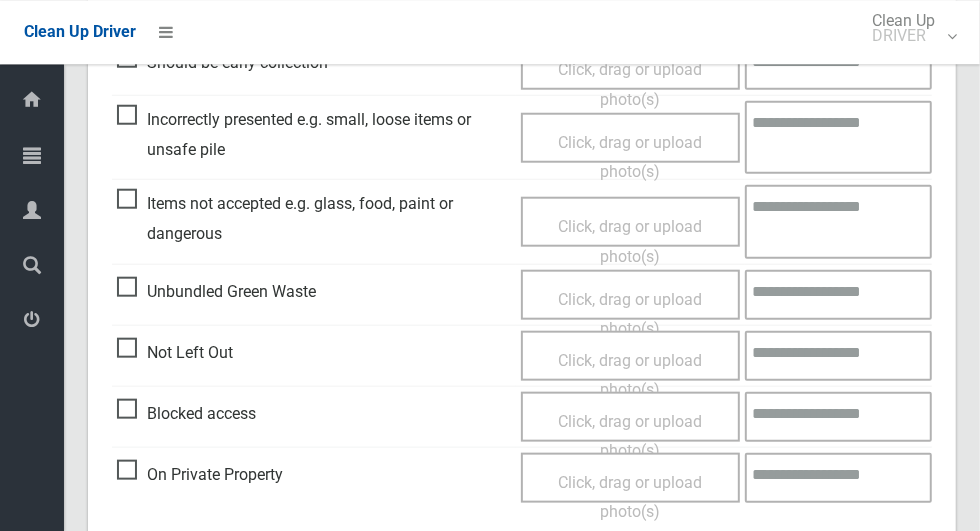 scroll, scrollTop: 1636, scrollLeft: 0, axis: vertical 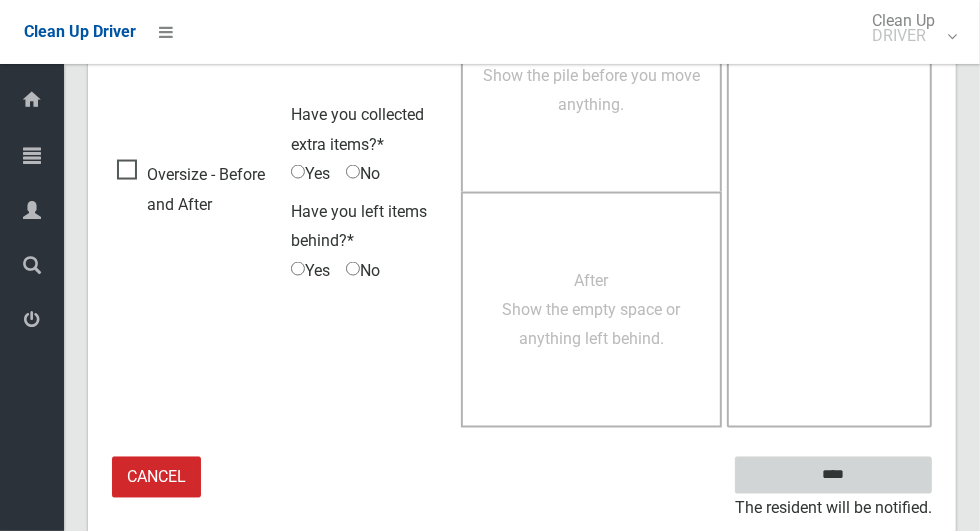 click on "****" at bounding box center (833, 475) 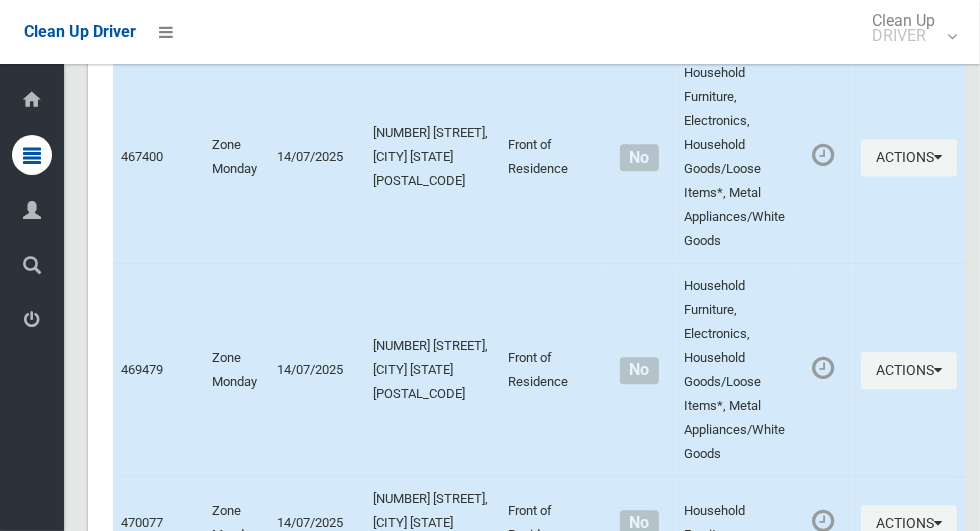 scroll, scrollTop: 10906, scrollLeft: 0, axis: vertical 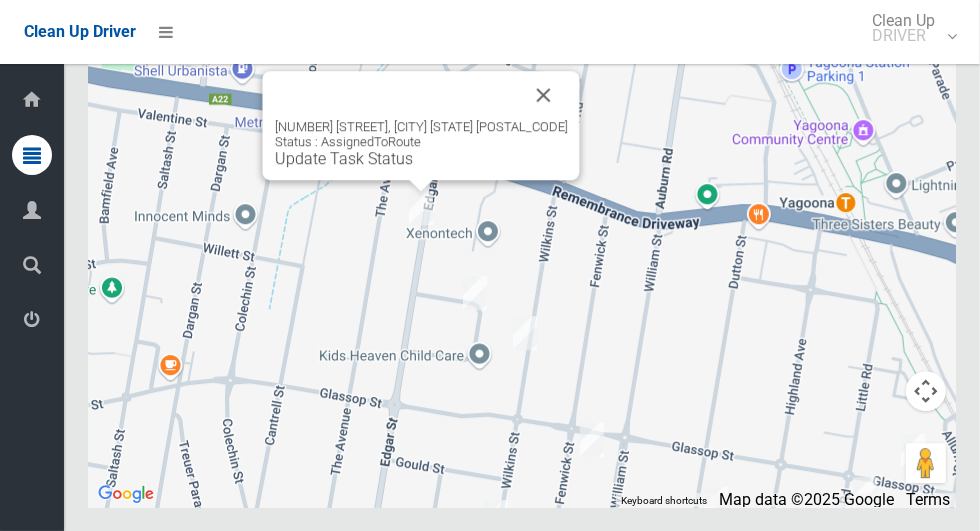 click on "Update Task Status" at bounding box center (344, 158) 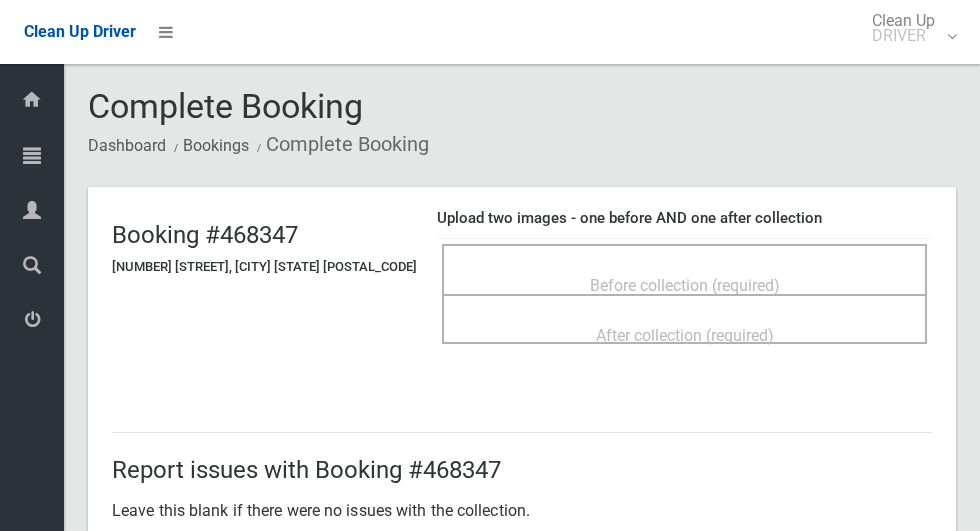 scroll, scrollTop: 0, scrollLeft: 0, axis: both 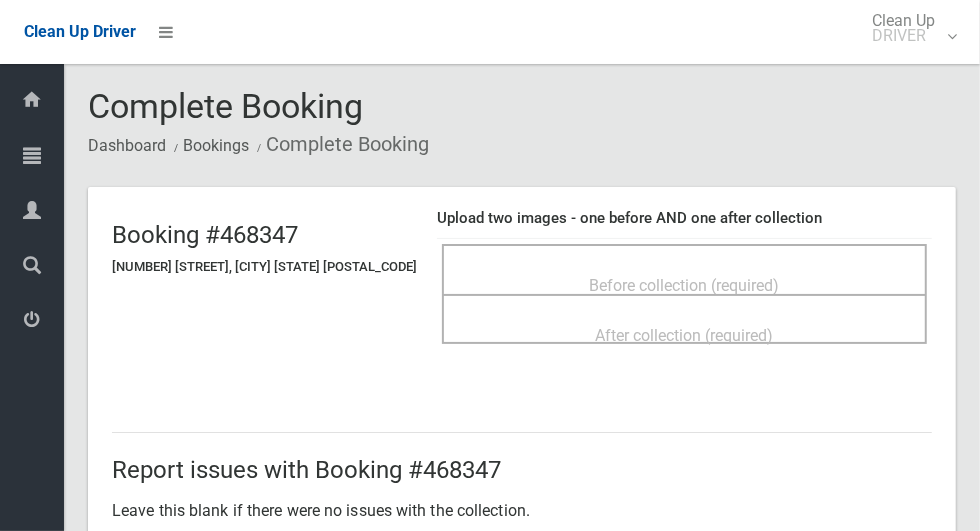 click on "Before collection (required)" at bounding box center [684, 284] 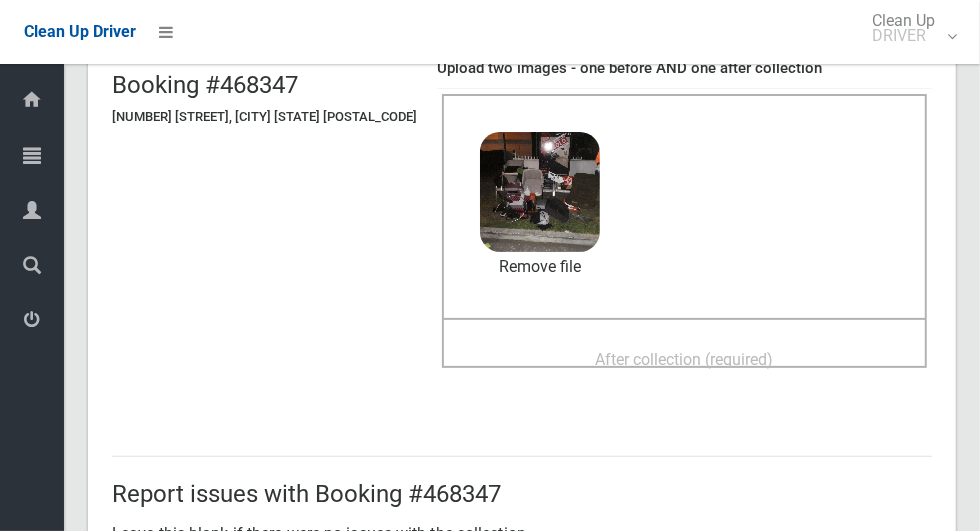 scroll, scrollTop: 160, scrollLeft: 0, axis: vertical 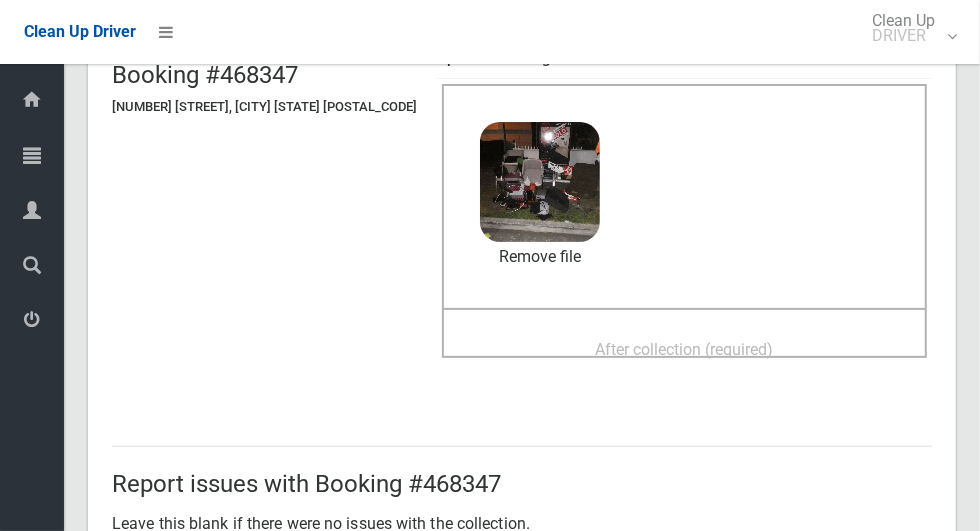 click on "After collection (required)" at bounding box center (685, 349) 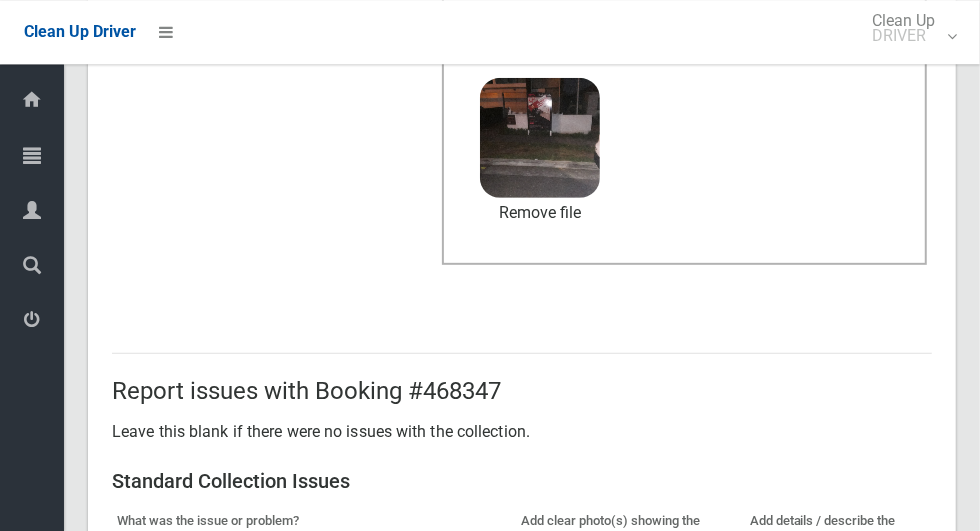 scroll, scrollTop: 1636, scrollLeft: 0, axis: vertical 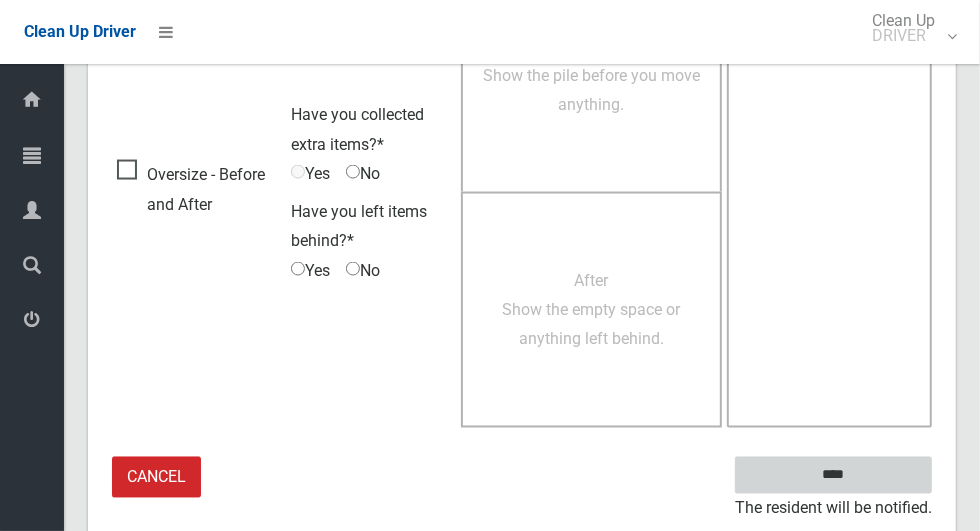 click on "****" at bounding box center [833, 475] 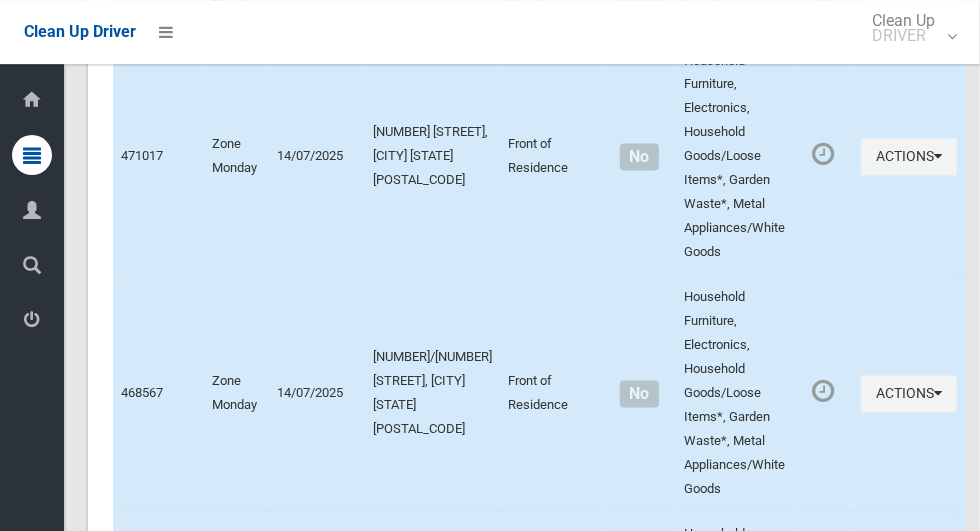 scroll, scrollTop: 10906, scrollLeft: 0, axis: vertical 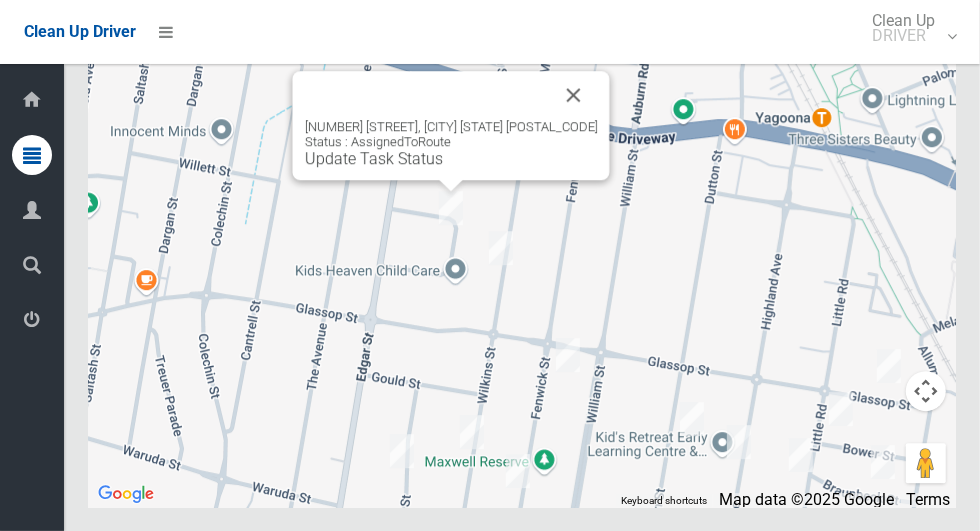 click on "Update Task Status" at bounding box center [374, 158] 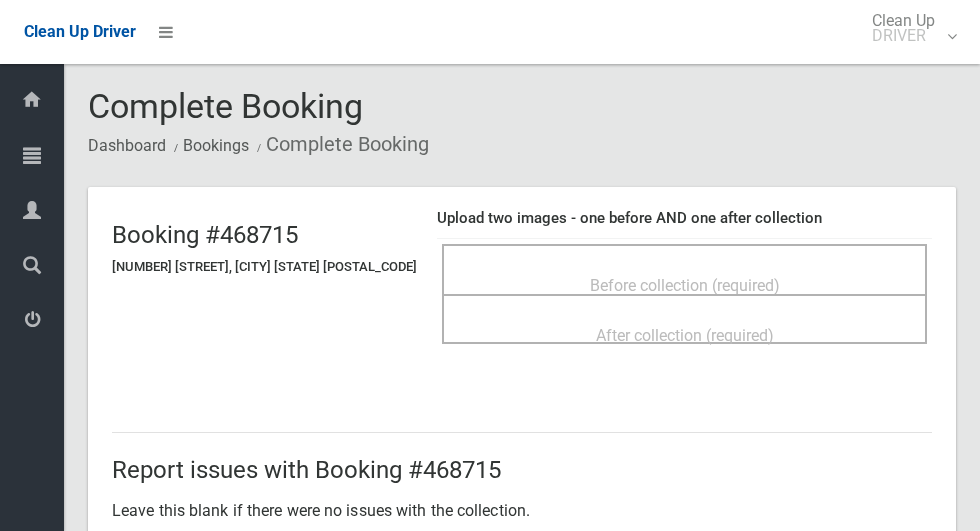 scroll, scrollTop: 0, scrollLeft: 0, axis: both 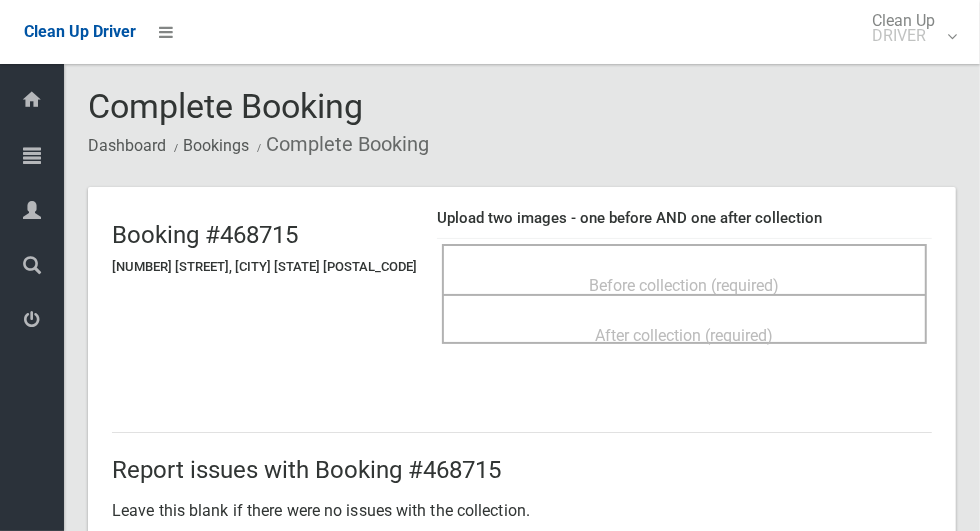 click on "Before collection (required)" at bounding box center (684, 269) 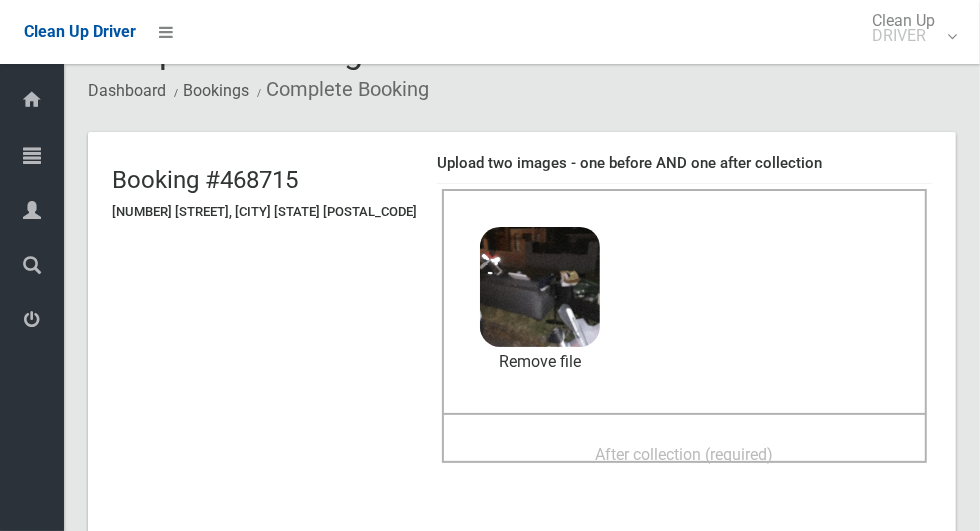 scroll, scrollTop: 54, scrollLeft: 0, axis: vertical 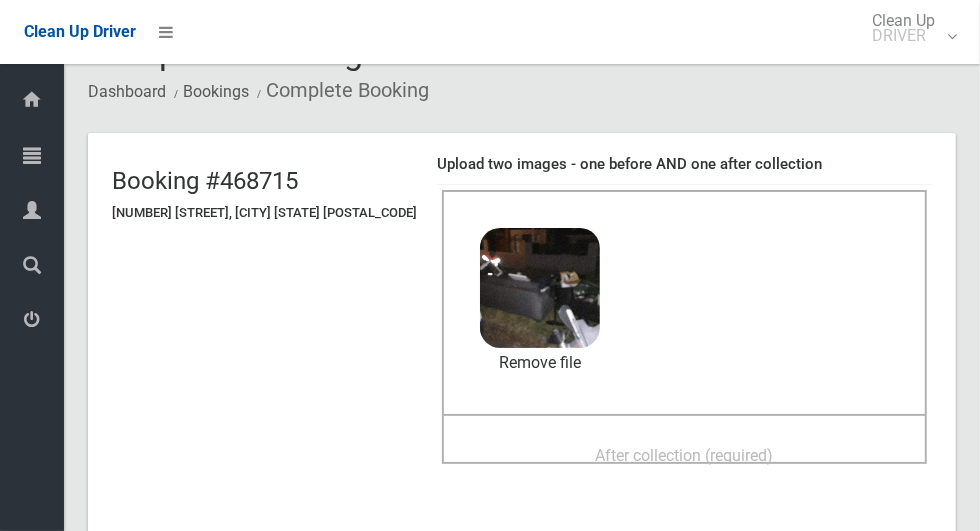 click on "After collection (required)" at bounding box center (685, 455) 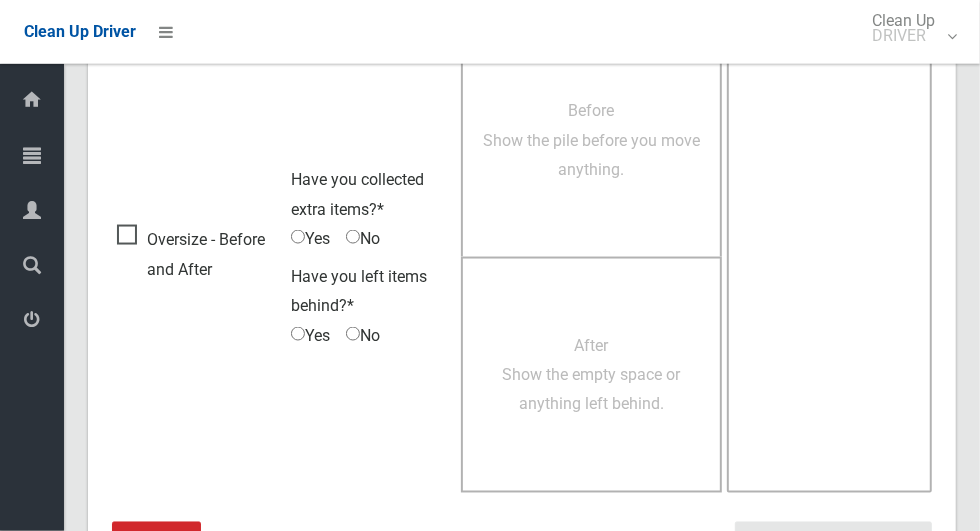 scroll, scrollTop: 1636, scrollLeft: 0, axis: vertical 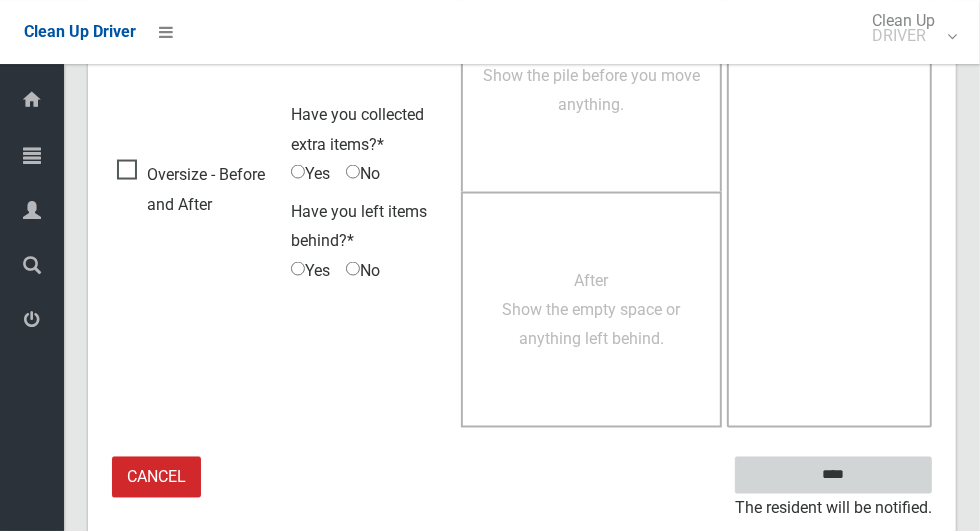 click on "****" at bounding box center [833, 475] 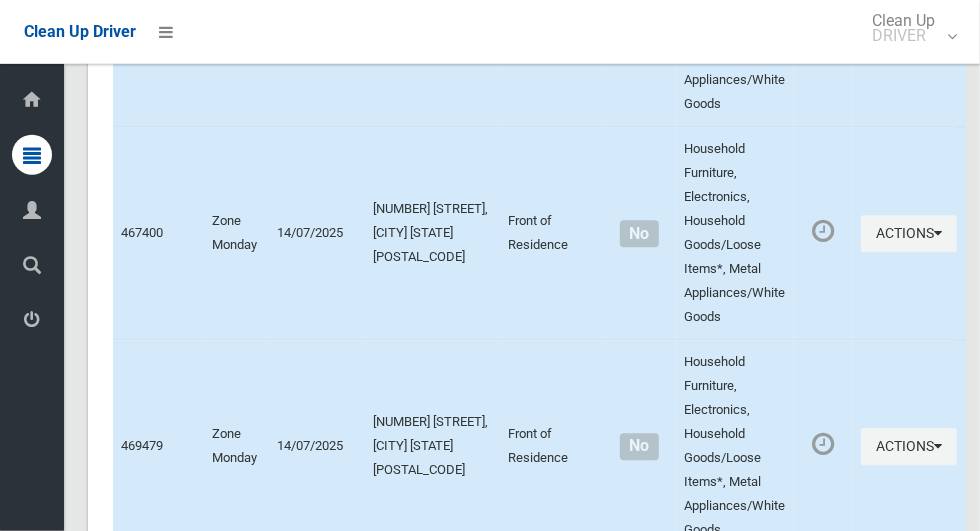 scroll, scrollTop: 10906, scrollLeft: 0, axis: vertical 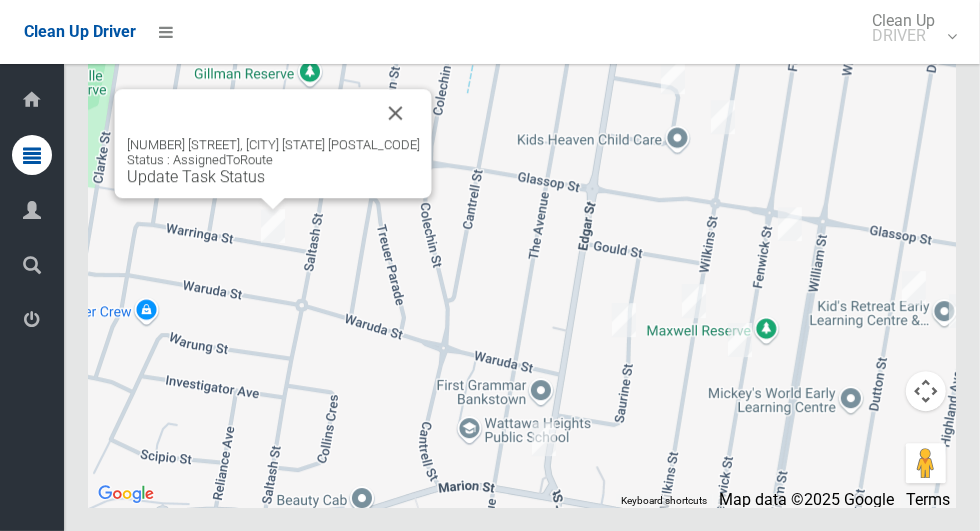 click on "Update Task Status" at bounding box center [196, 176] 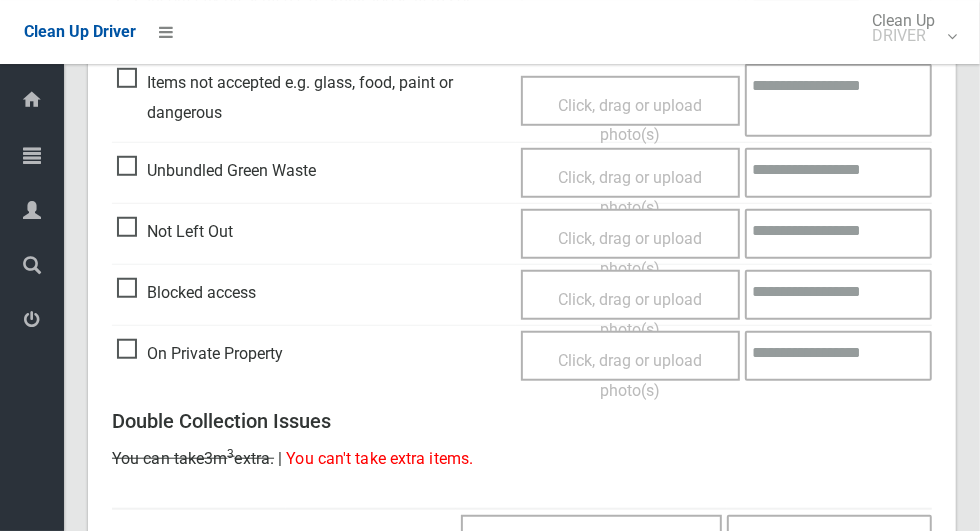 scroll, scrollTop: 728, scrollLeft: 0, axis: vertical 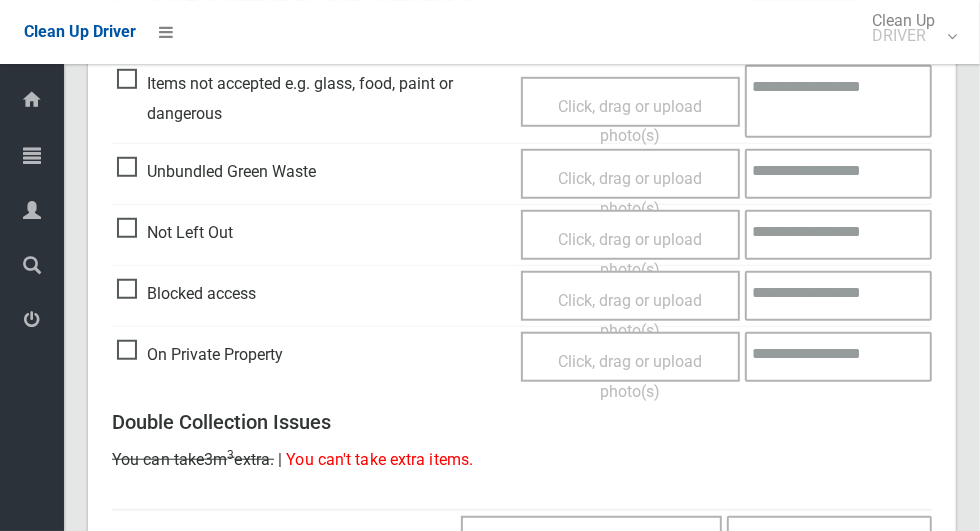 click on "Blocked access" at bounding box center [186, 294] 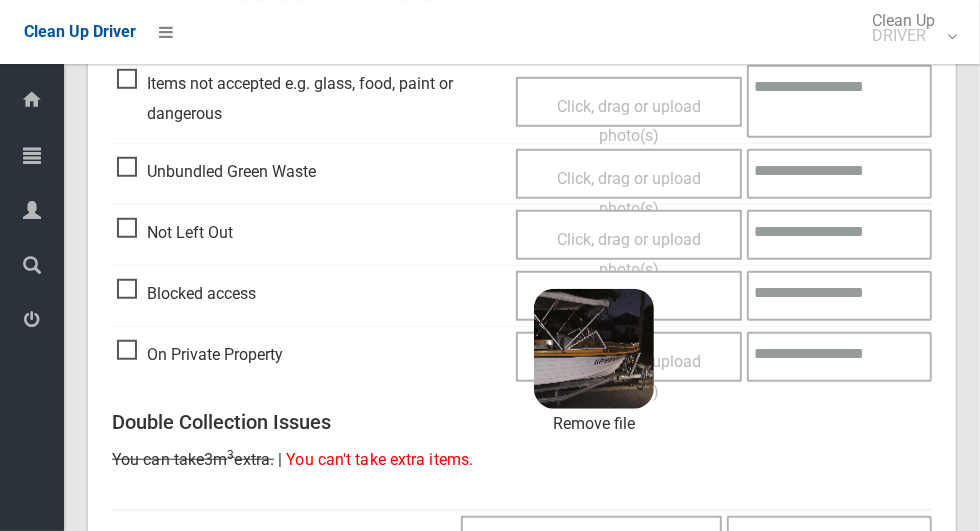click at bounding box center (839, 296) 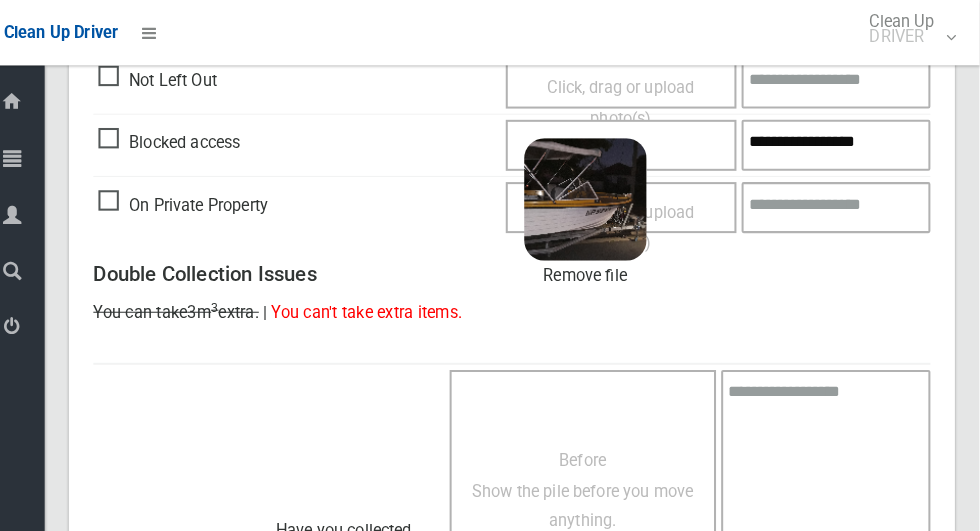 scroll, scrollTop: 882, scrollLeft: 0, axis: vertical 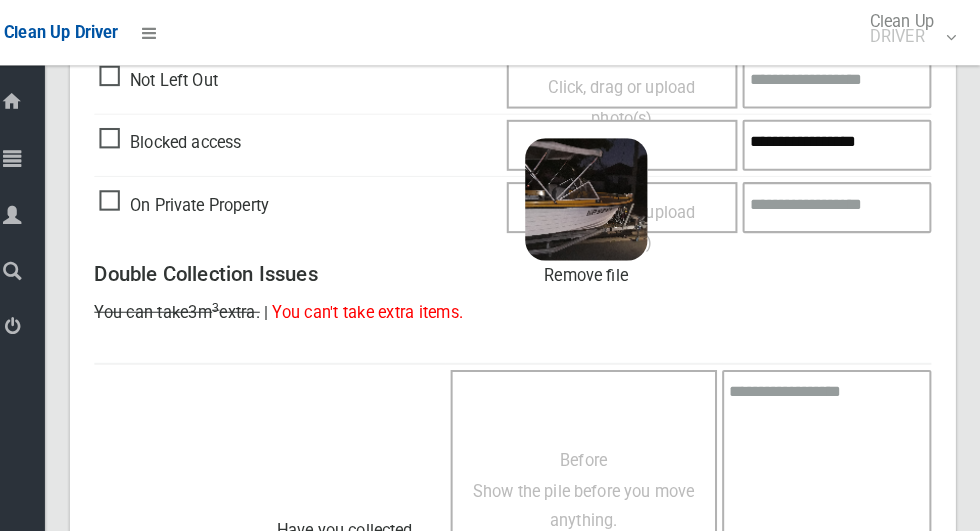 click on "**********" at bounding box center [839, 142] 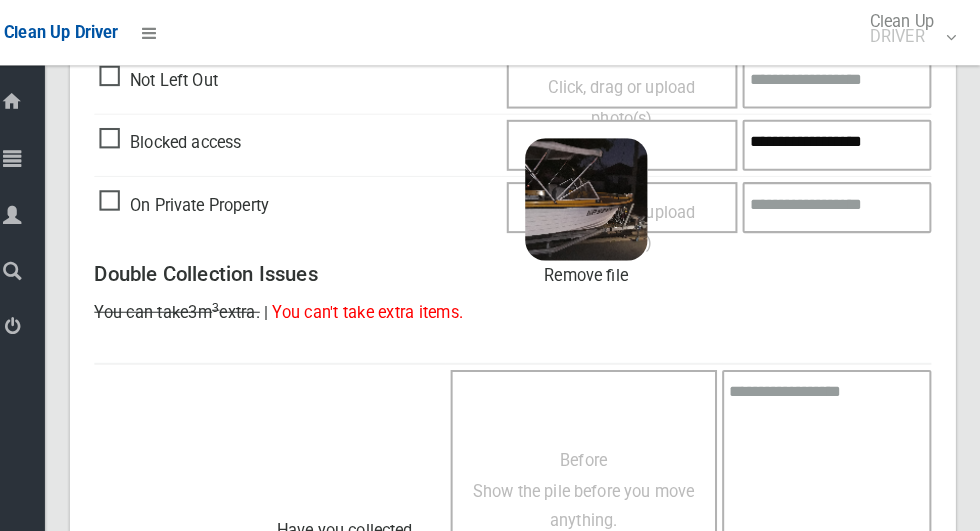 click on "**********" at bounding box center [839, 142] 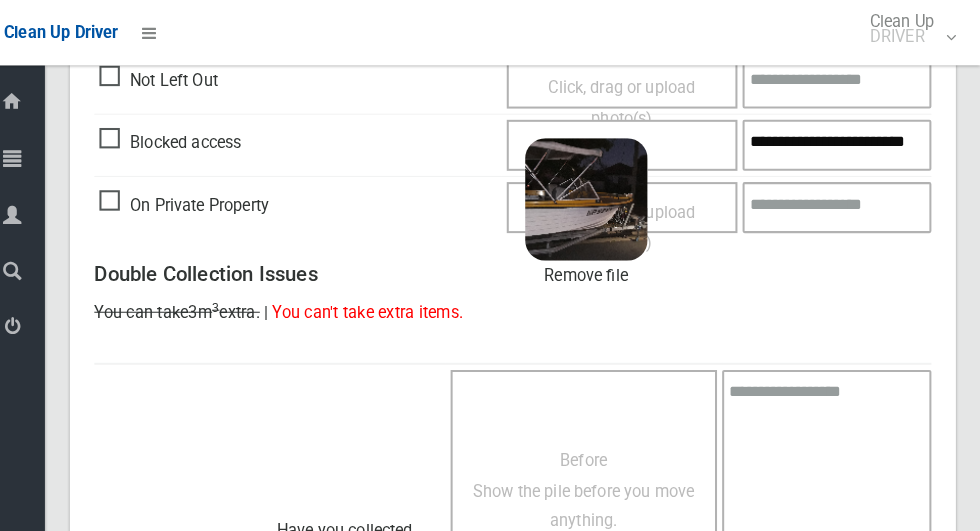 scroll, scrollTop: 13, scrollLeft: 0, axis: vertical 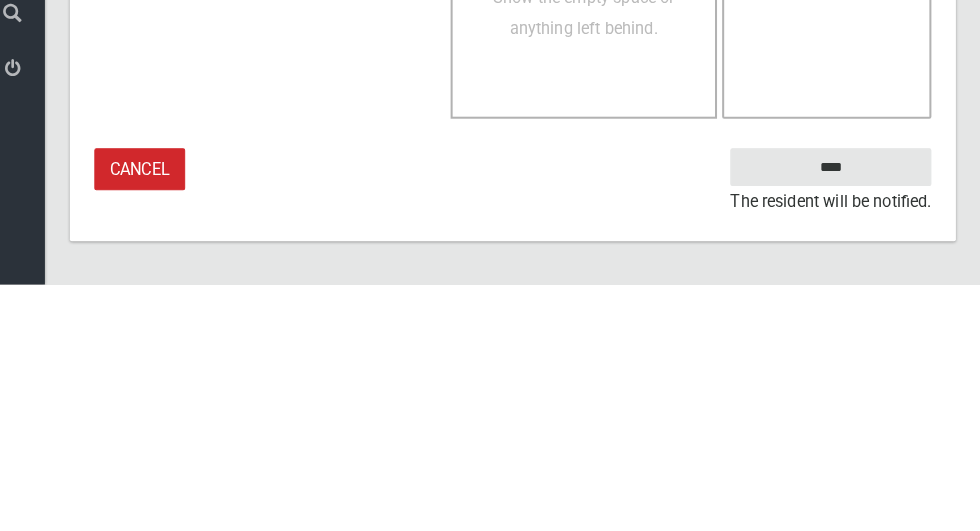 type on "**********" 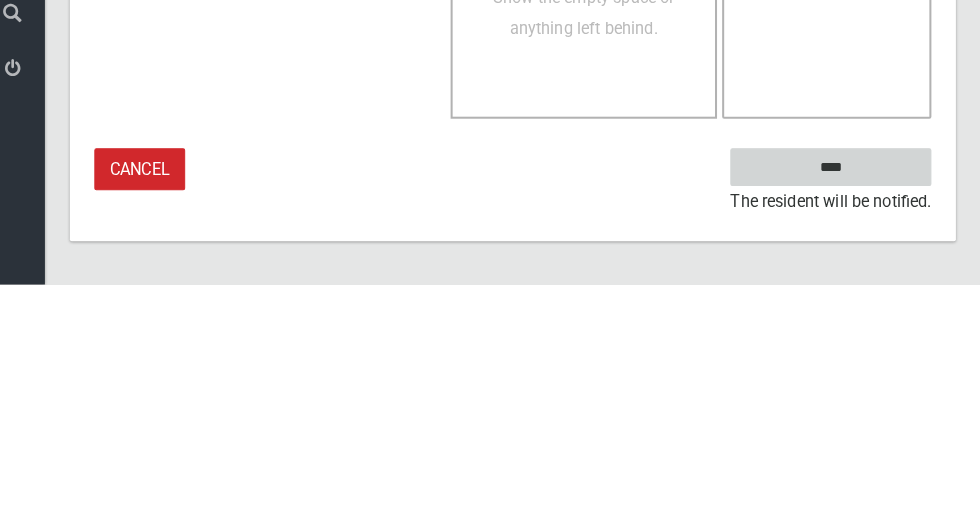 click on "****" at bounding box center [833, 416] 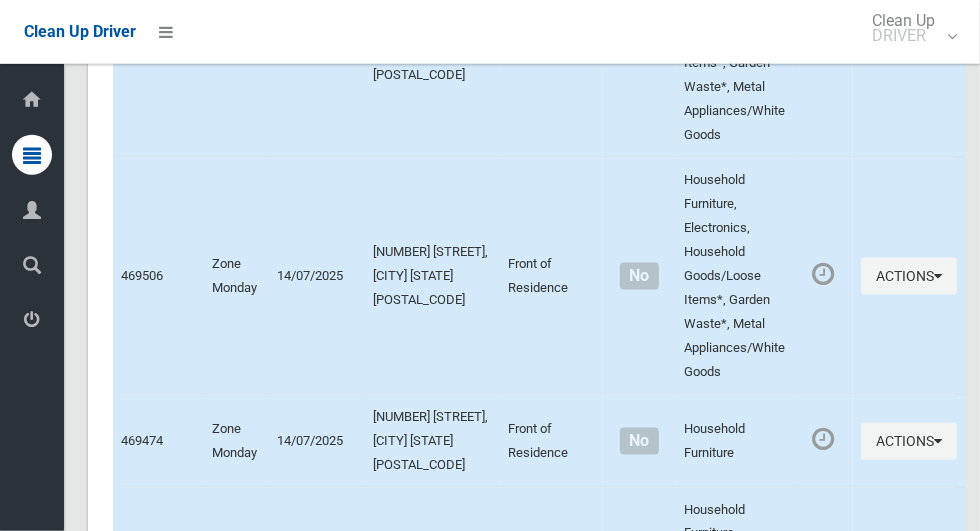 scroll, scrollTop: 10906, scrollLeft: 0, axis: vertical 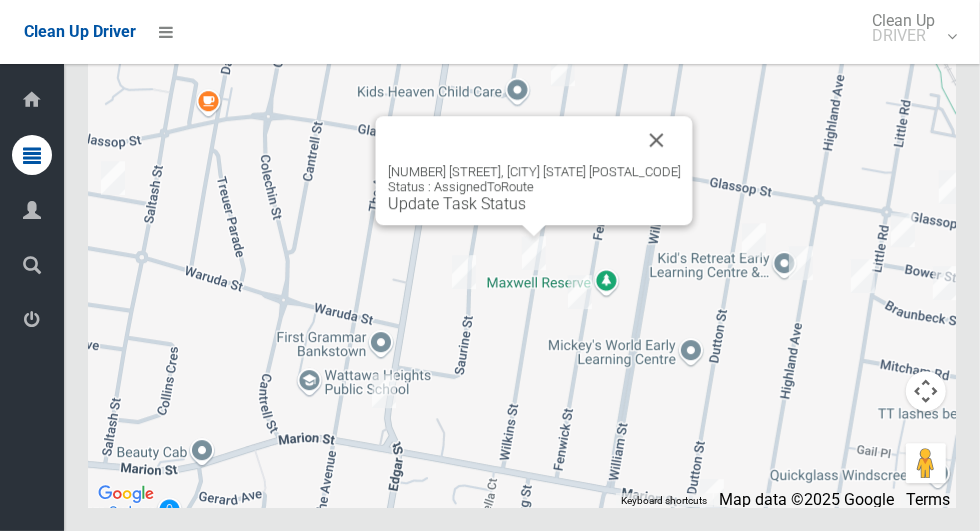 click at bounding box center [657, 140] 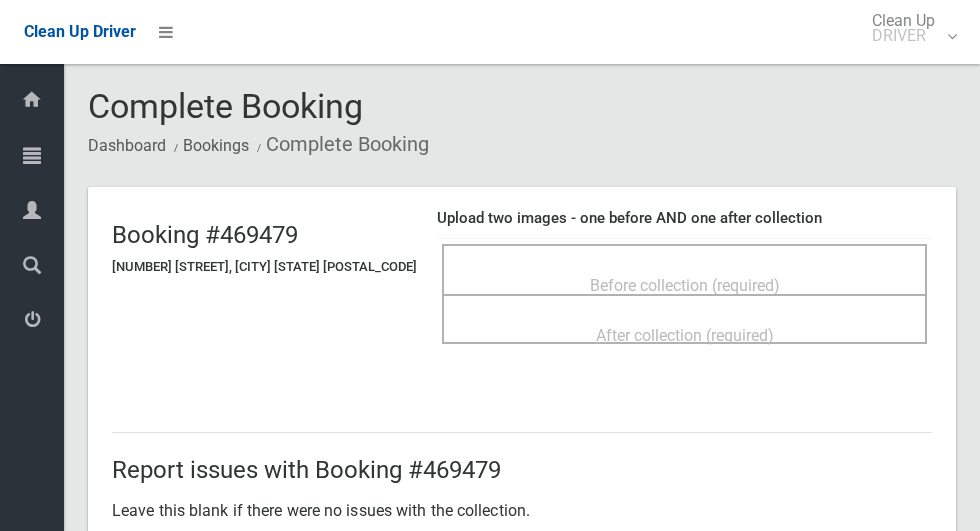 scroll, scrollTop: 0, scrollLeft: 0, axis: both 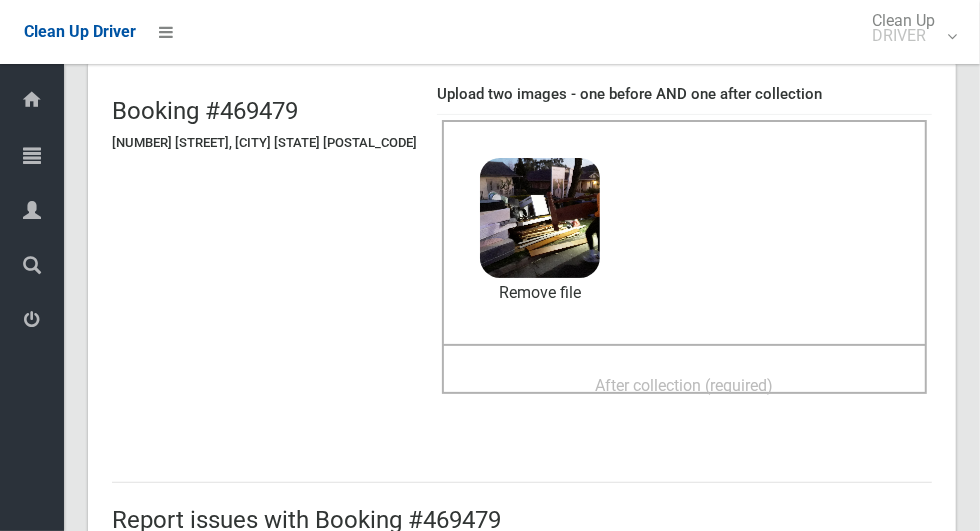 click on "After collection (required)" at bounding box center (685, 385) 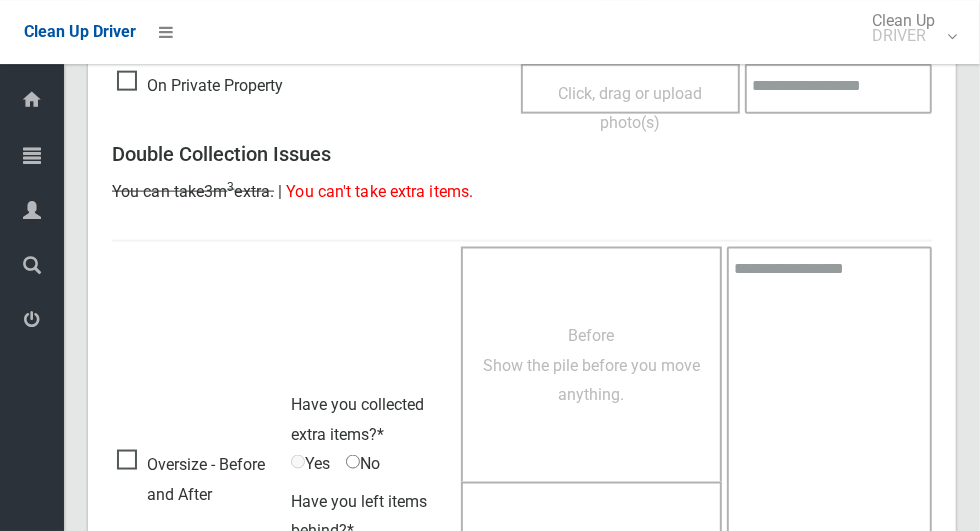 scroll, scrollTop: 1636, scrollLeft: 0, axis: vertical 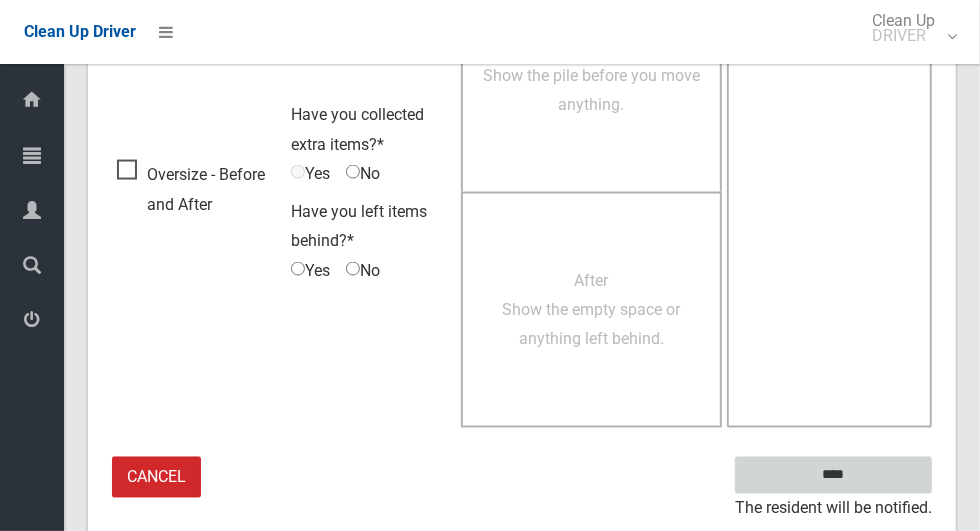 click on "****" at bounding box center [833, 475] 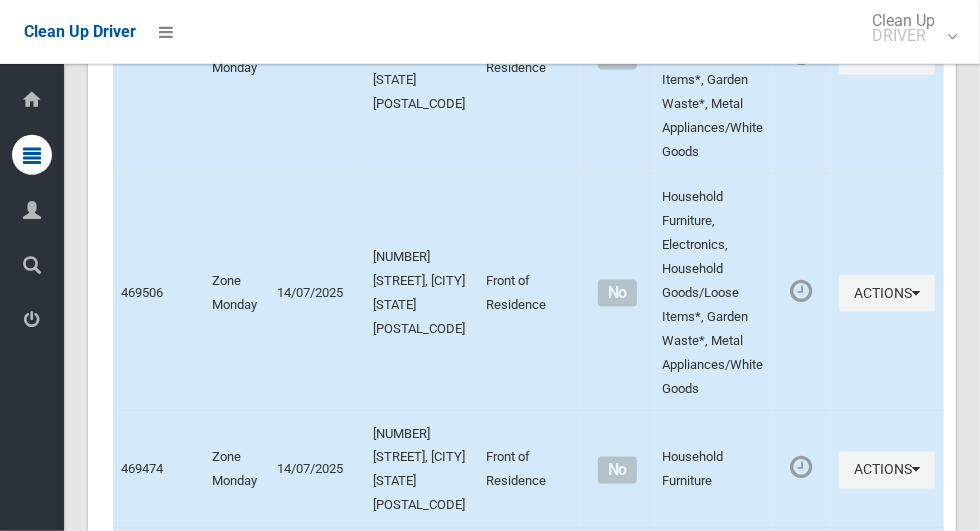 scroll, scrollTop: 6733, scrollLeft: 0, axis: vertical 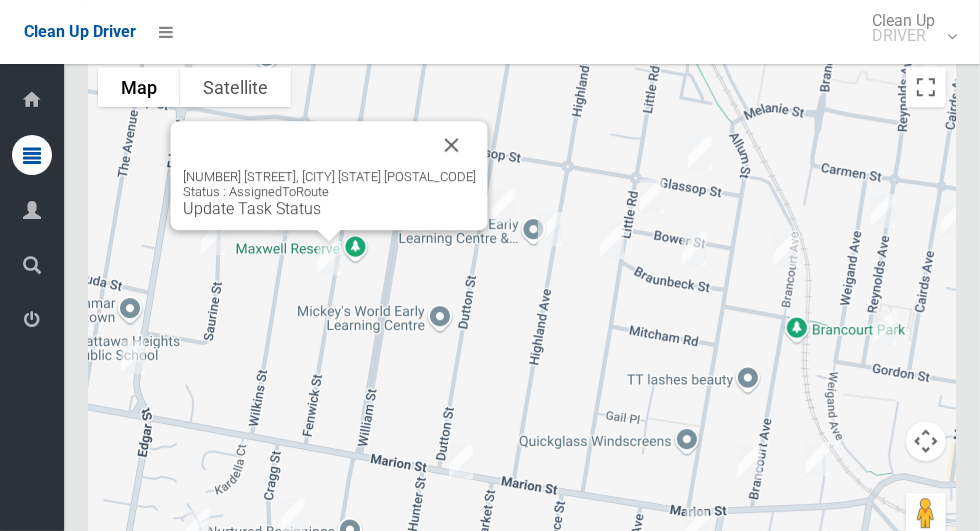 click at bounding box center (452, 145) 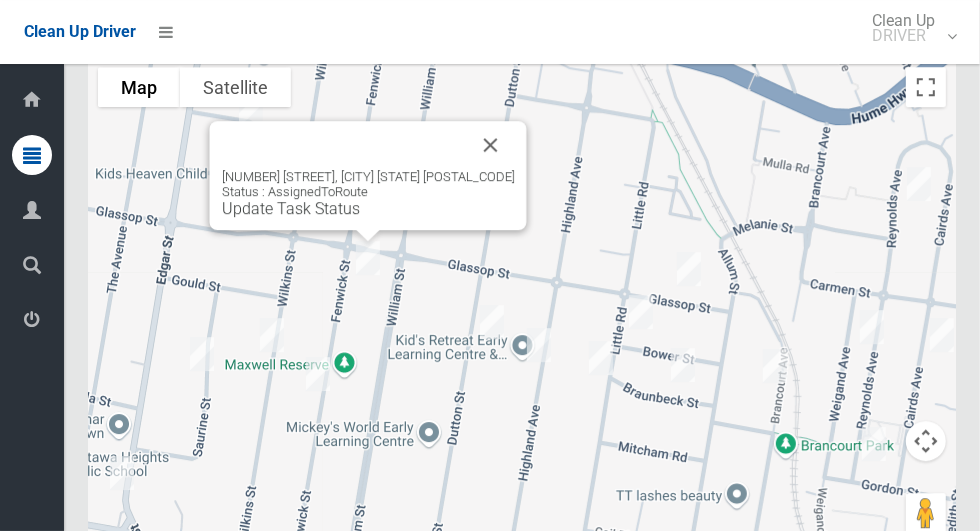 click at bounding box center (491, 145) 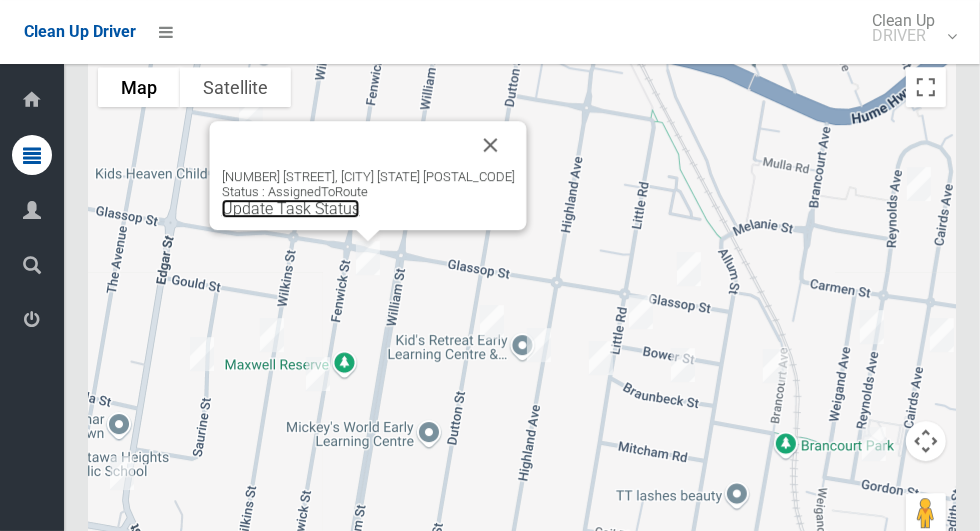 click on "Update Task Status" at bounding box center (291, 208) 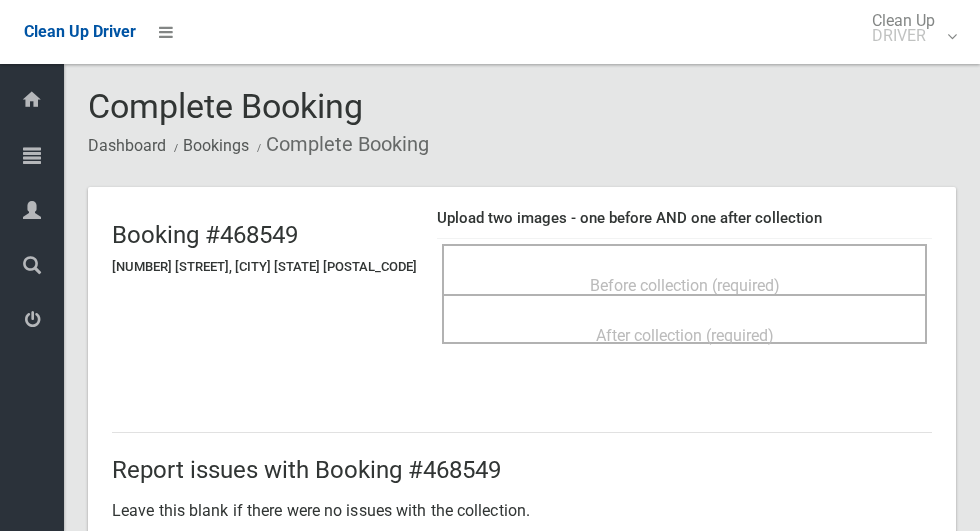 scroll, scrollTop: 0, scrollLeft: 0, axis: both 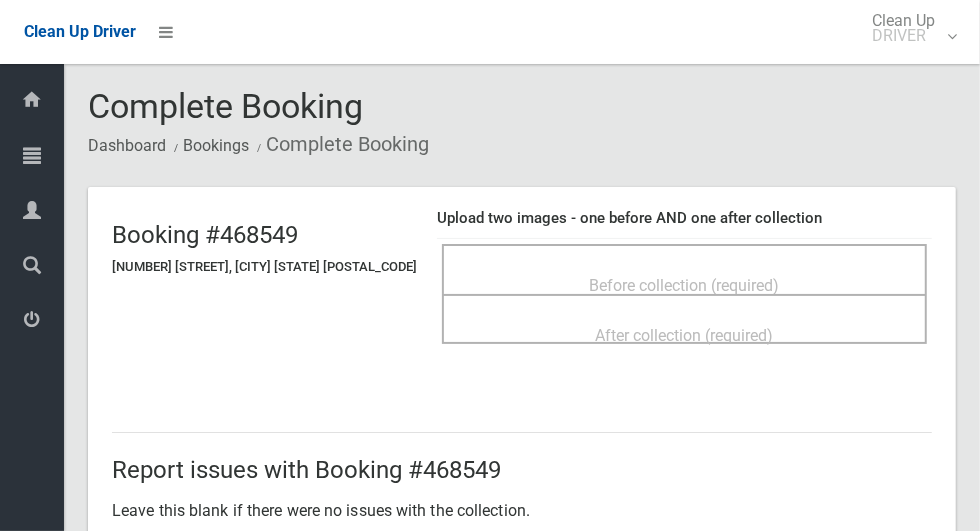 click on "Before collection (required)" at bounding box center [684, 284] 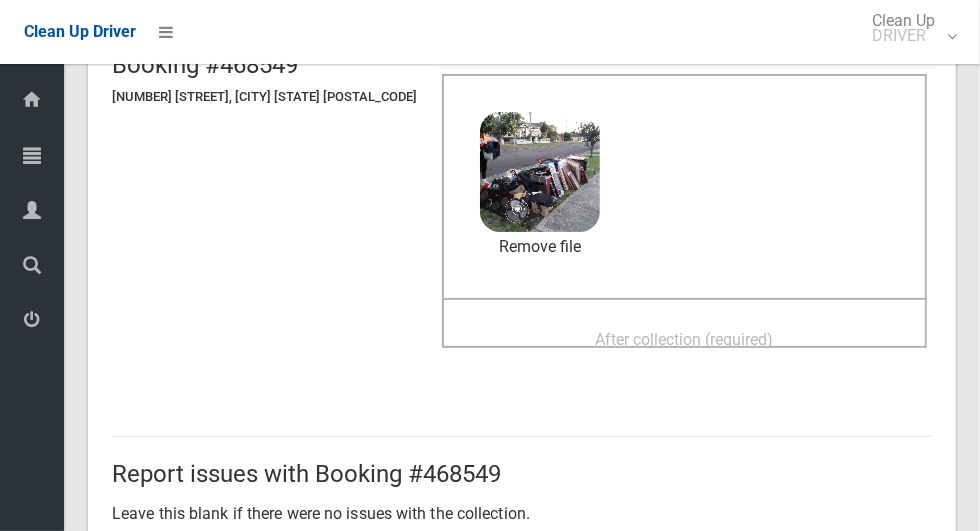 scroll, scrollTop: 216, scrollLeft: 0, axis: vertical 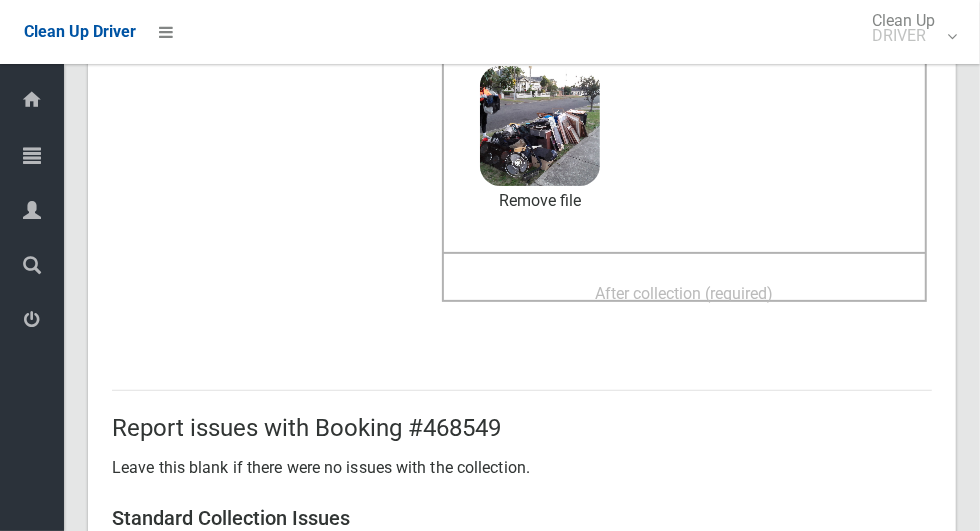 click on "After collection (required)" at bounding box center [685, 293] 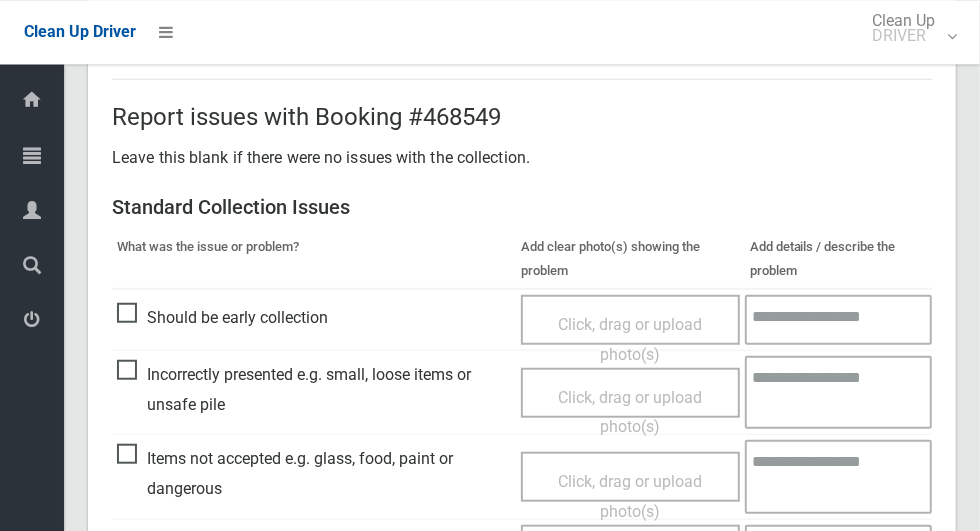 scroll, scrollTop: 1636, scrollLeft: 0, axis: vertical 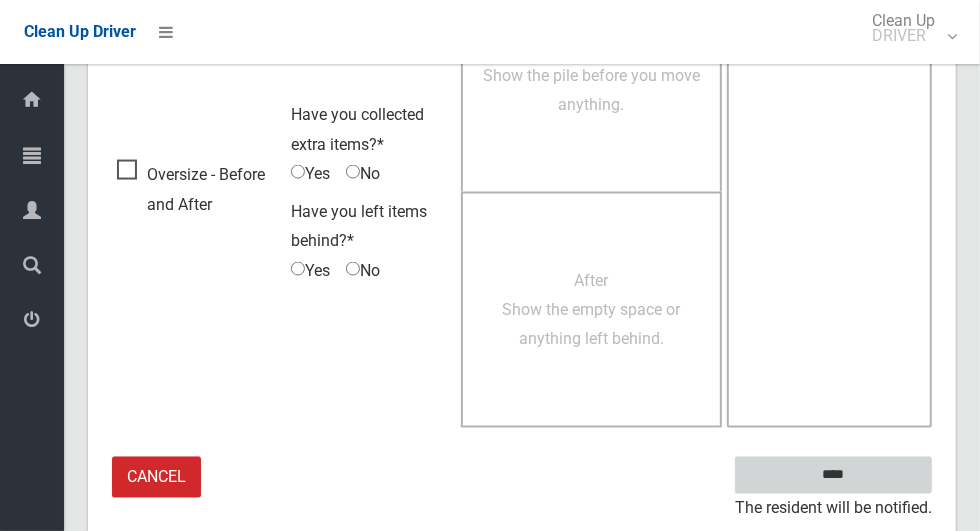 click on "****" at bounding box center (833, 475) 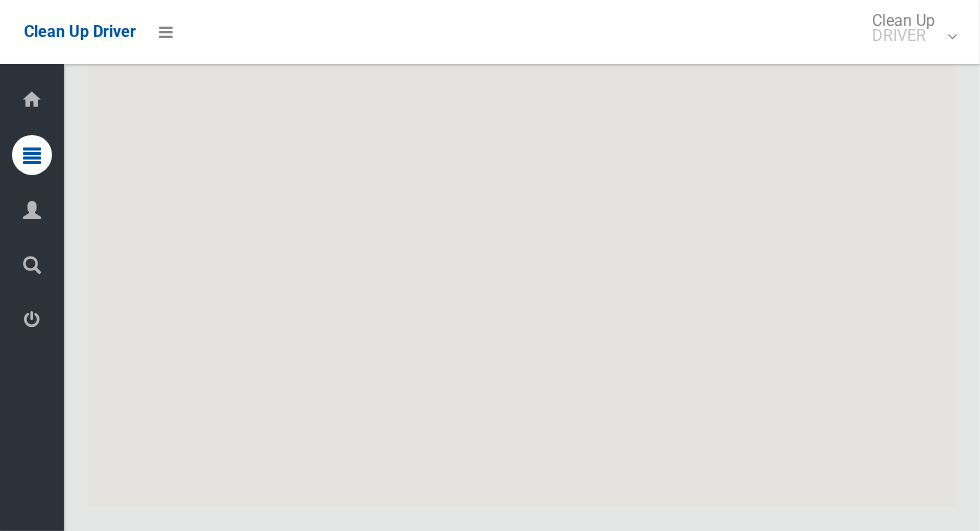 scroll, scrollTop: 10906, scrollLeft: 0, axis: vertical 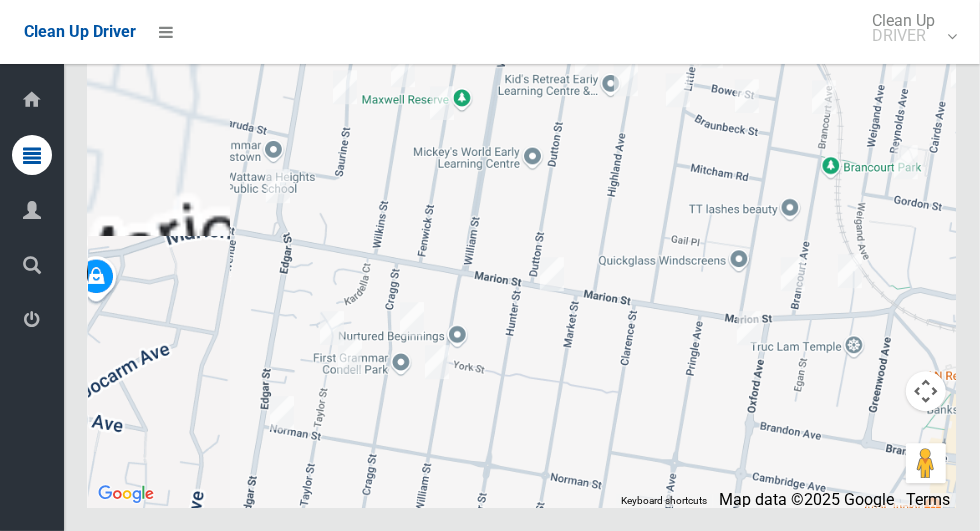 click at bounding box center [522, 257] 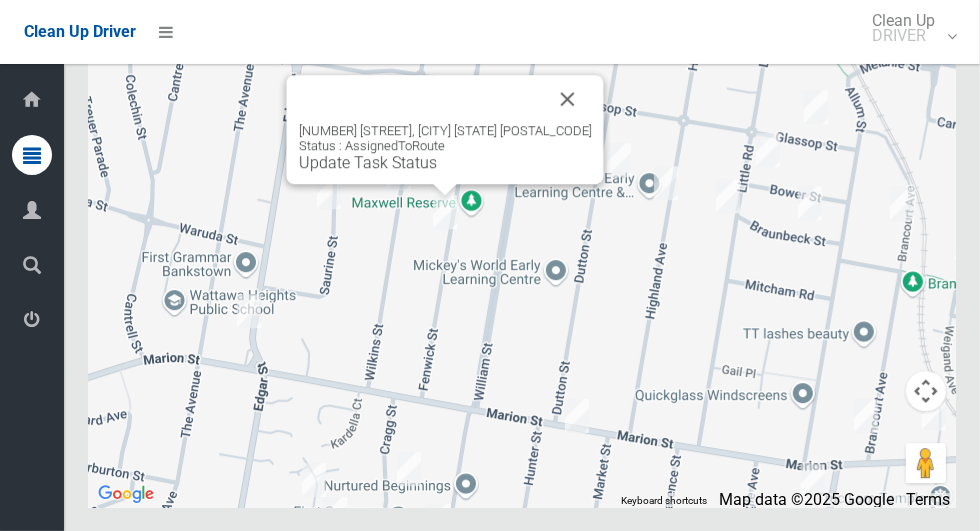 click on "68 Fenwick Street, BANKSTOWN NSW 2200 Status : AssignedToRoute Update Task Status" at bounding box center [445, 129] 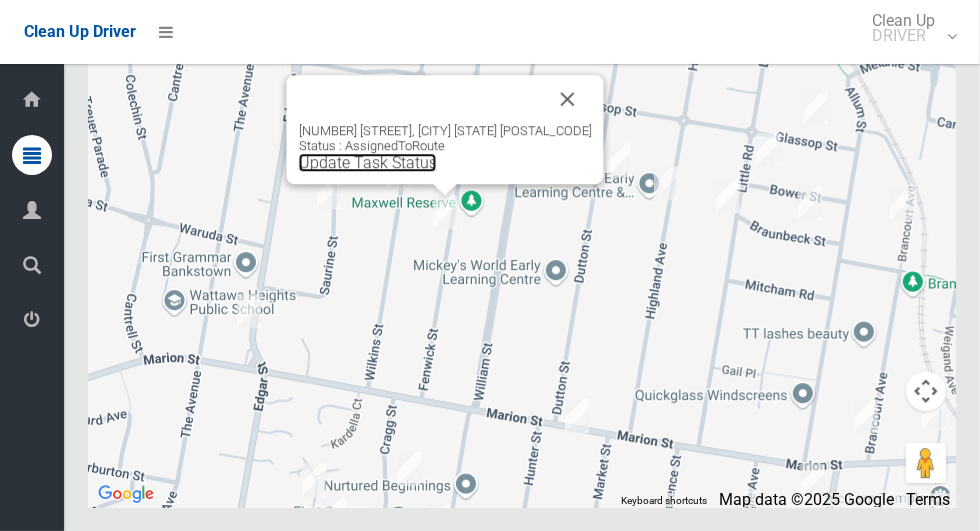 click on "Update Task Status" at bounding box center [368, 162] 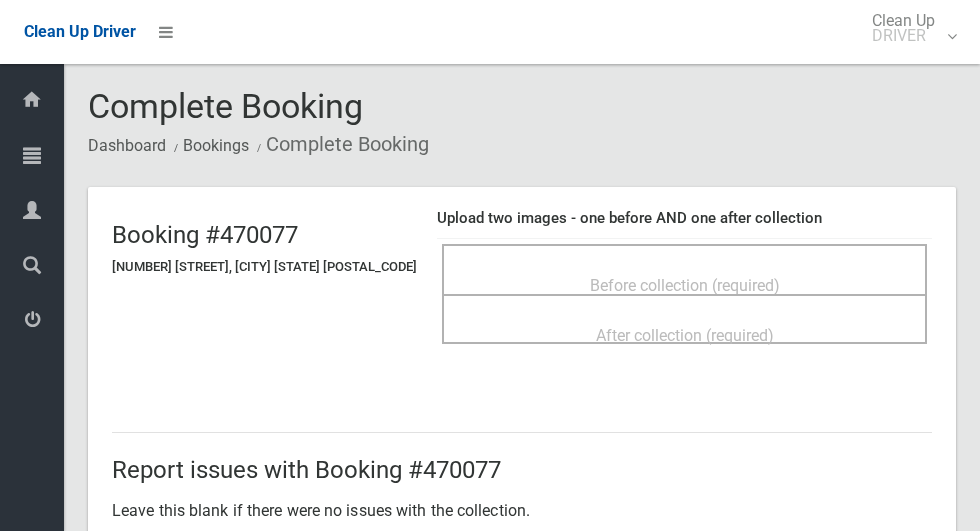 scroll, scrollTop: 0, scrollLeft: 0, axis: both 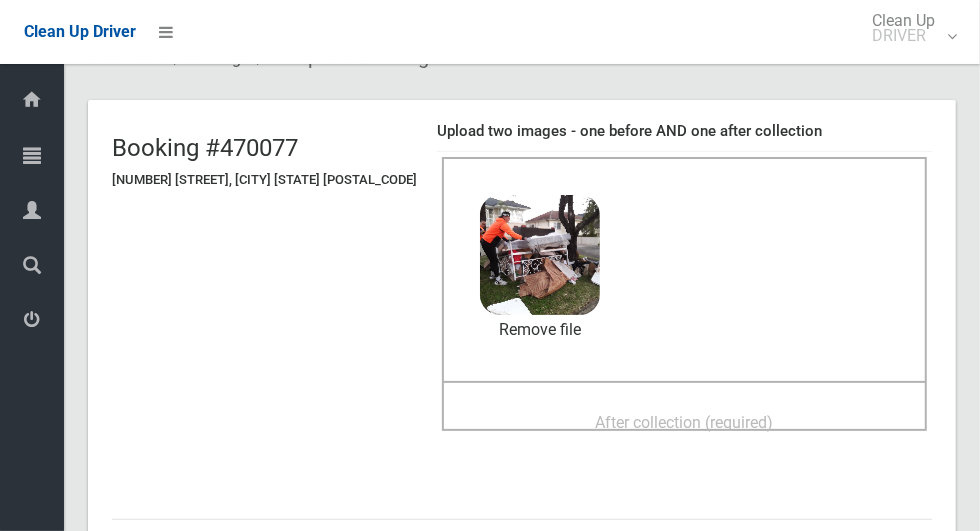 click on "After collection (required)" at bounding box center [685, 422] 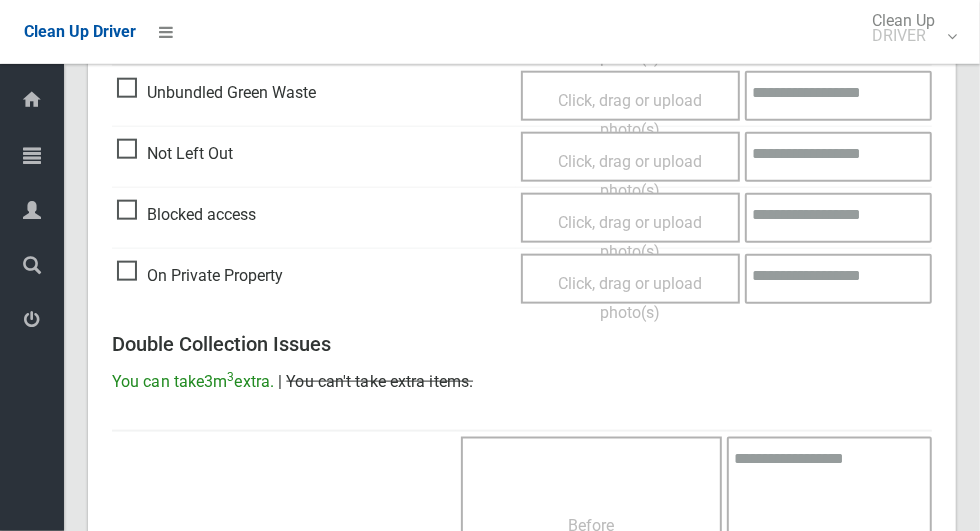 scroll, scrollTop: 1636, scrollLeft: 0, axis: vertical 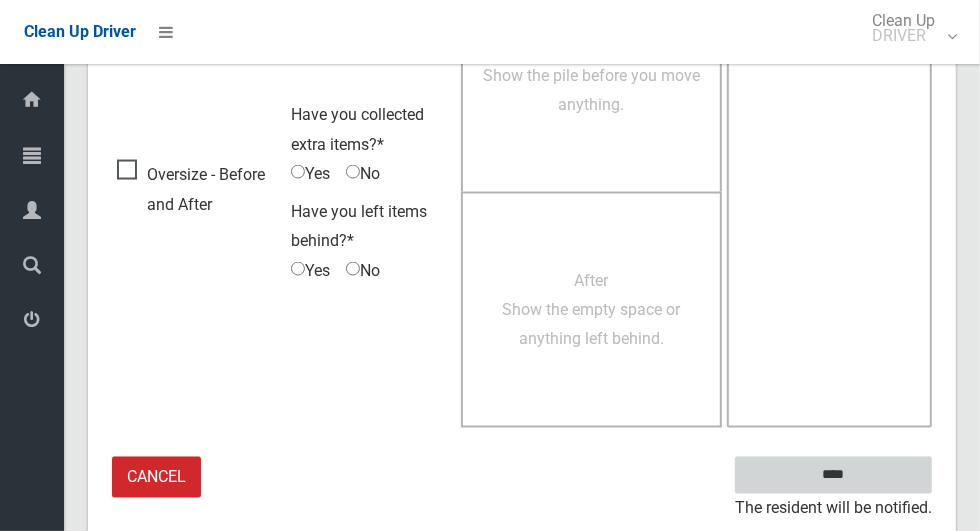 click on "****" at bounding box center (833, 475) 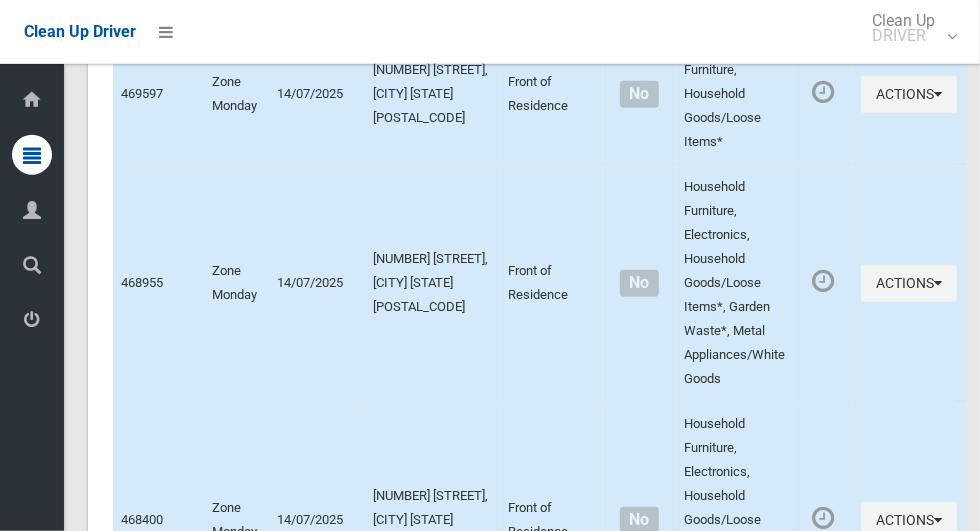 scroll, scrollTop: 10906, scrollLeft: 0, axis: vertical 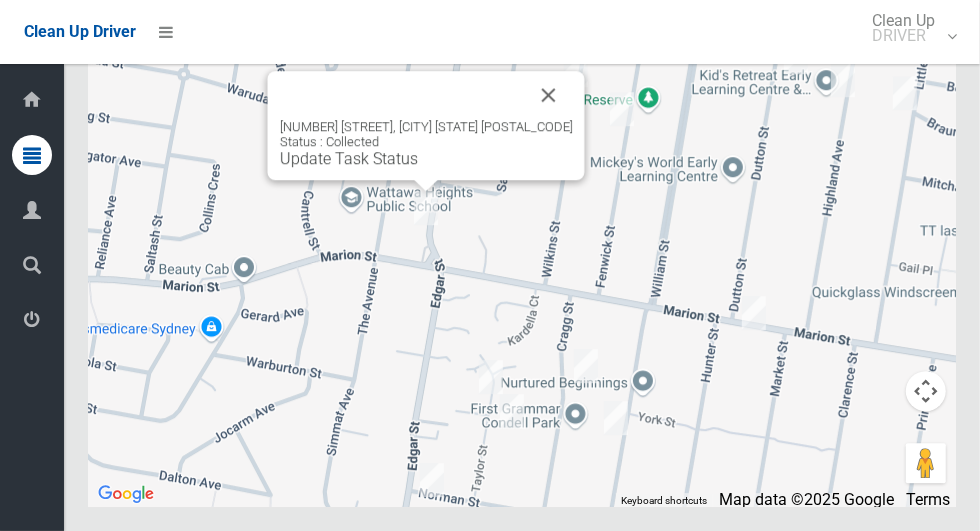 click at bounding box center (549, 95) 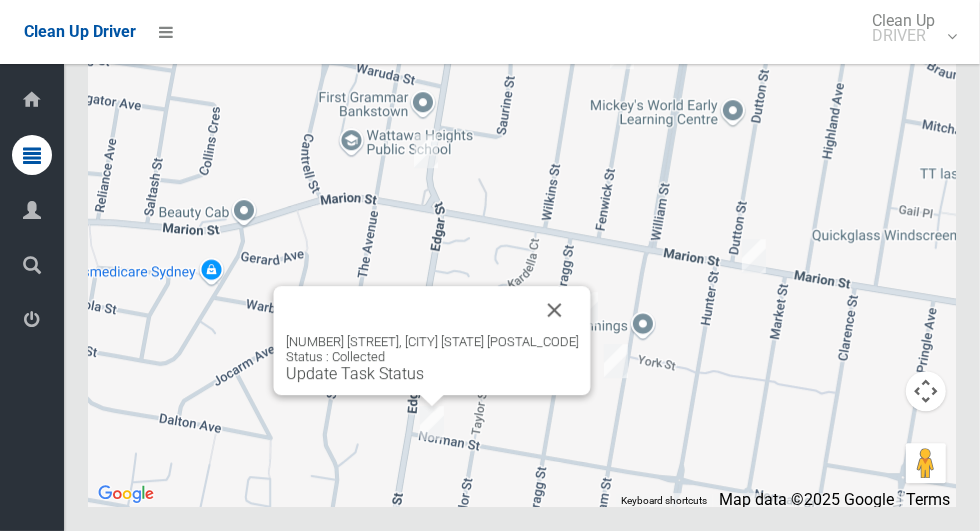 click at bounding box center (555, 310) 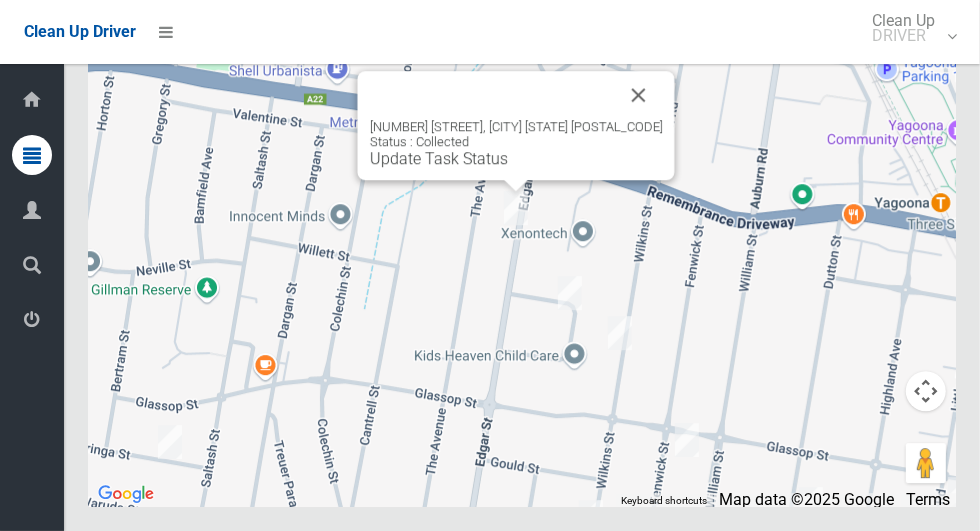 click at bounding box center (639, 95) 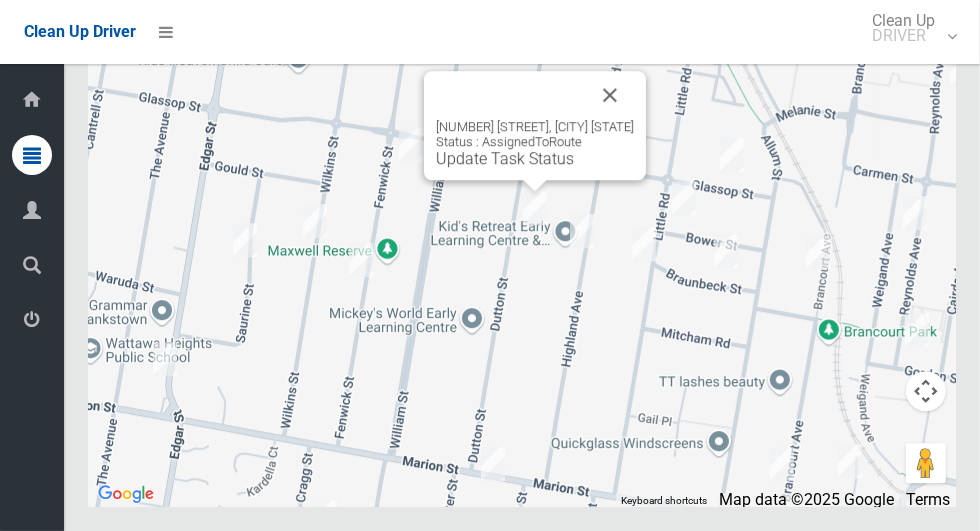 click on "62 Dutton Street, BANKSTOWN NSW 2200 Status : AssignedToRoute Update Task Status" at bounding box center [535, 143] 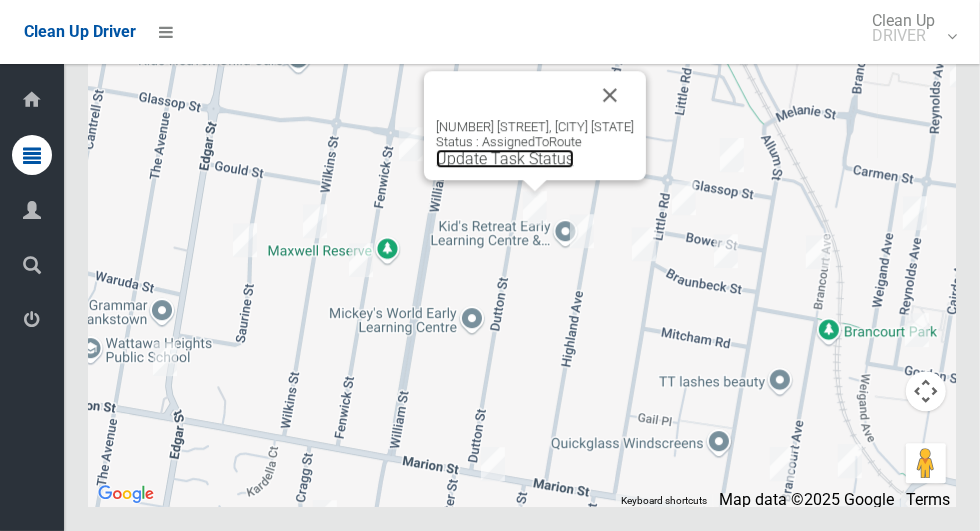 click on "Update Task Status" at bounding box center [505, 158] 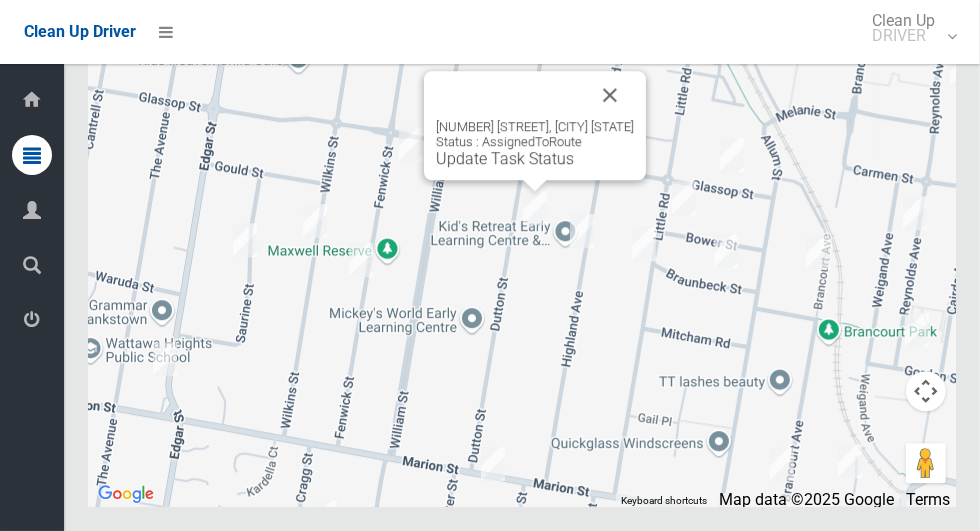 click at bounding box center [511, 95] 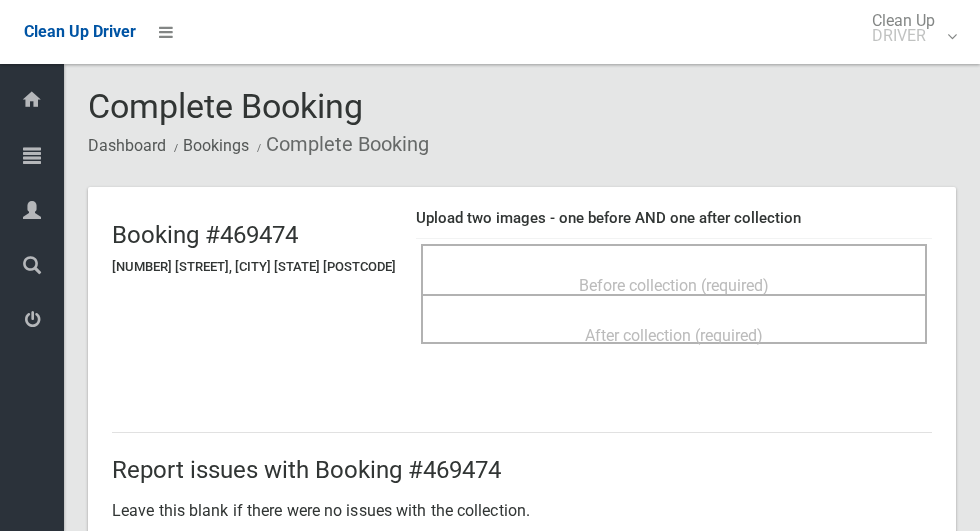scroll, scrollTop: 0, scrollLeft: 0, axis: both 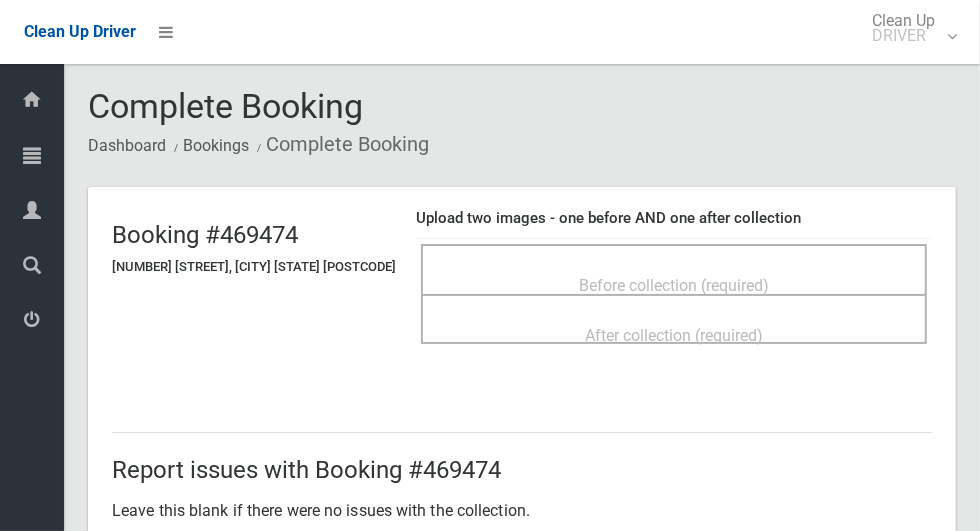 click on "Before collection (required)" at bounding box center (674, 284) 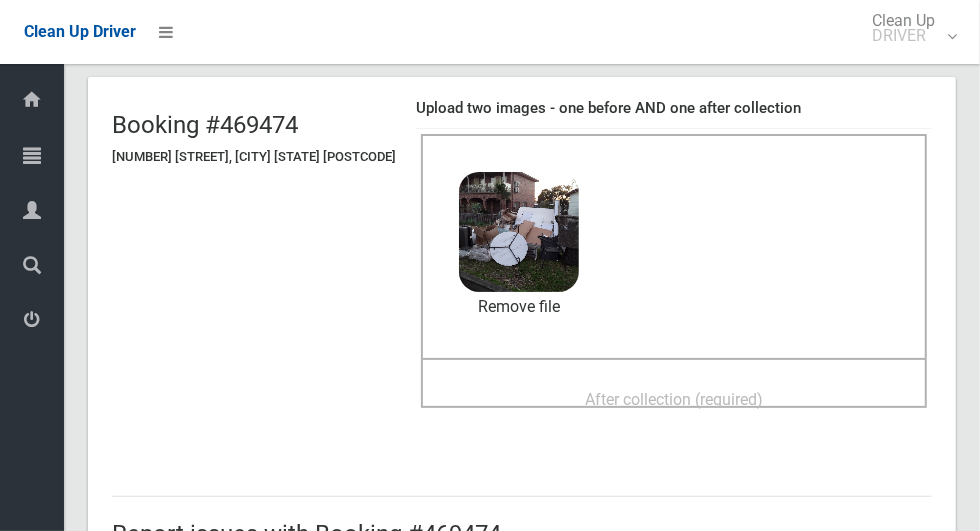 scroll, scrollTop: 111, scrollLeft: 0, axis: vertical 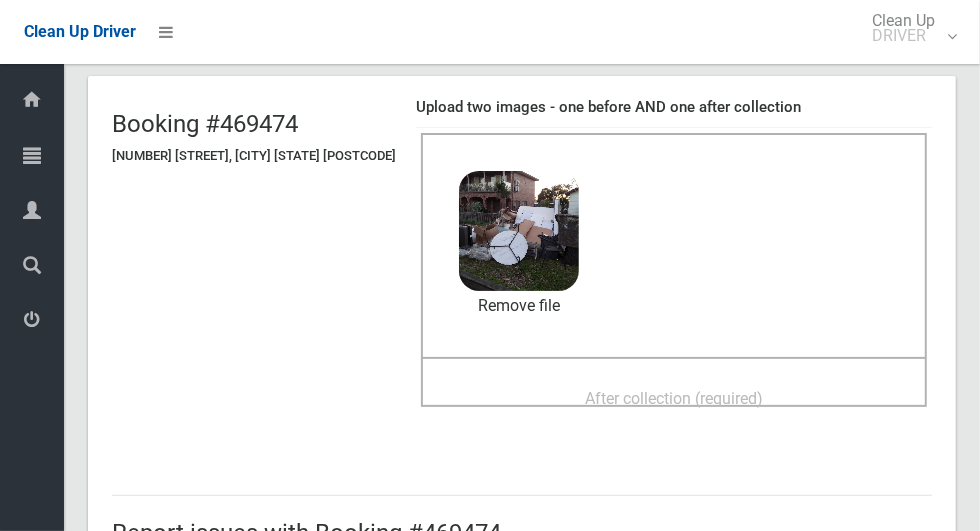 click on "After collection (required)" at bounding box center [674, 397] 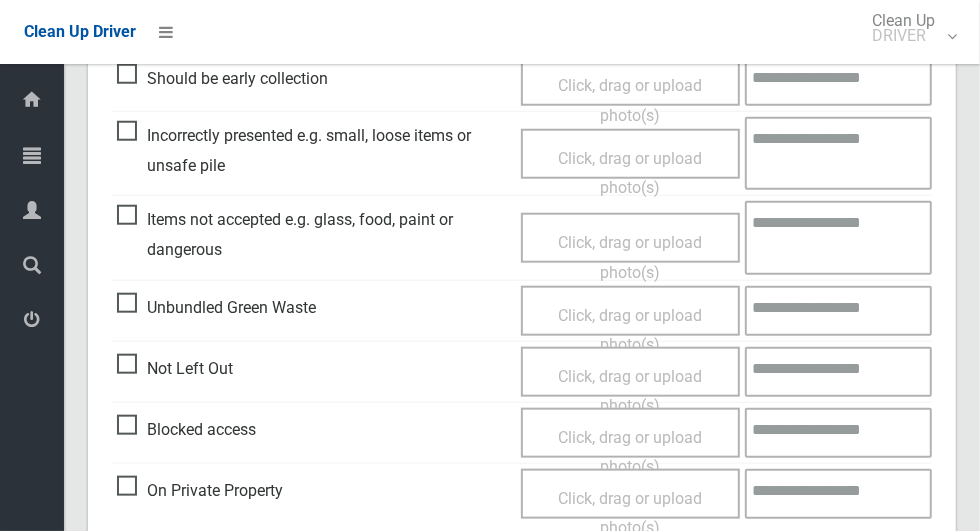 scroll, scrollTop: 1636, scrollLeft: 0, axis: vertical 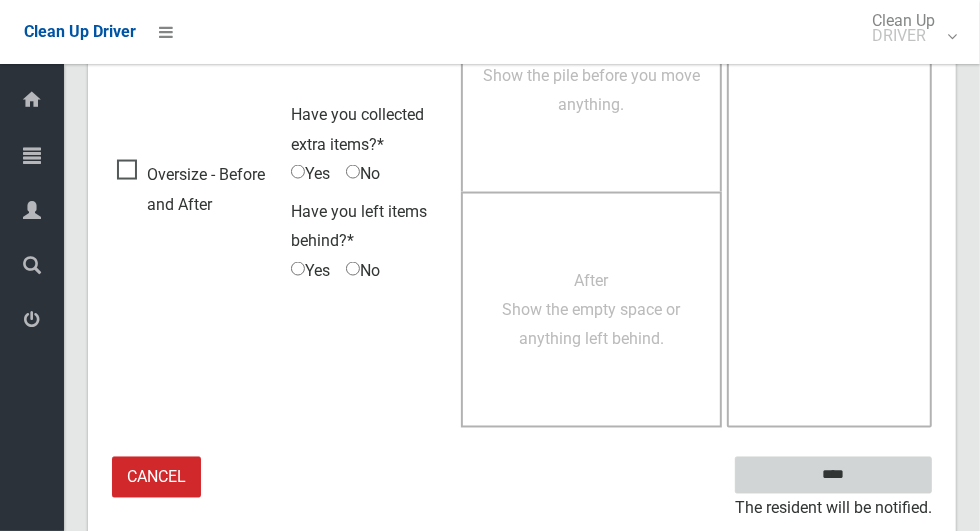 click on "****" at bounding box center [833, 475] 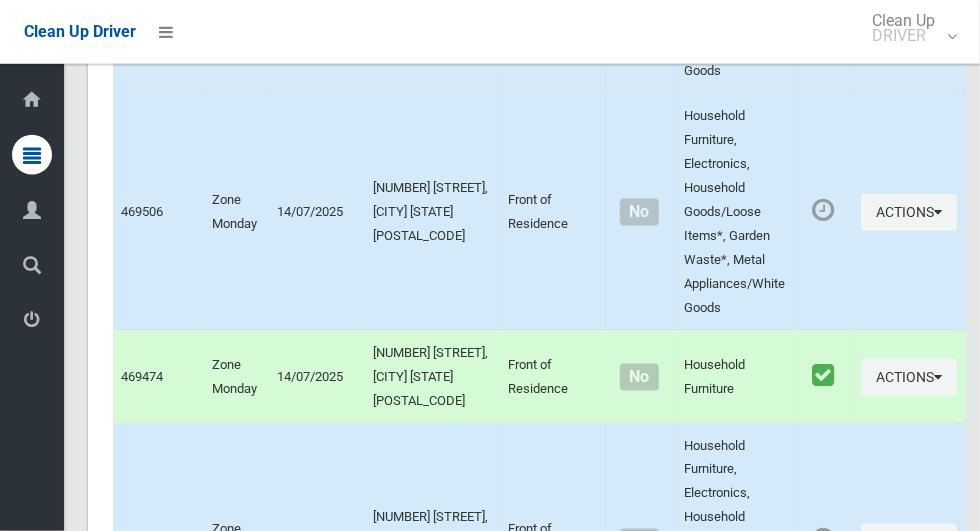 scroll, scrollTop: 10906, scrollLeft: 0, axis: vertical 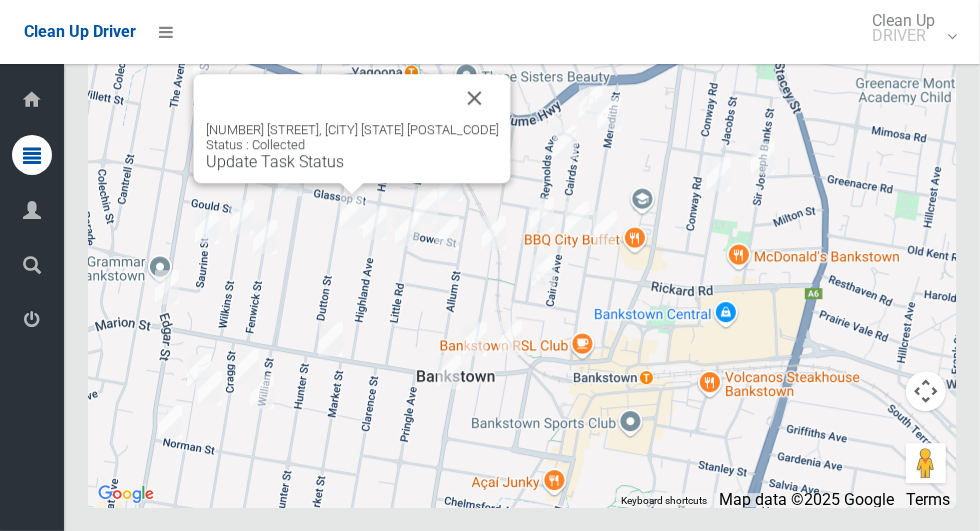 click at bounding box center [475, 98] 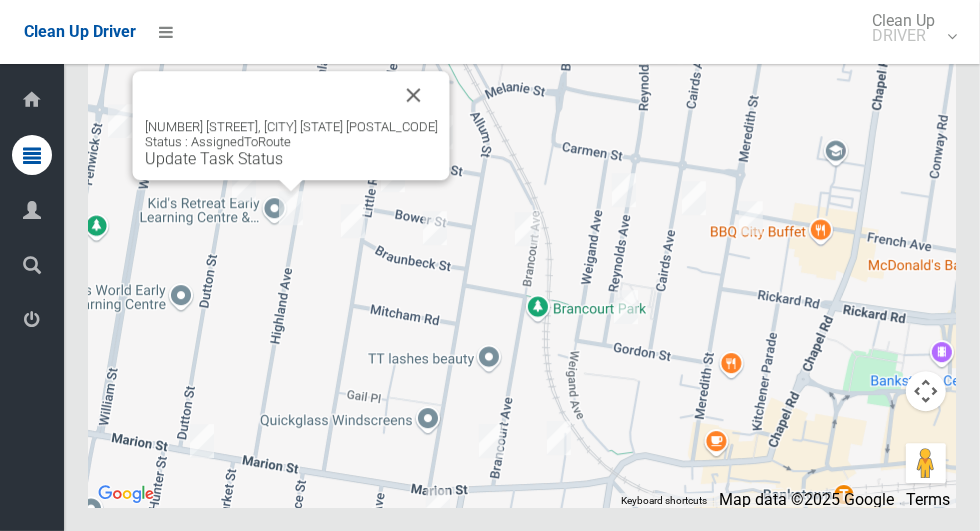 click on "48 Highland Avenue, BANKSTOWN NSW 2200 Status : AssignedToRoute Update Task Status" at bounding box center (291, 143) 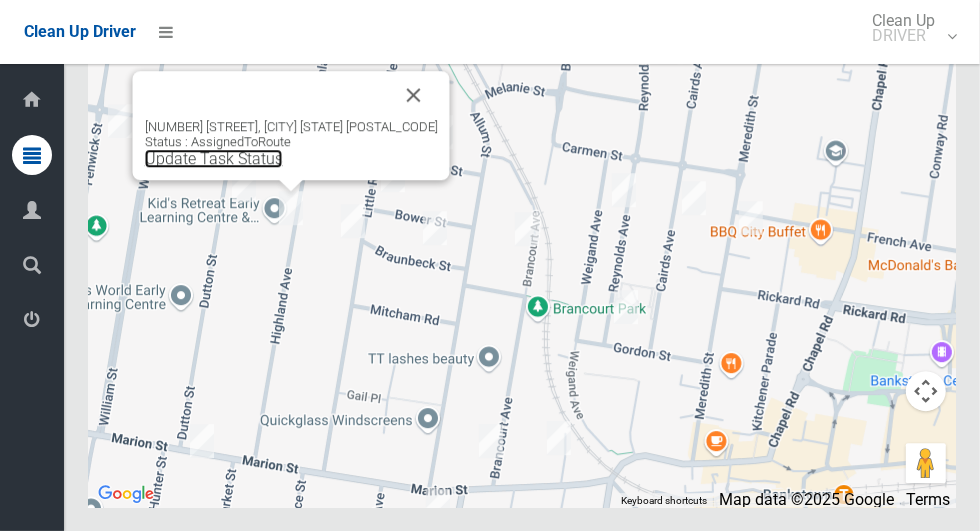 click on "Update Task Status" at bounding box center (214, 158) 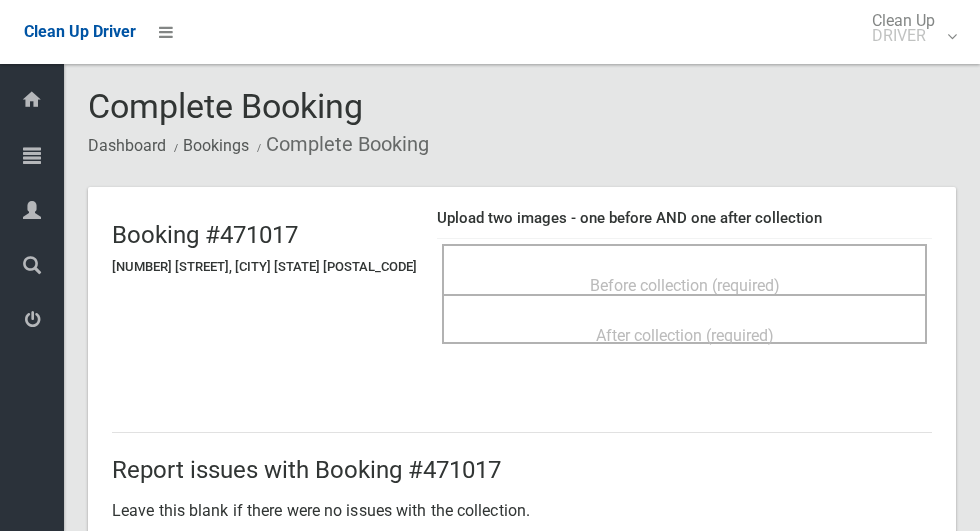 scroll, scrollTop: 0, scrollLeft: 0, axis: both 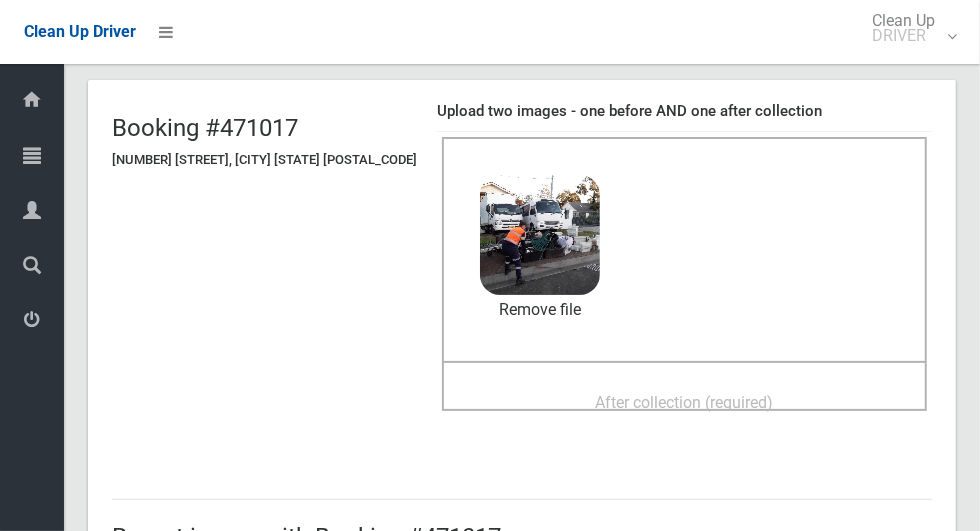 click on "After collection (required)" at bounding box center [685, 402] 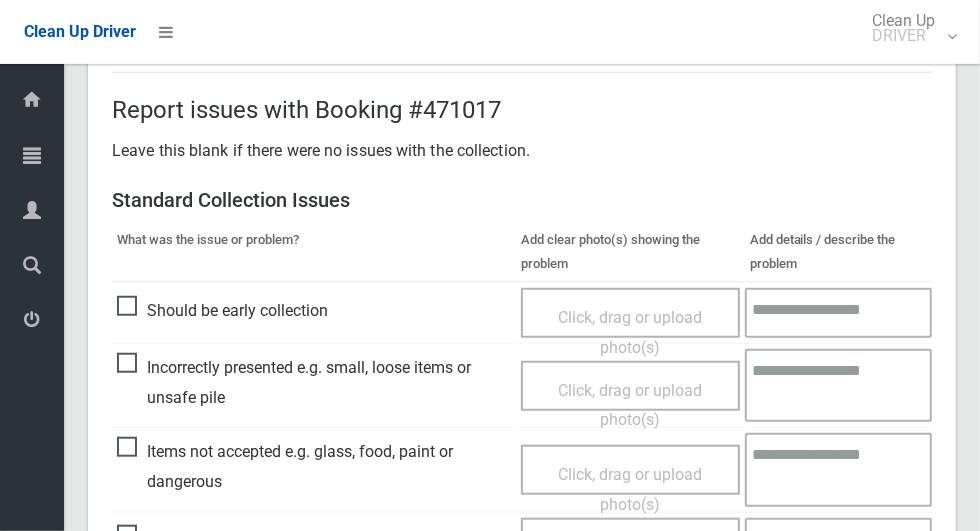 scroll, scrollTop: 1636, scrollLeft: 0, axis: vertical 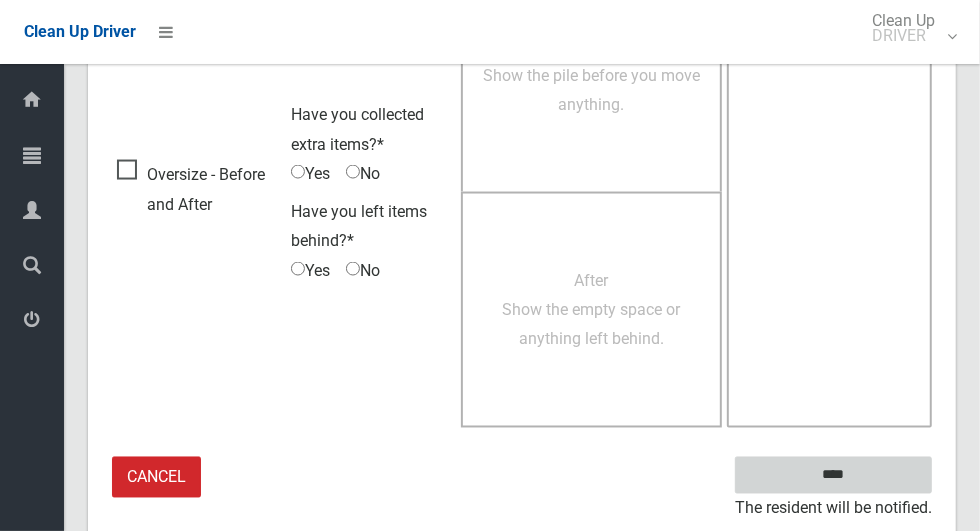 click on "****" at bounding box center (833, 475) 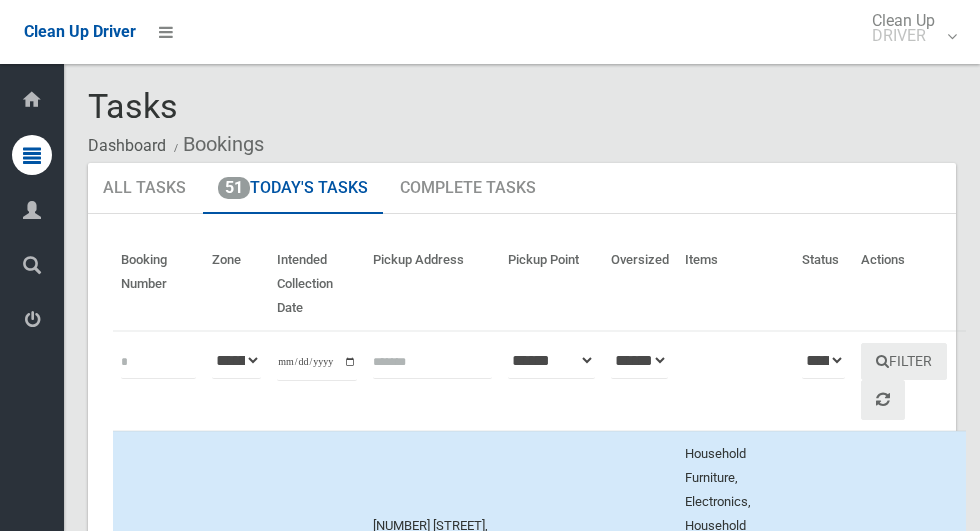 scroll, scrollTop: 0, scrollLeft: 0, axis: both 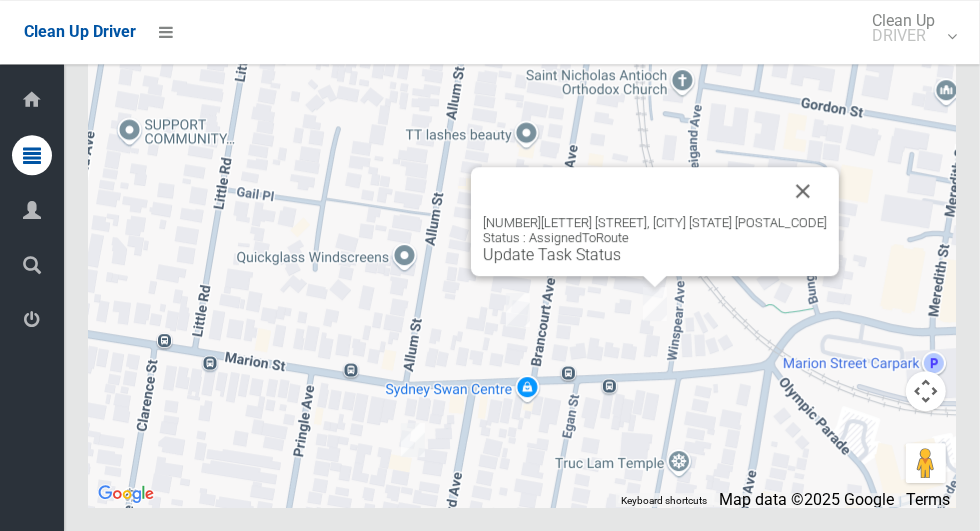 click at bounding box center (803, 191) 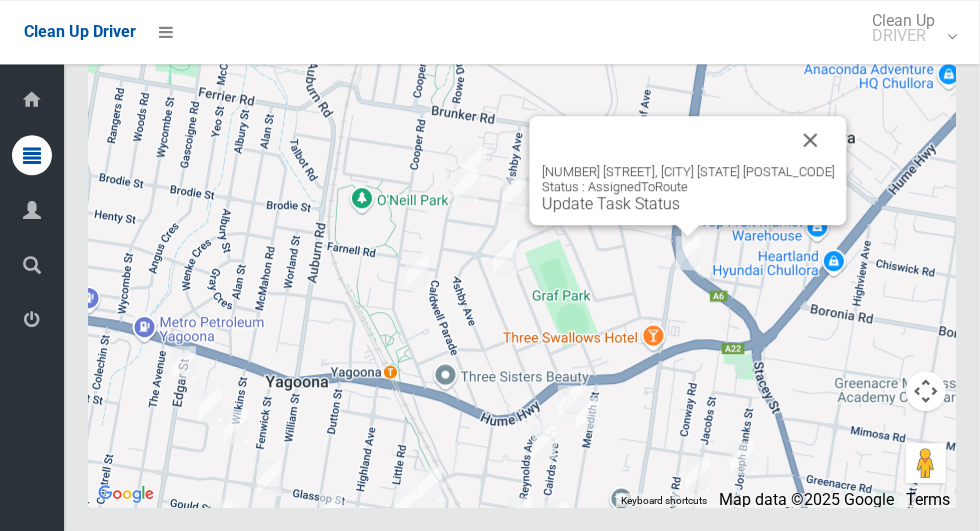 click at bounding box center [811, 140] 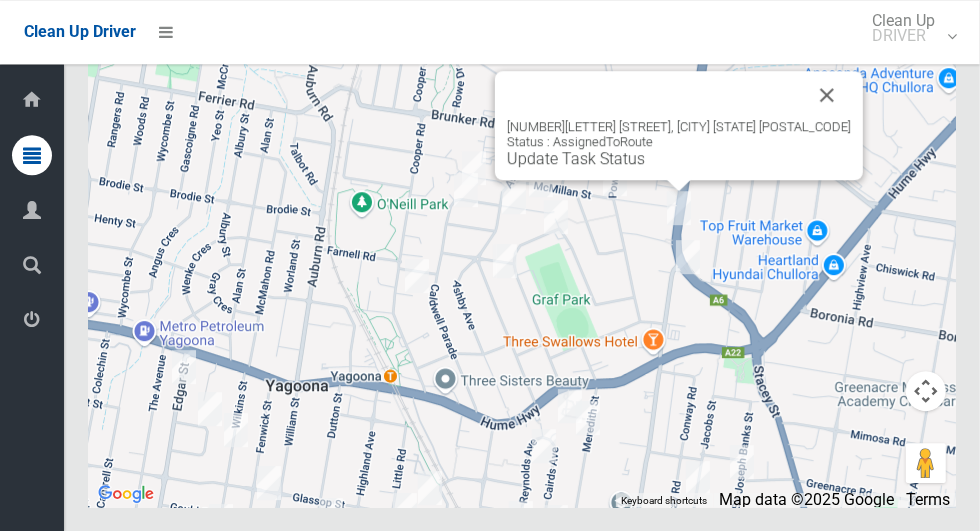 click at bounding box center (827, 95) 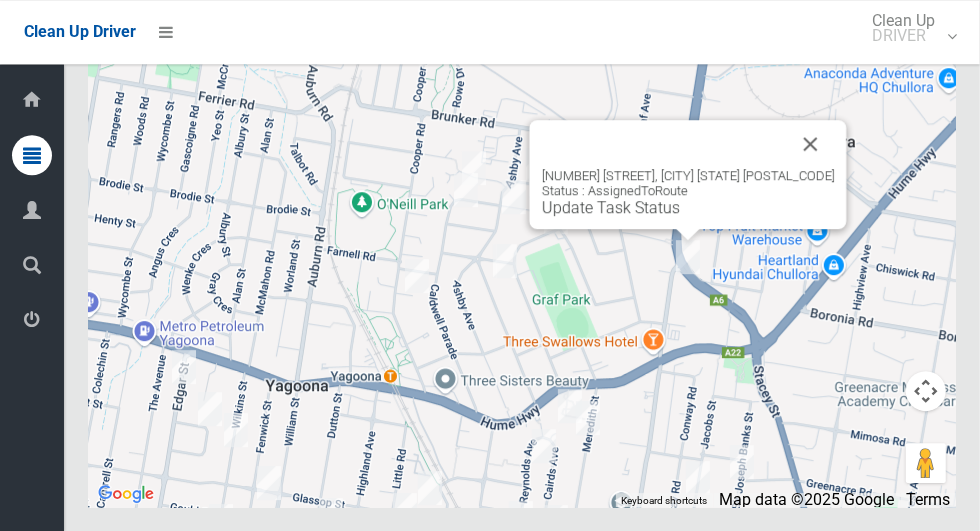 click on "Update Task Status" at bounding box center (611, 207) 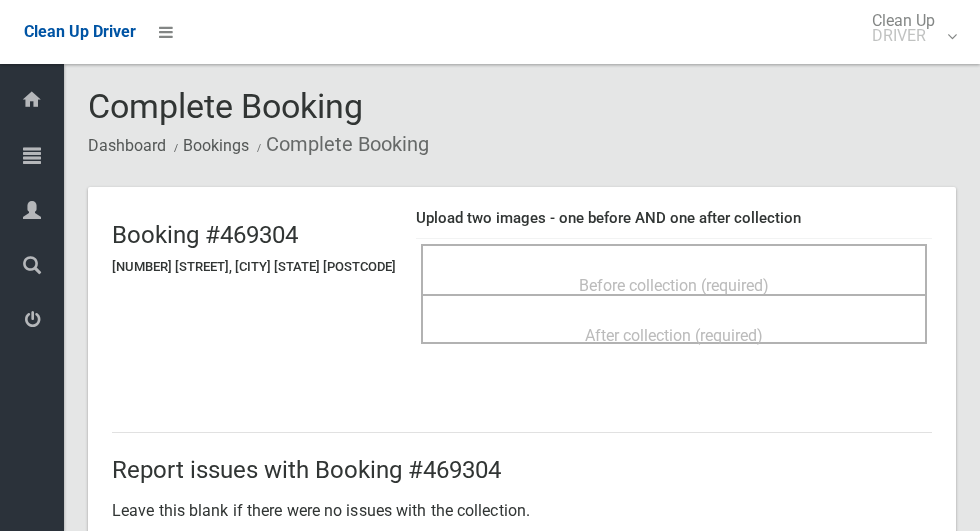 scroll, scrollTop: 0, scrollLeft: 0, axis: both 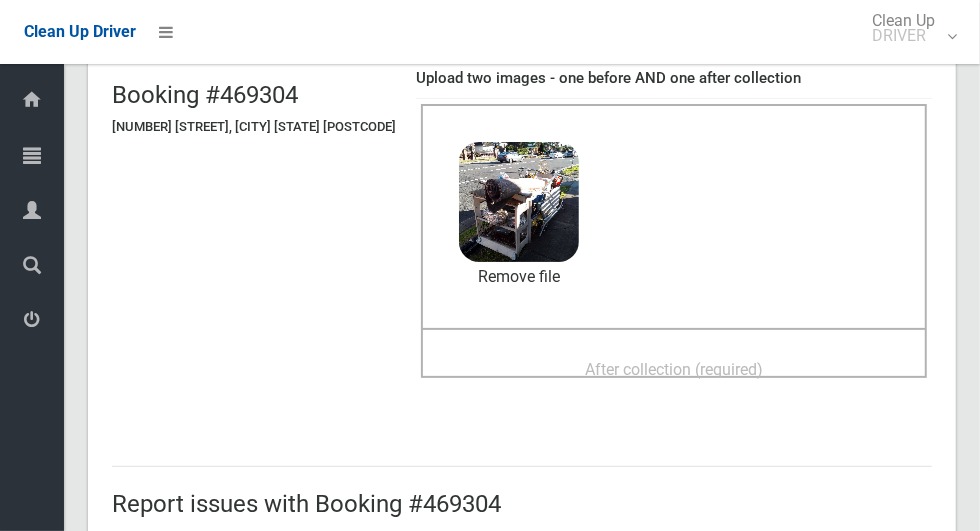 click on "After collection (required)" at bounding box center (674, 369) 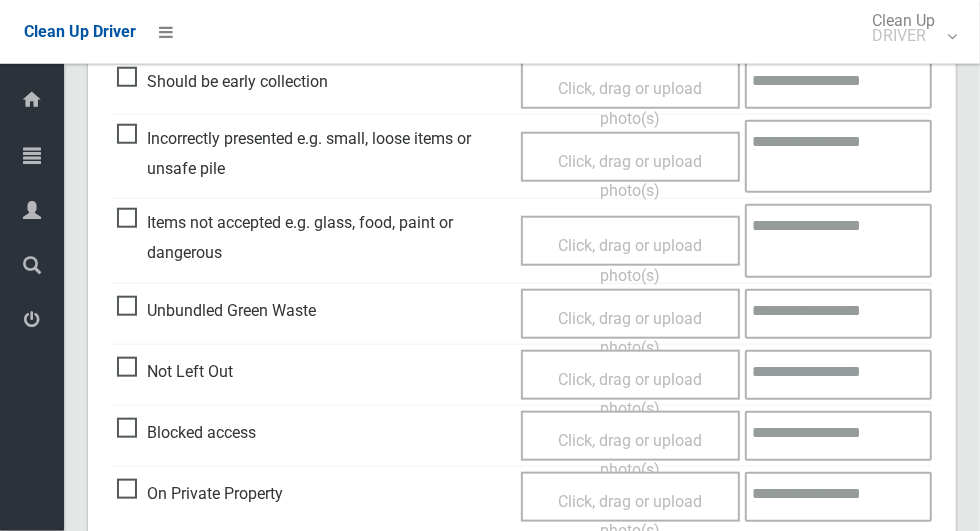 scroll, scrollTop: 1636, scrollLeft: 0, axis: vertical 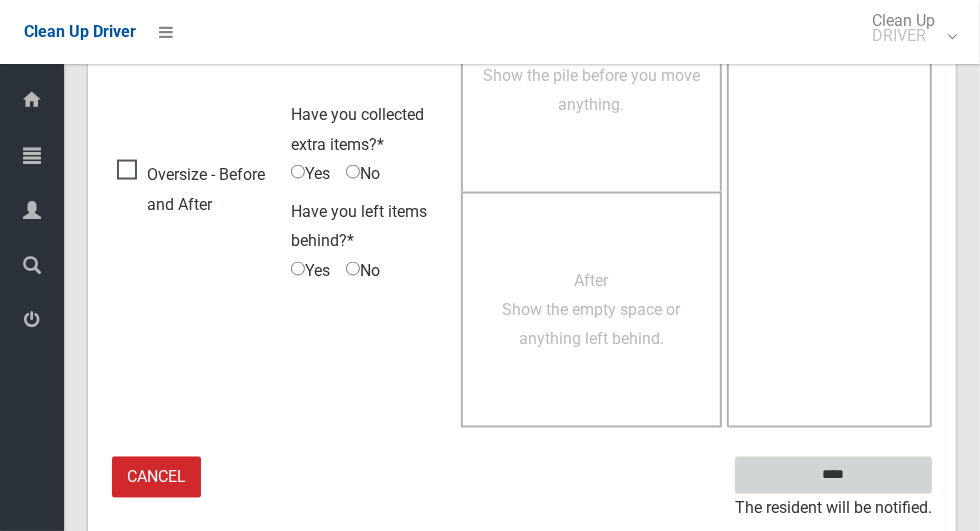 click on "****" at bounding box center (833, 475) 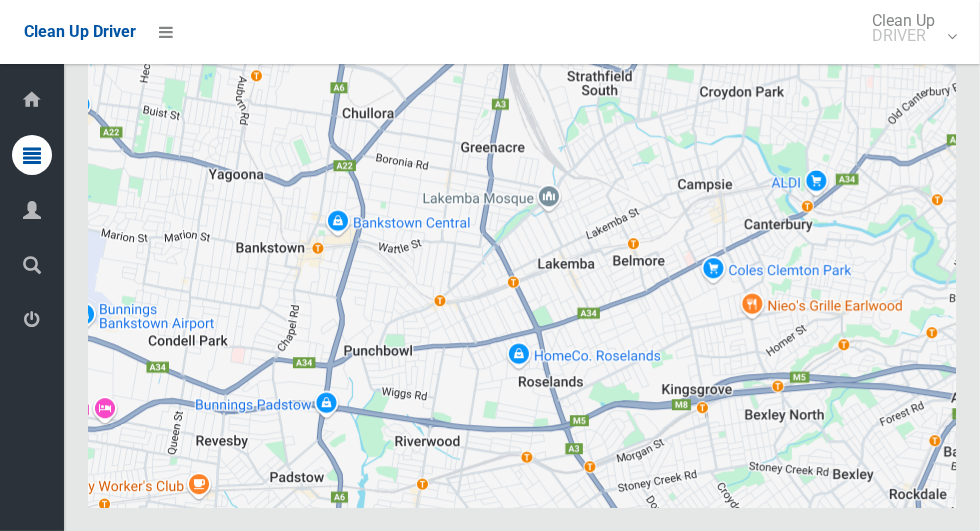 scroll, scrollTop: 10669, scrollLeft: 0, axis: vertical 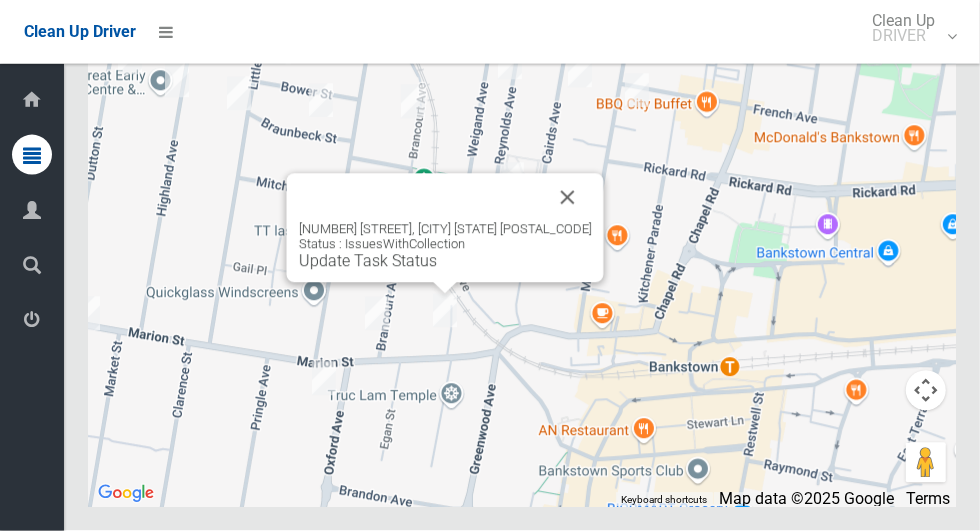 click at bounding box center (568, 198) 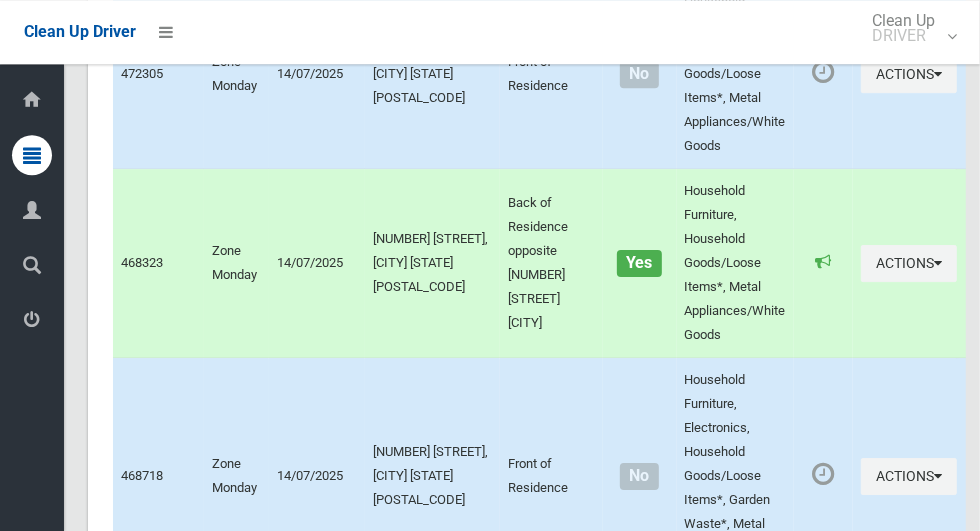 scroll, scrollTop: 7262, scrollLeft: 0, axis: vertical 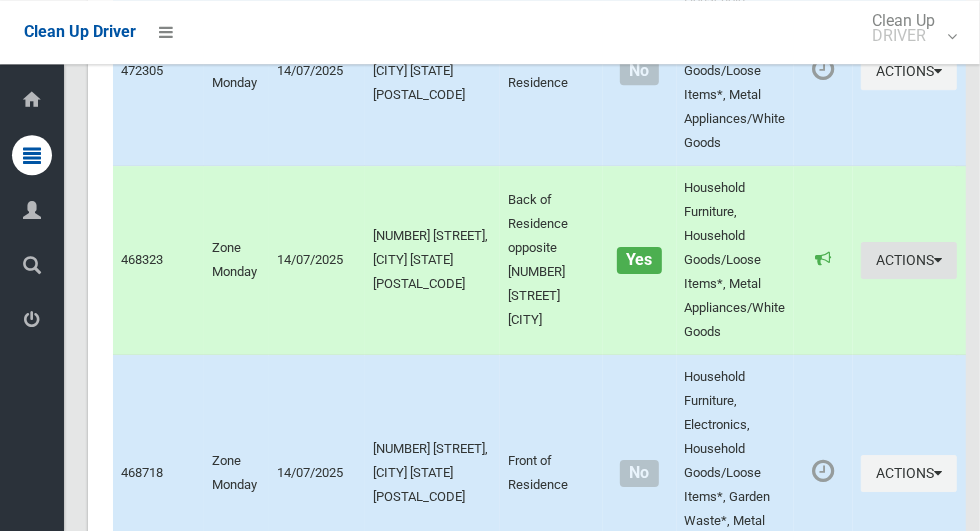 click on "Actions" at bounding box center [909, 260] 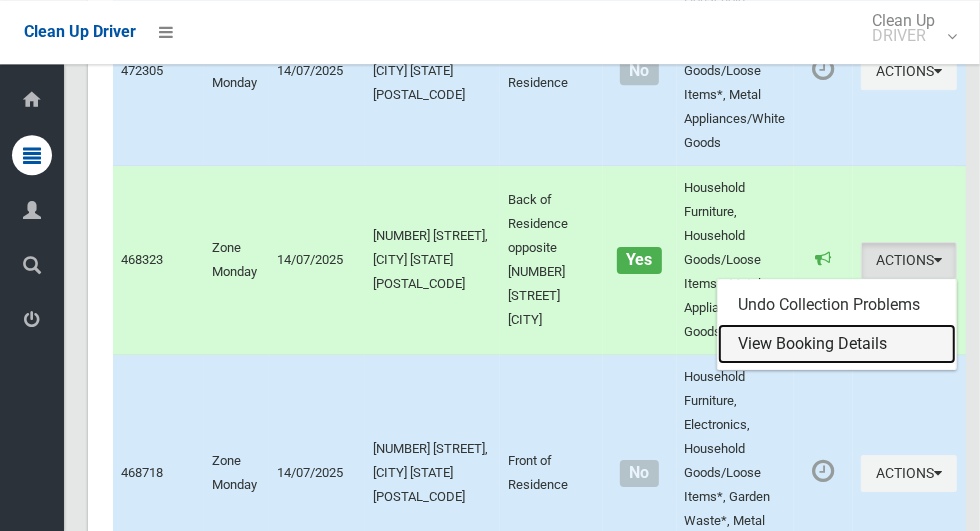 click on "View Booking Details" at bounding box center (837, 344) 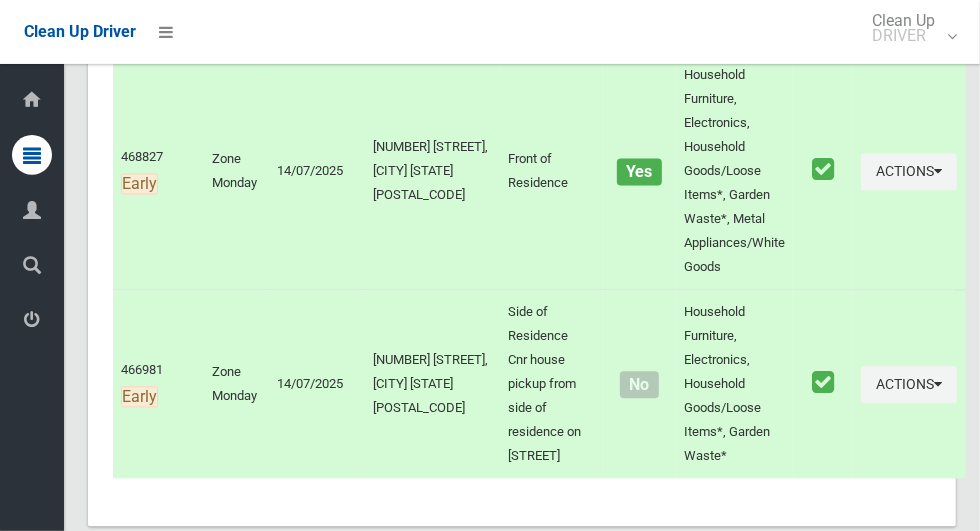 scroll, scrollTop: 10669, scrollLeft: 0, axis: vertical 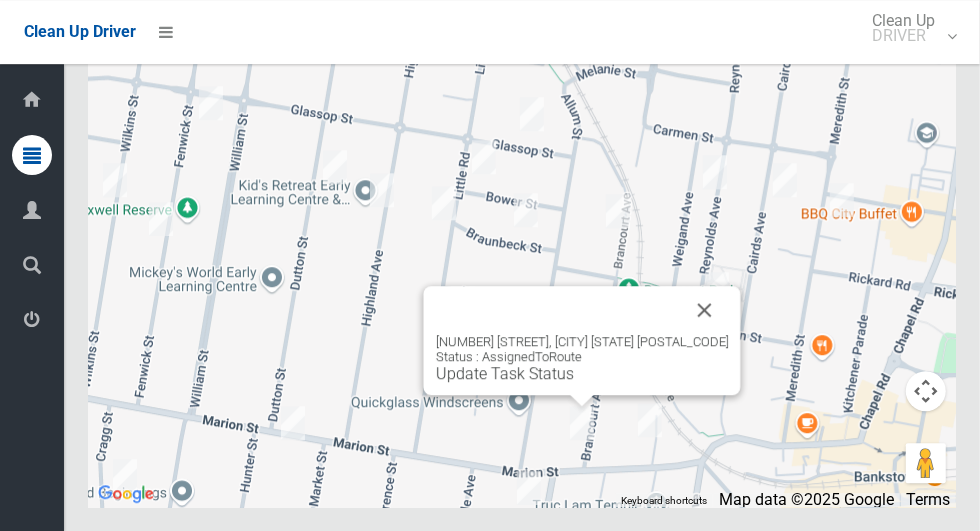 click on "Update Task Status" at bounding box center [505, 373] 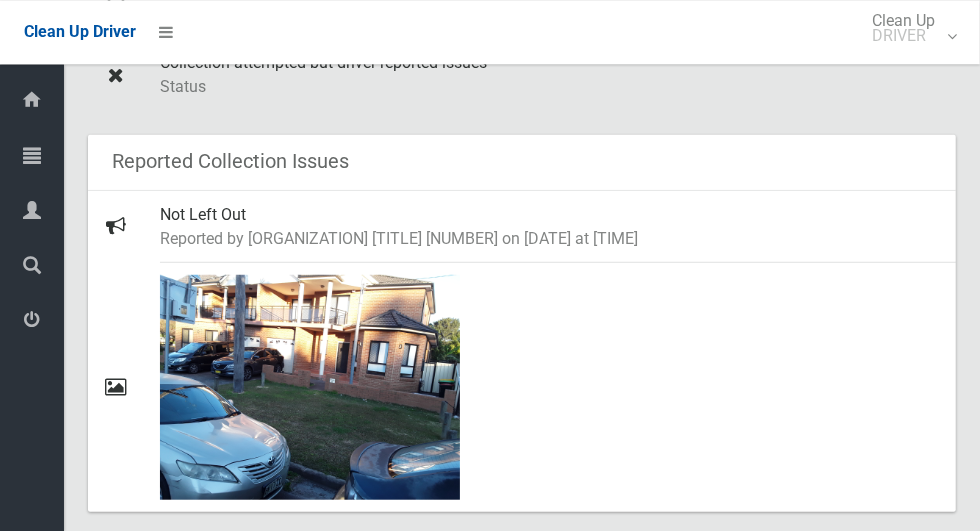 scroll, scrollTop: 697, scrollLeft: 0, axis: vertical 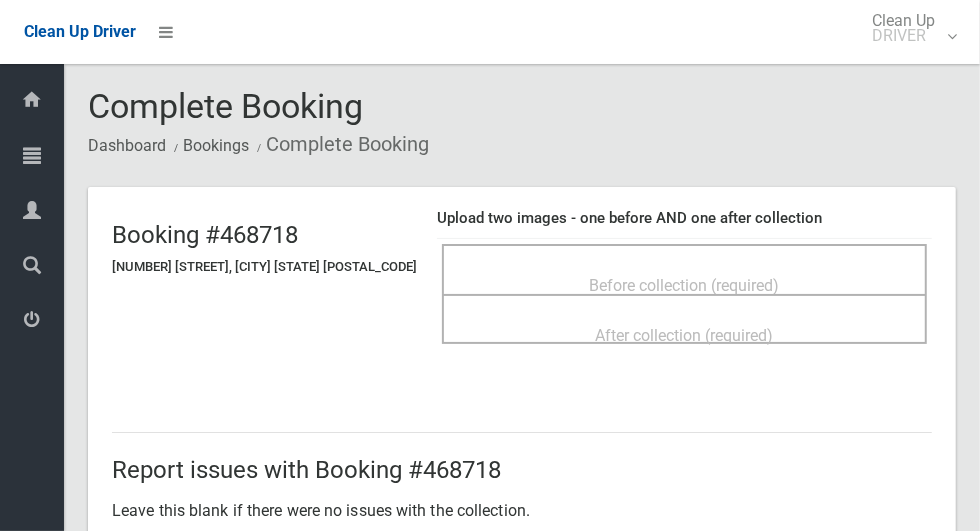 click on "Before collection (required)" at bounding box center (685, 285) 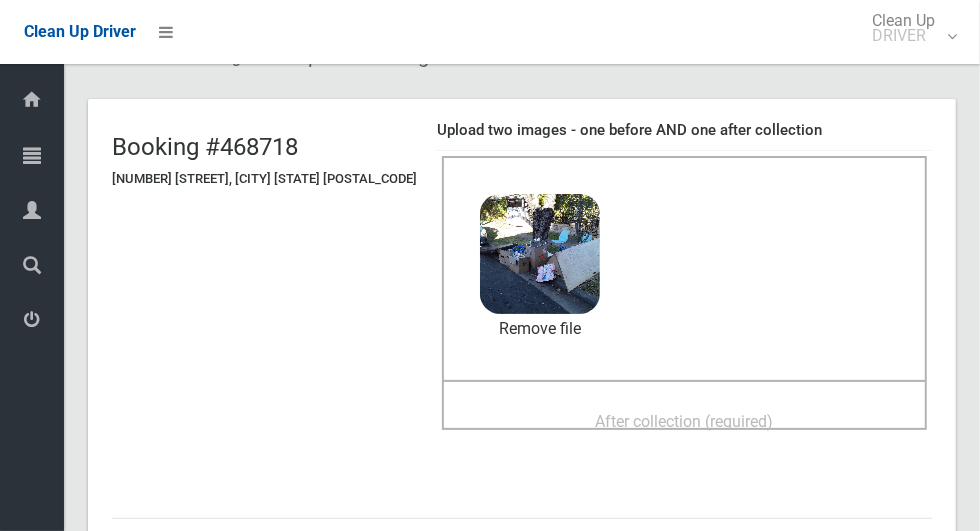 scroll, scrollTop: 96, scrollLeft: 0, axis: vertical 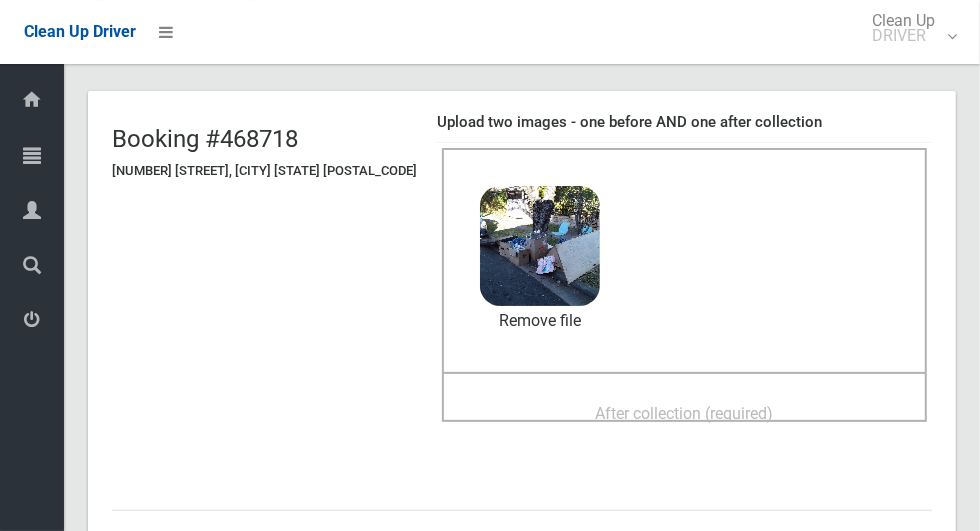 click on "After collection (required)" at bounding box center (685, 413) 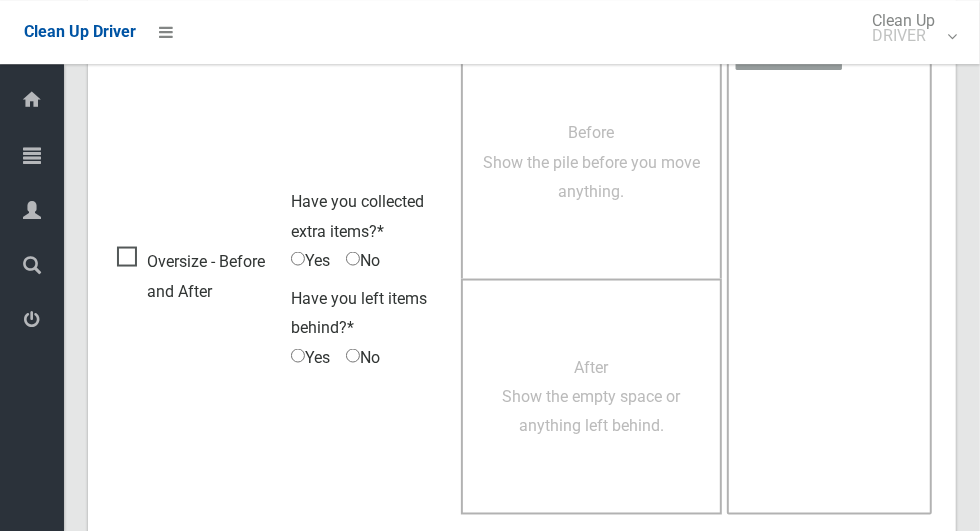 scroll, scrollTop: 1636, scrollLeft: 0, axis: vertical 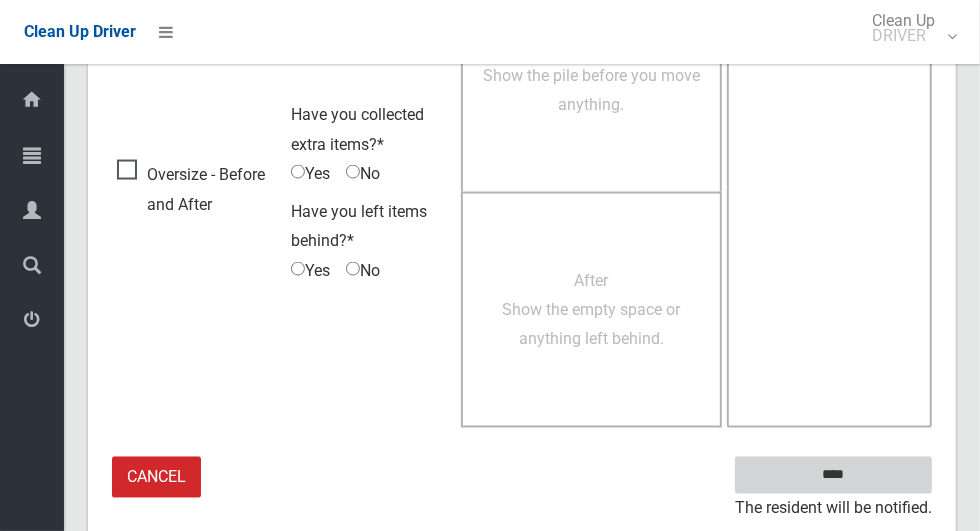click on "****" at bounding box center [833, 475] 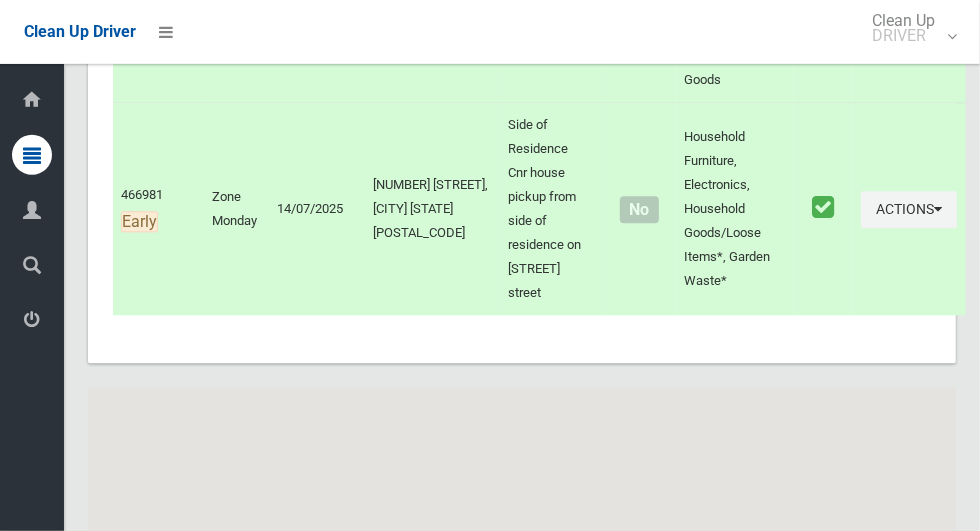 scroll, scrollTop: 10669, scrollLeft: 0, axis: vertical 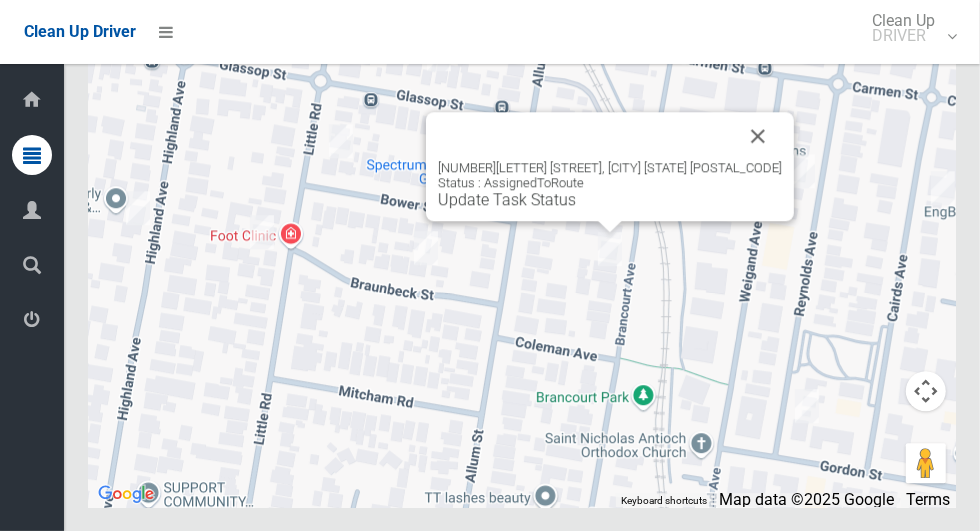 click at bounding box center [758, 136] 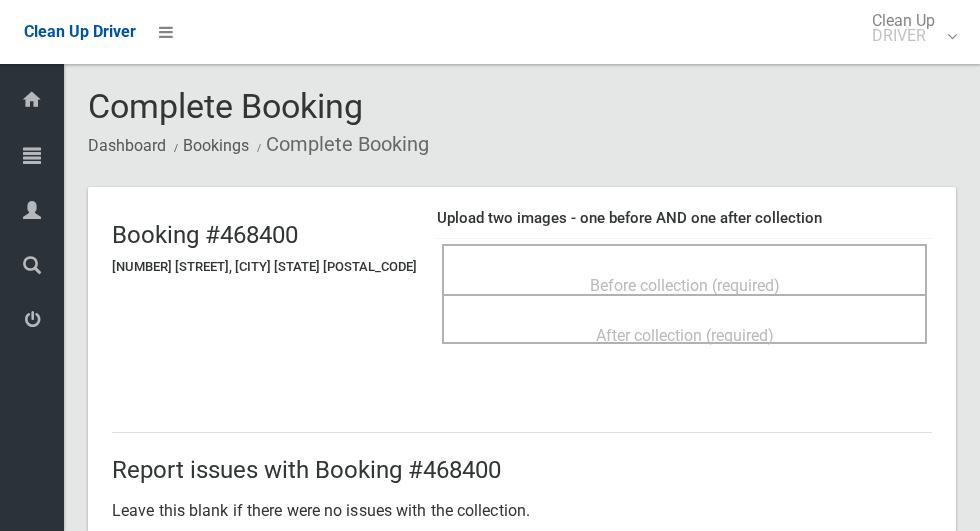 click on "Before collection (required)" at bounding box center [684, 284] 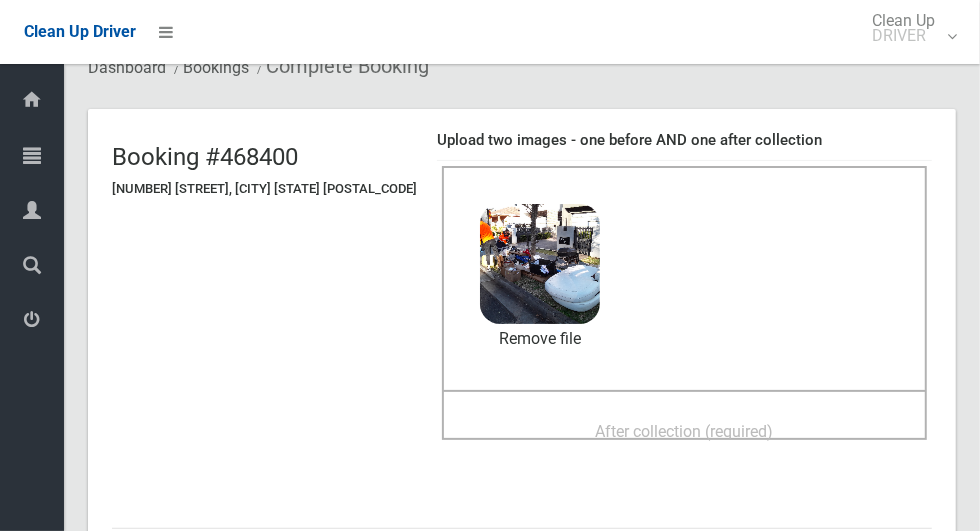 scroll, scrollTop: 98, scrollLeft: 0, axis: vertical 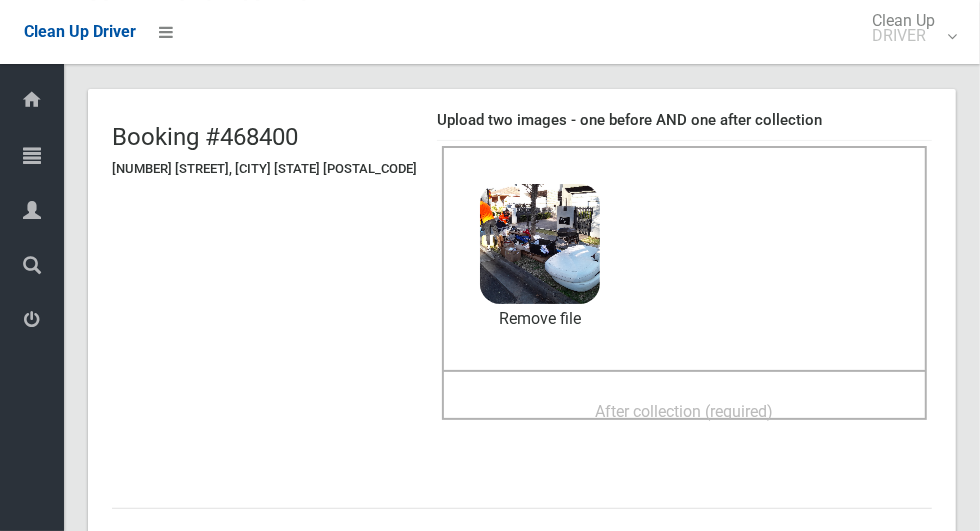 click on "After collection (required)" at bounding box center (685, 411) 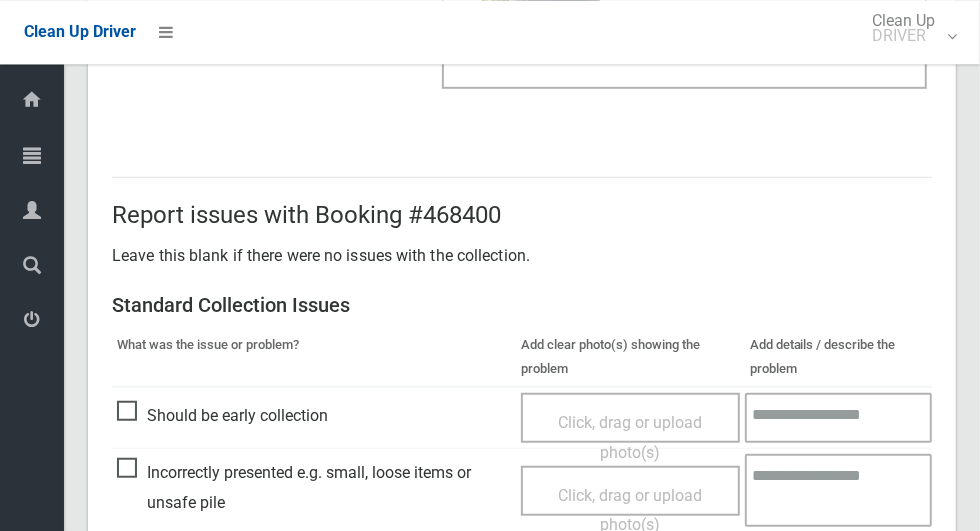 scroll, scrollTop: 1636, scrollLeft: 0, axis: vertical 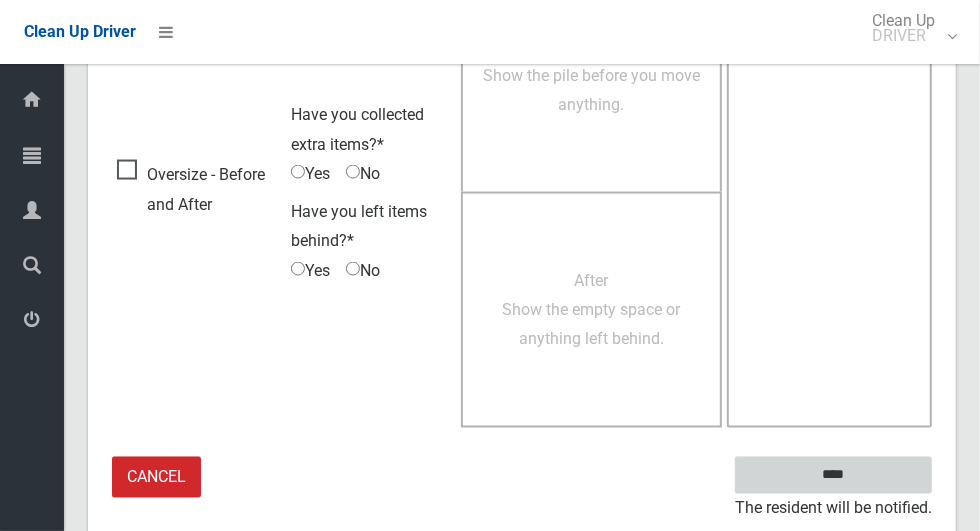 click on "****" at bounding box center [833, 475] 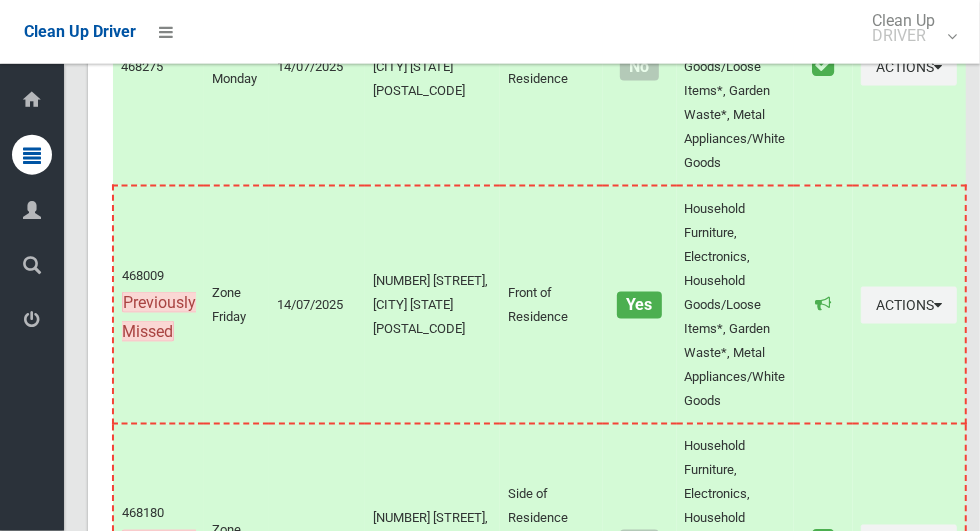 scroll, scrollTop: 10669, scrollLeft: 0, axis: vertical 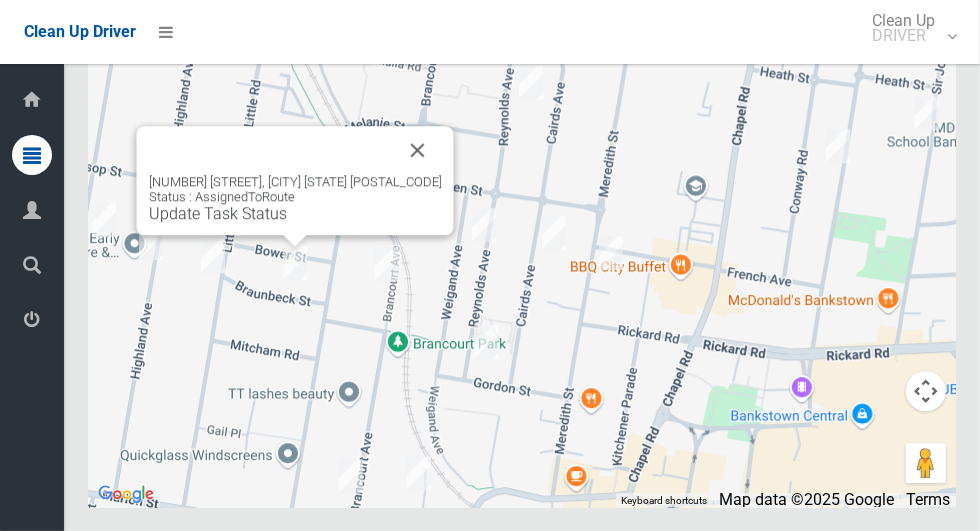 click at bounding box center (418, 150) 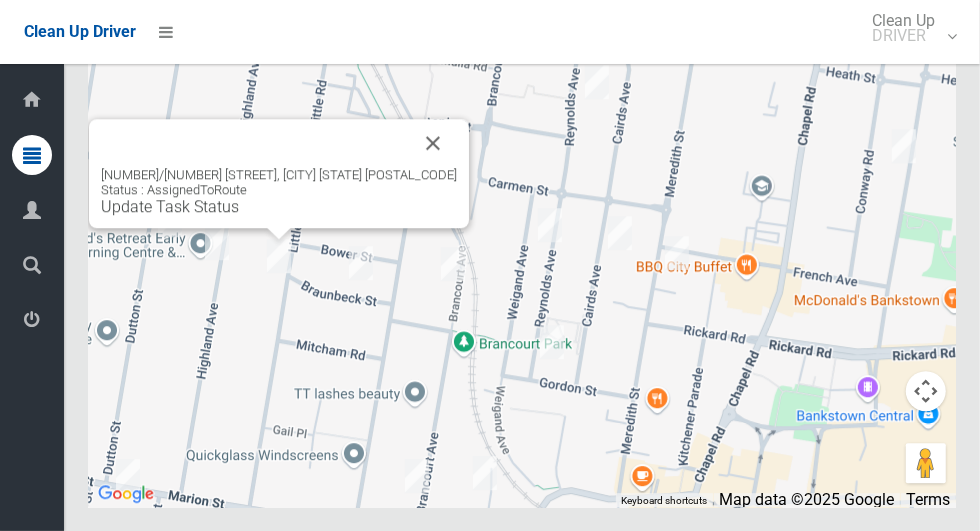 click on "4/48 Little Road, BANKSTOWN NSW 2200 Status : AssignedToRoute Update Task Status" at bounding box center (279, 173) 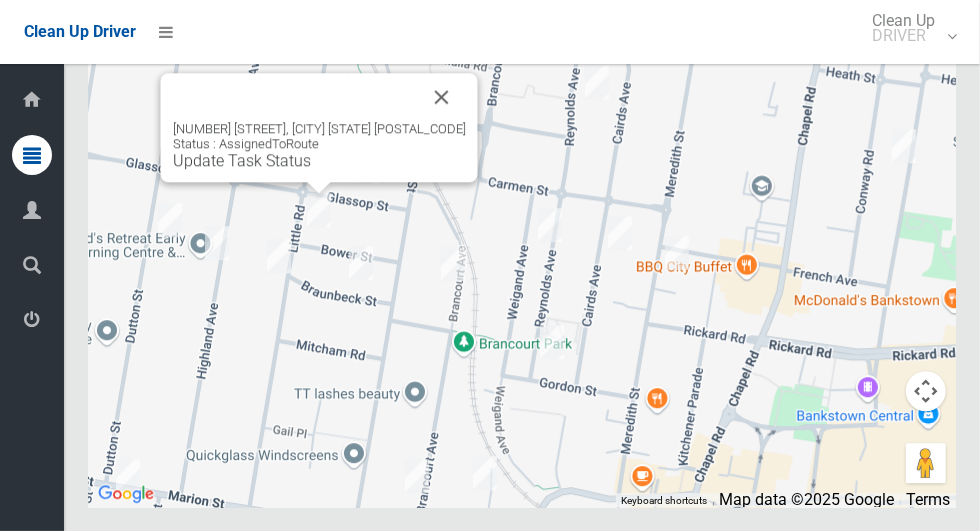 click at bounding box center [442, 97] 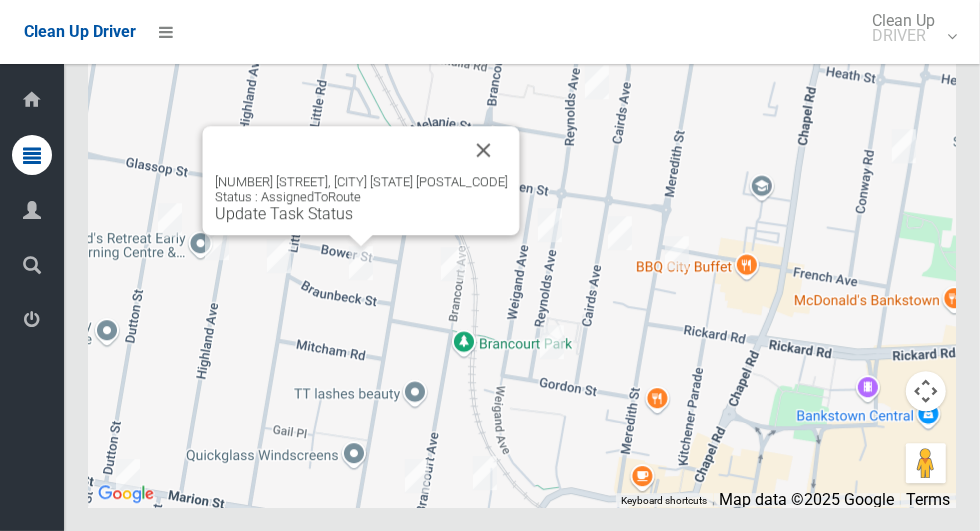 click on "3 Braunbeck Street, BANKSTOWN NSW 2200 Status : AssignedToRoute Update Task Status" at bounding box center (361, 198) 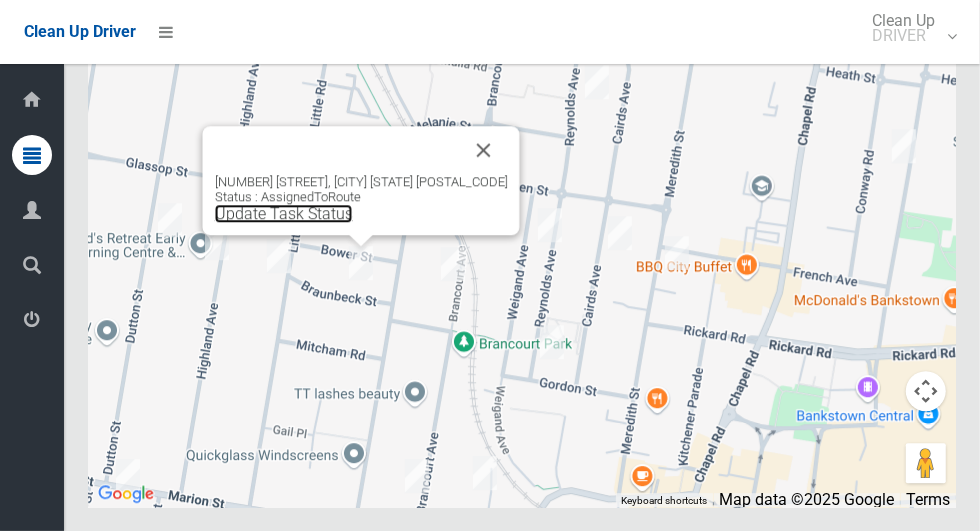 click on "Update Task Status" at bounding box center (284, 213) 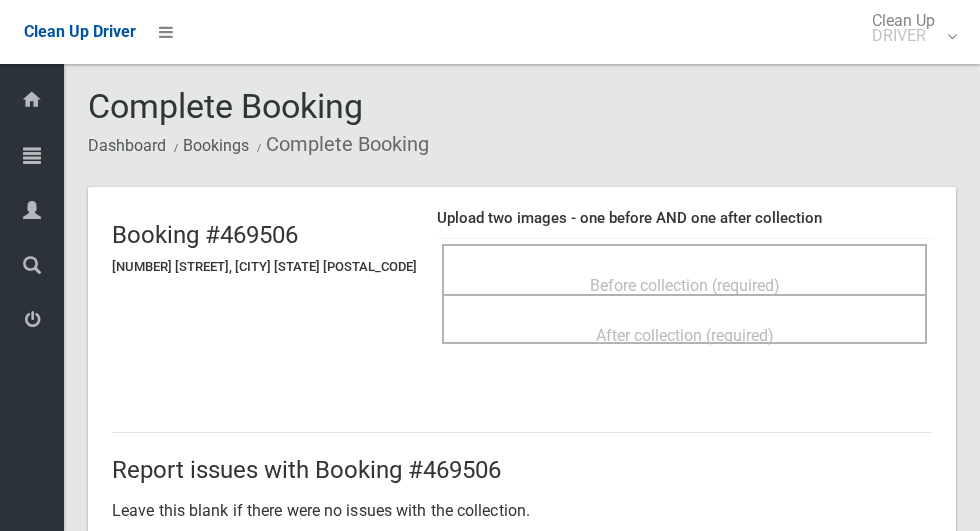 scroll, scrollTop: 0, scrollLeft: 0, axis: both 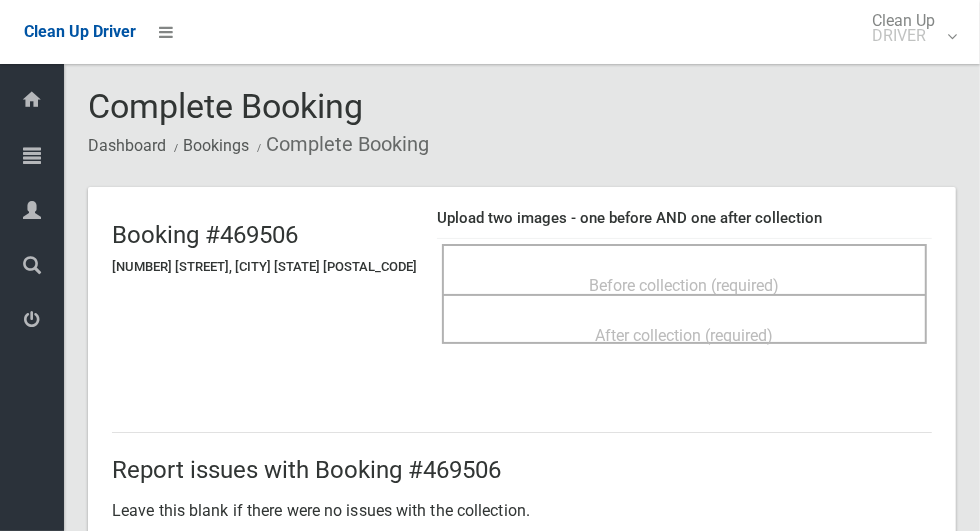 click on "Before collection (required)" at bounding box center (684, 284) 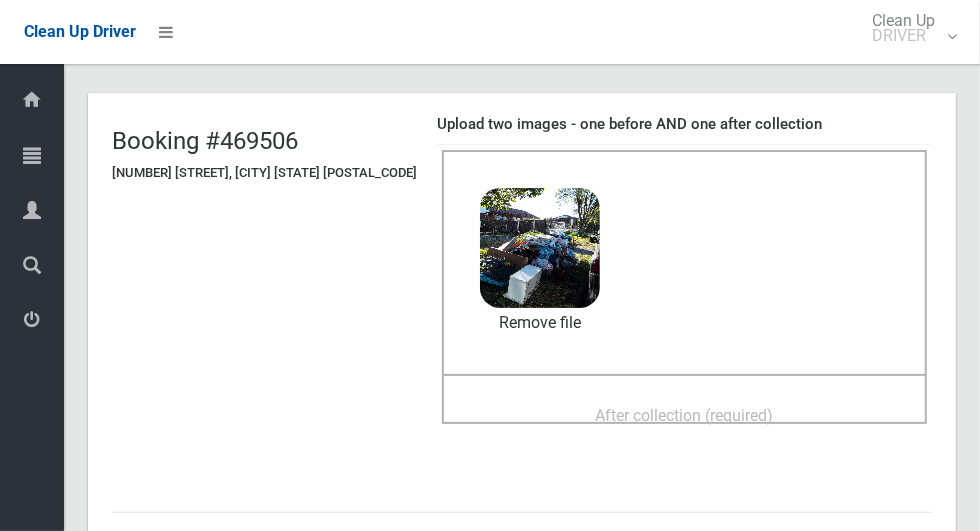 scroll, scrollTop: 121, scrollLeft: 0, axis: vertical 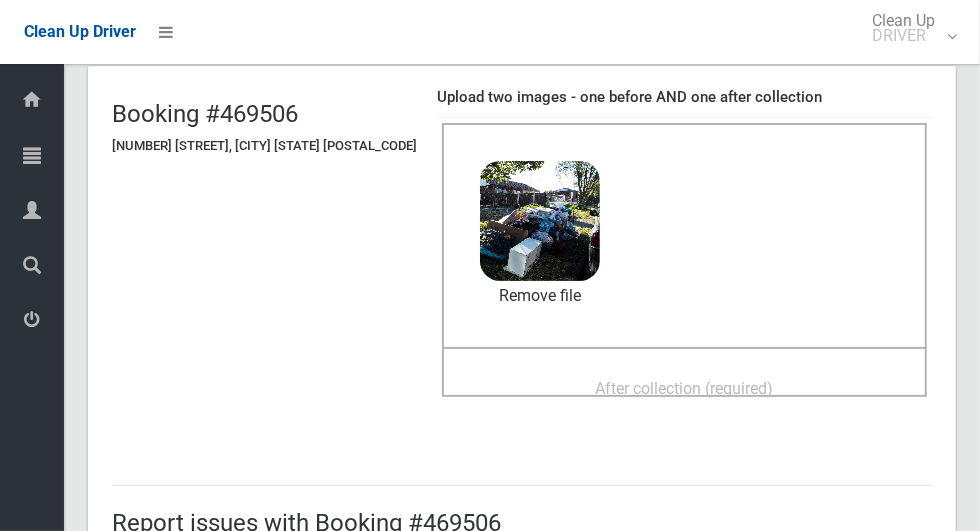 click on "After collection (required)" at bounding box center [685, 388] 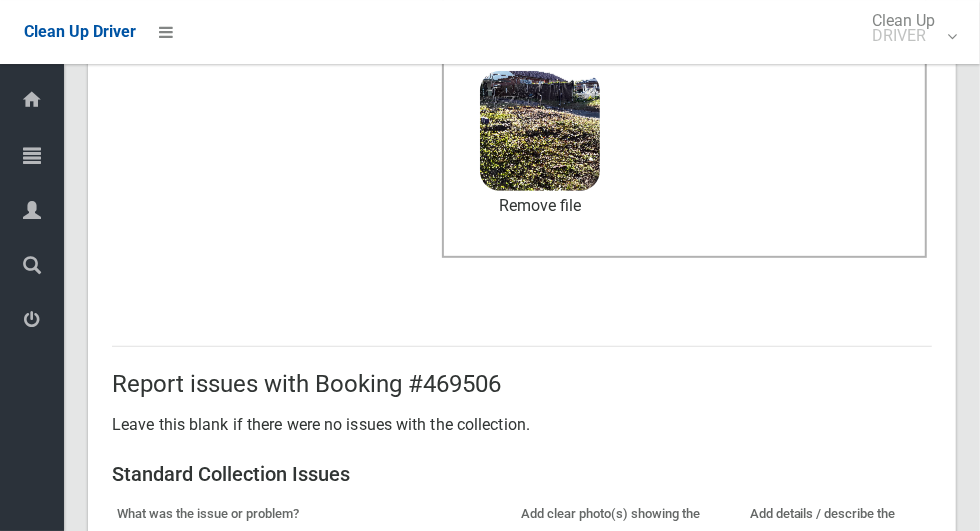 scroll, scrollTop: 1636, scrollLeft: 0, axis: vertical 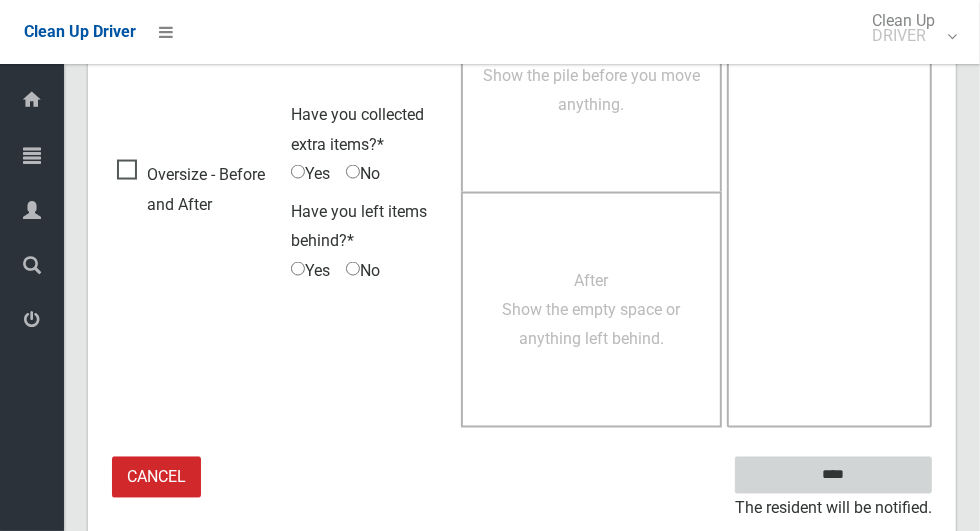 click on "****" at bounding box center (833, 475) 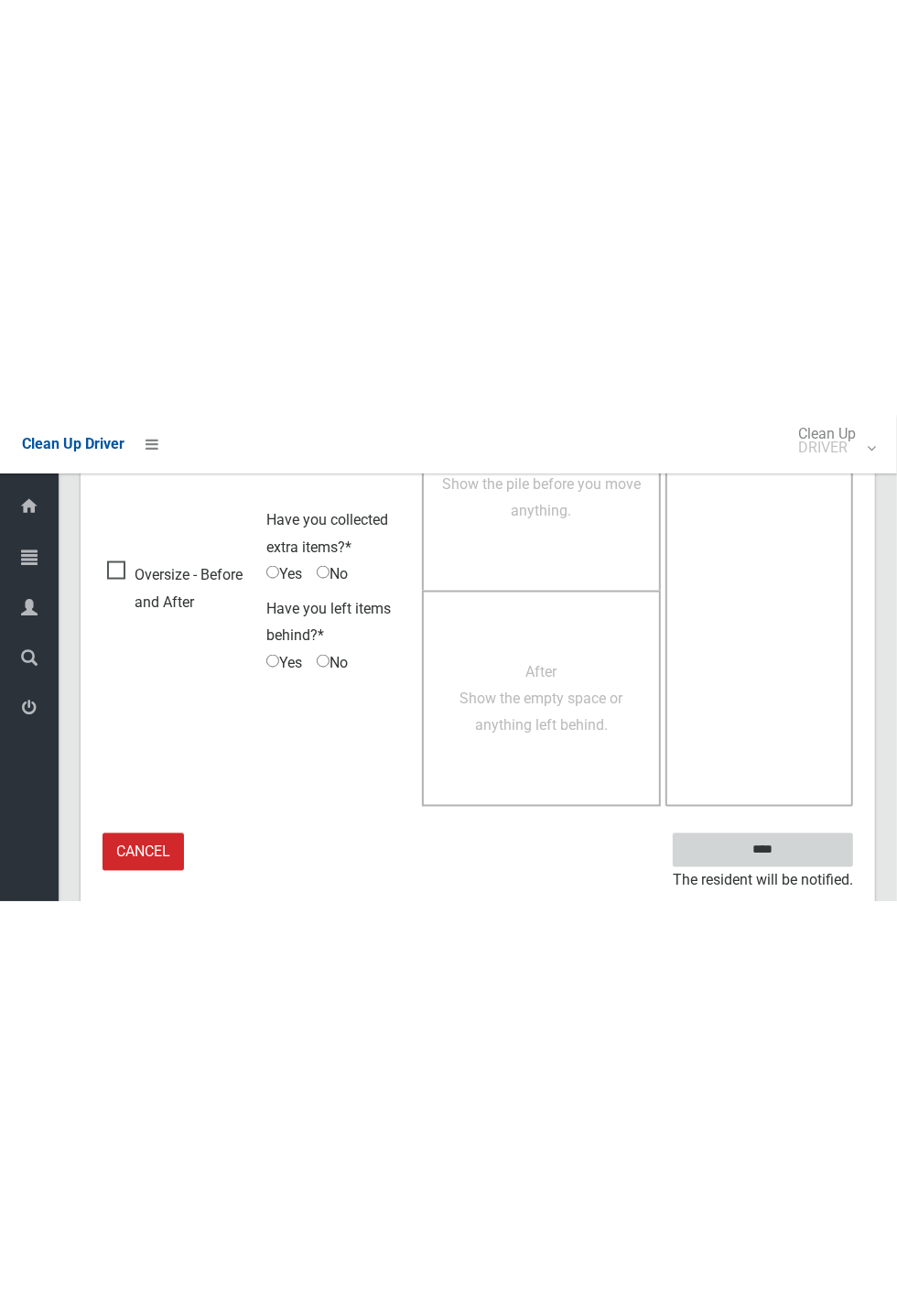 scroll, scrollTop: 721, scrollLeft: 0, axis: vertical 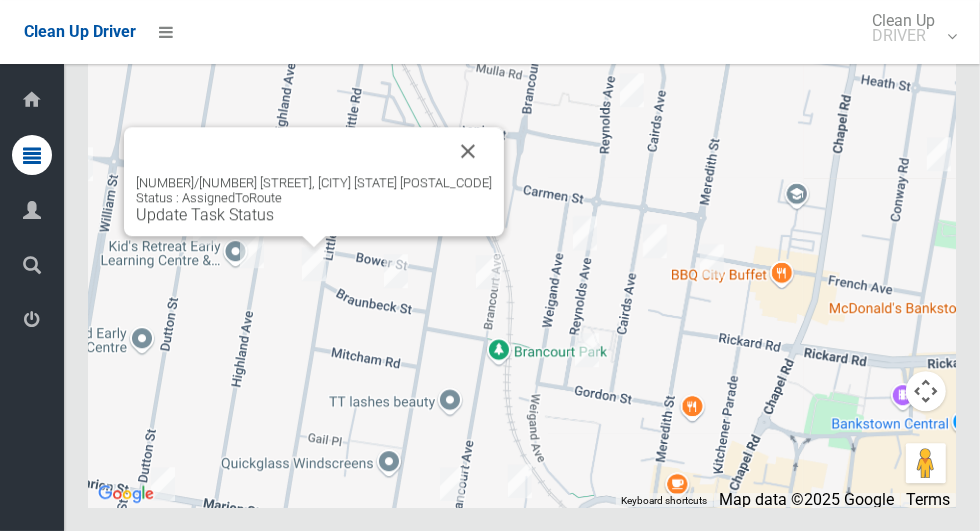 click on "Update Task Status" at bounding box center (205, 214) 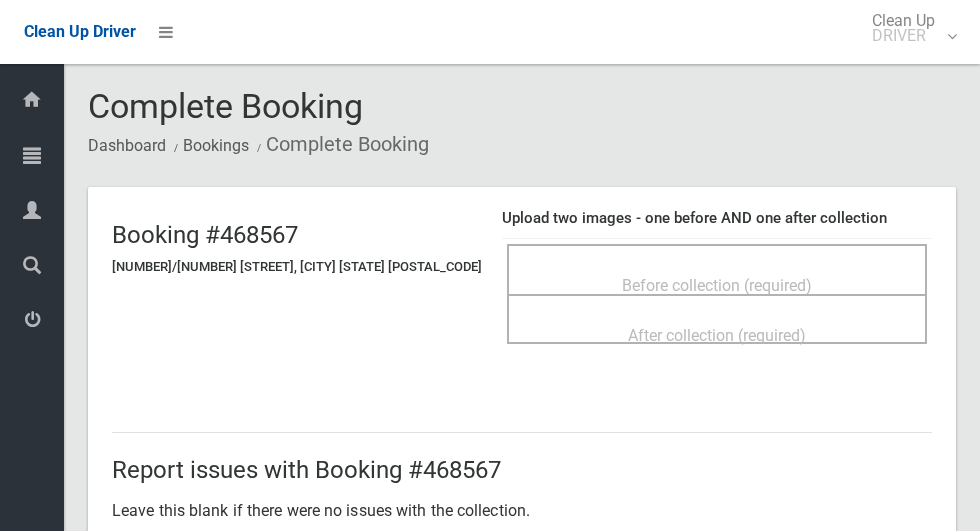 click on "Before collection (required)" at bounding box center [717, 285] 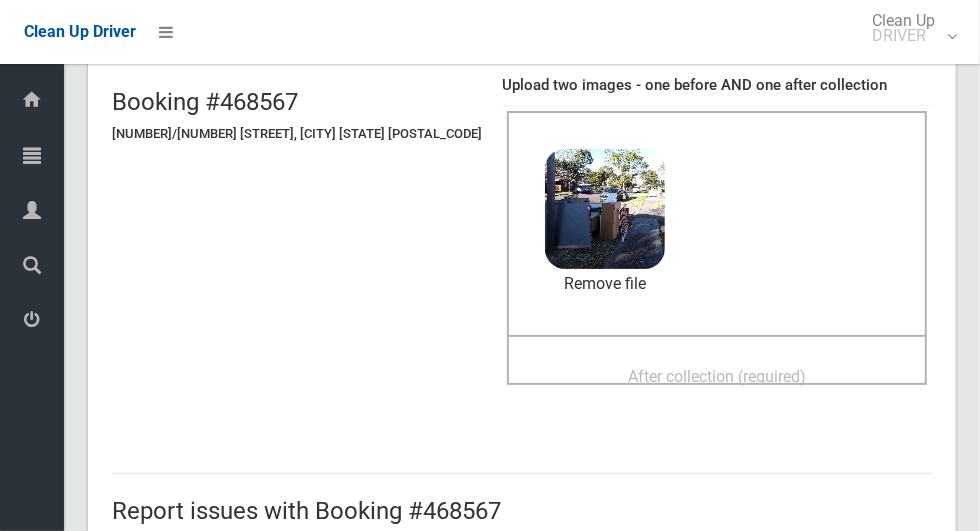 scroll, scrollTop: 134, scrollLeft: 0, axis: vertical 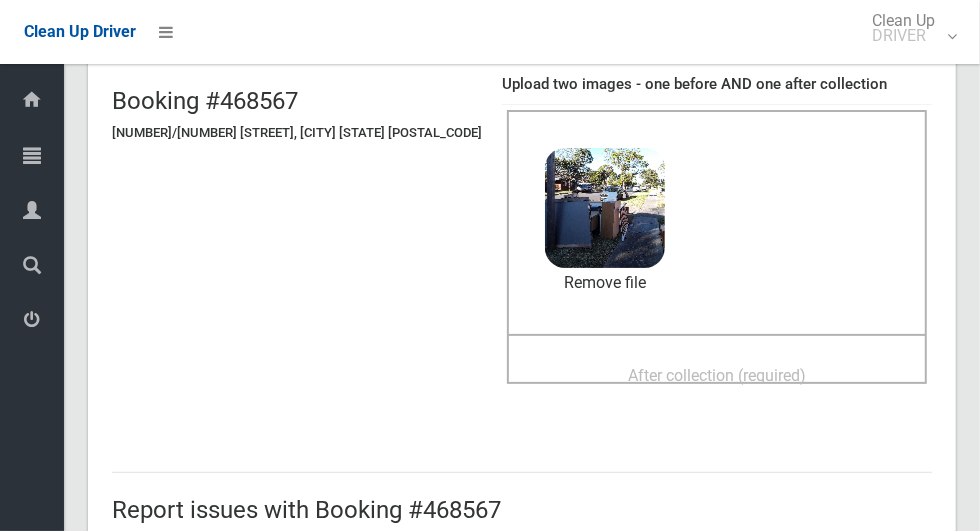 click on "After collection (required)" at bounding box center [717, 375] 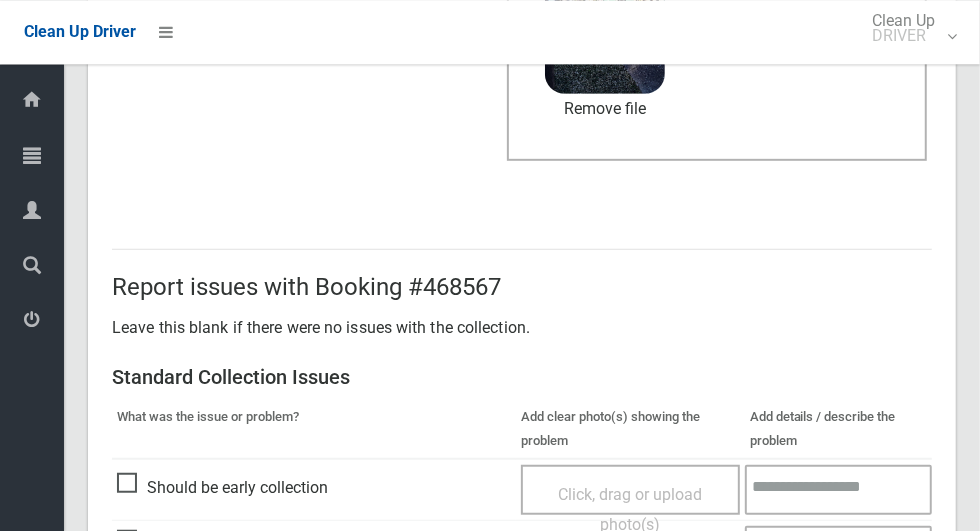 scroll, scrollTop: 1636, scrollLeft: 0, axis: vertical 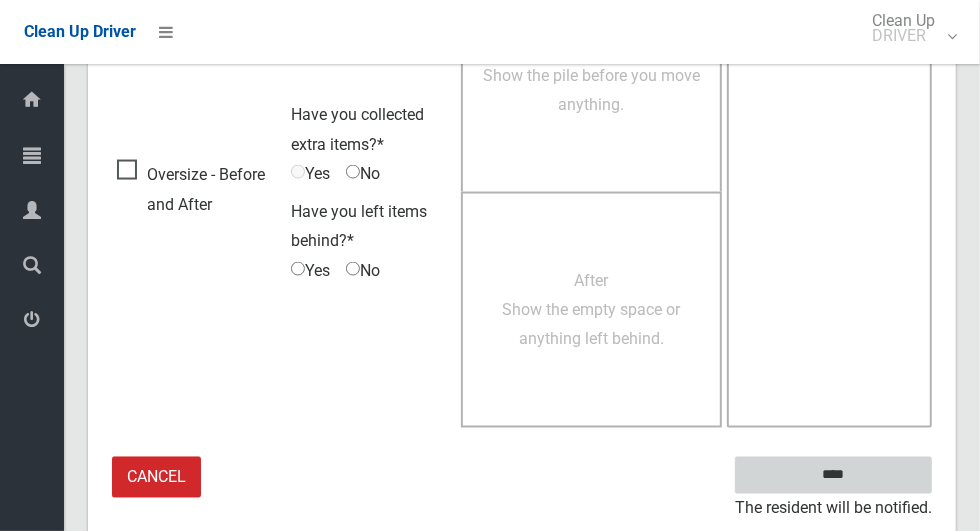 click on "****" at bounding box center [833, 475] 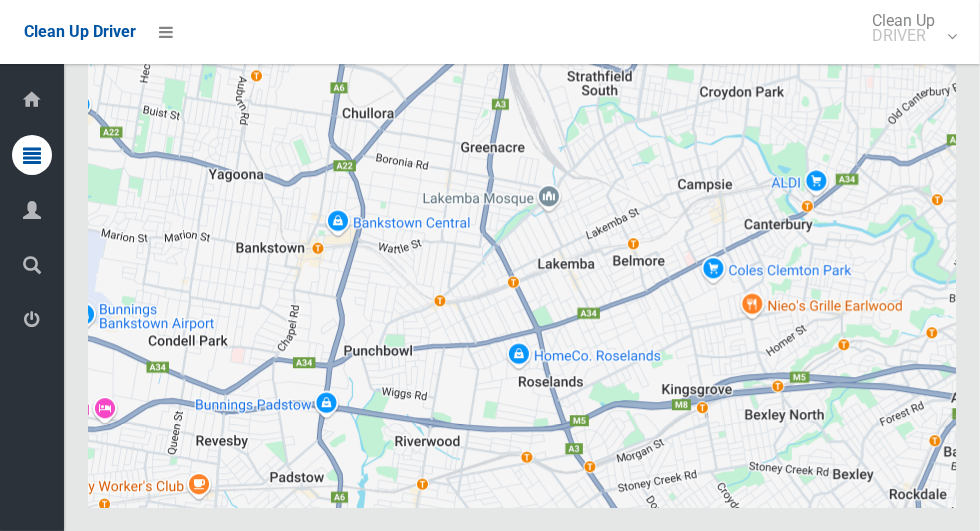 scroll, scrollTop: 10529, scrollLeft: 0, axis: vertical 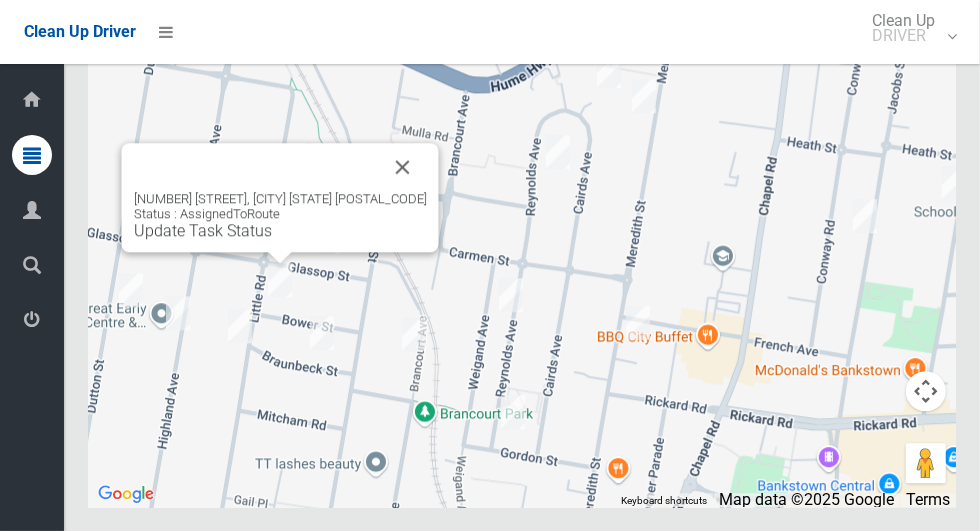 click at bounding box center (403, 167) 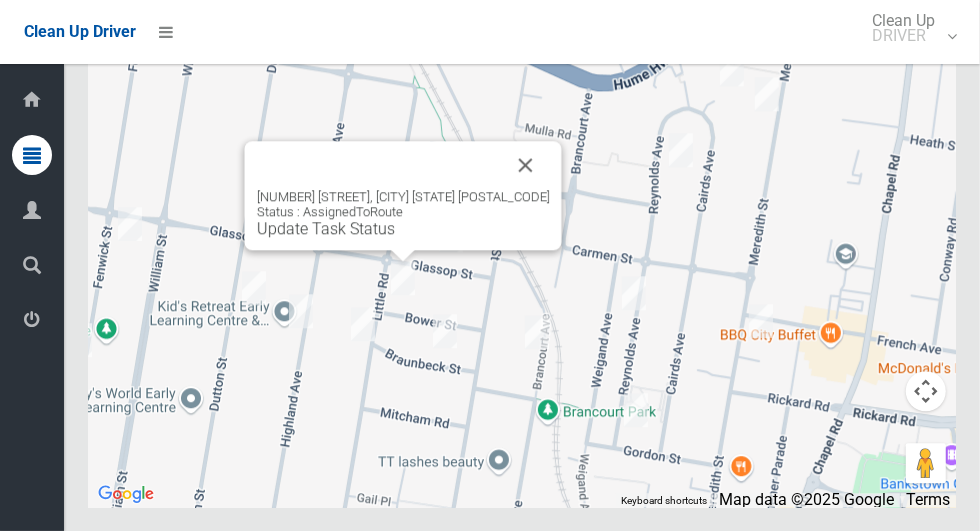 click on "Update Task Status" at bounding box center [326, 228] 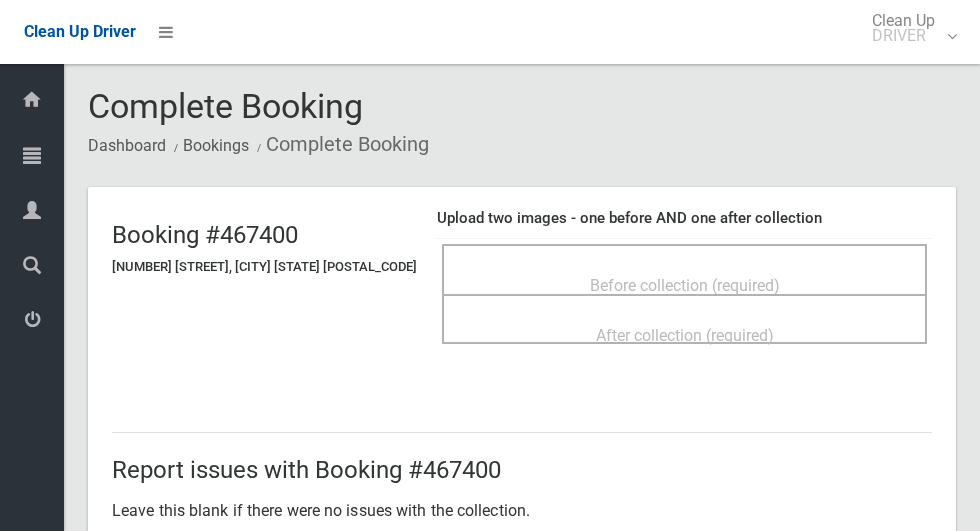 scroll, scrollTop: 0, scrollLeft: 0, axis: both 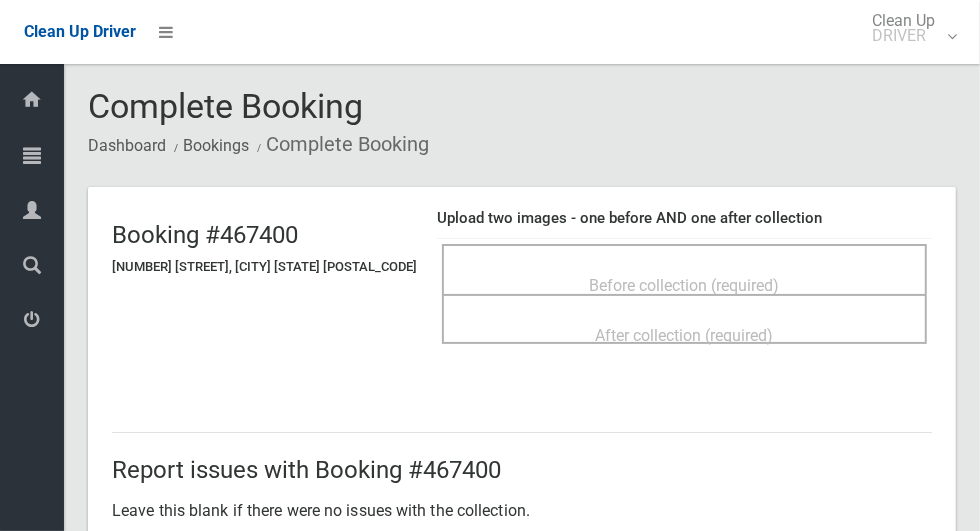 click on "Before collection (required)" at bounding box center (685, 285) 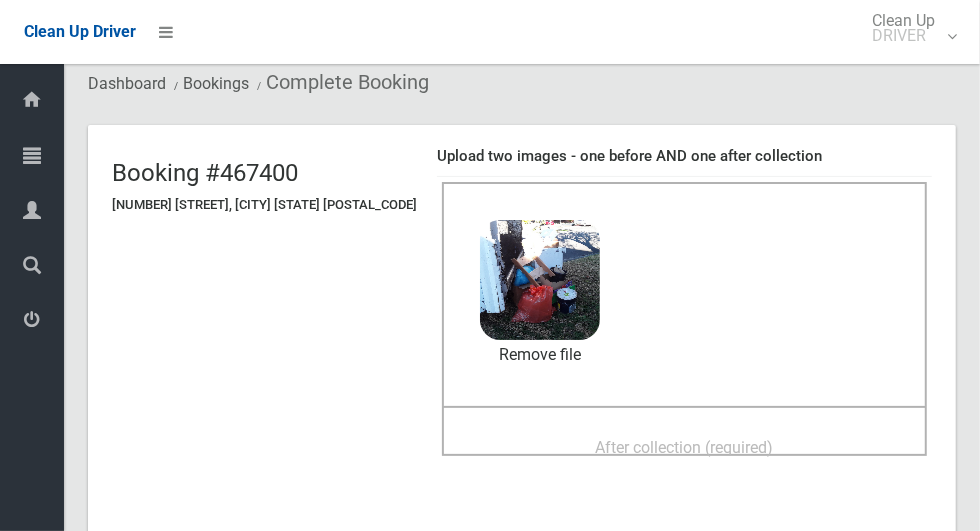 scroll, scrollTop: 61, scrollLeft: 0, axis: vertical 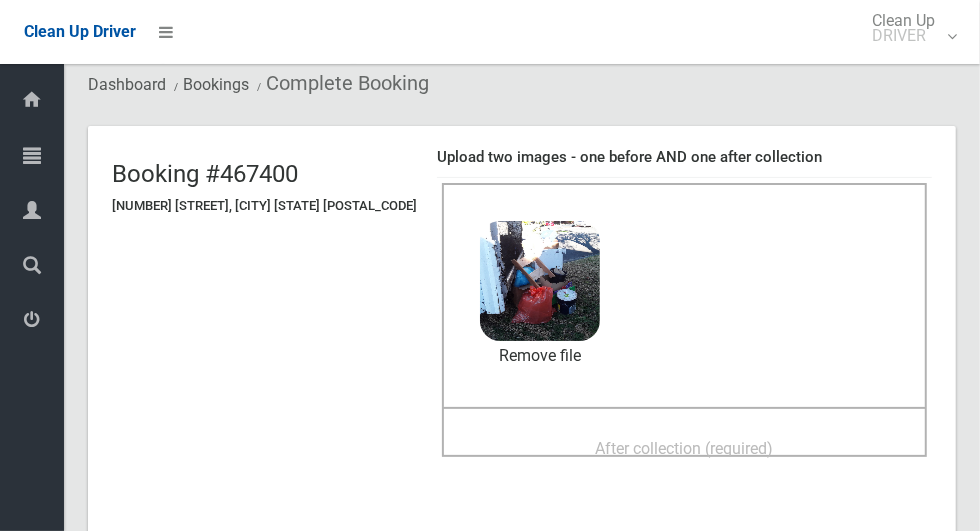 click on "After collection (required)" at bounding box center [685, 448] 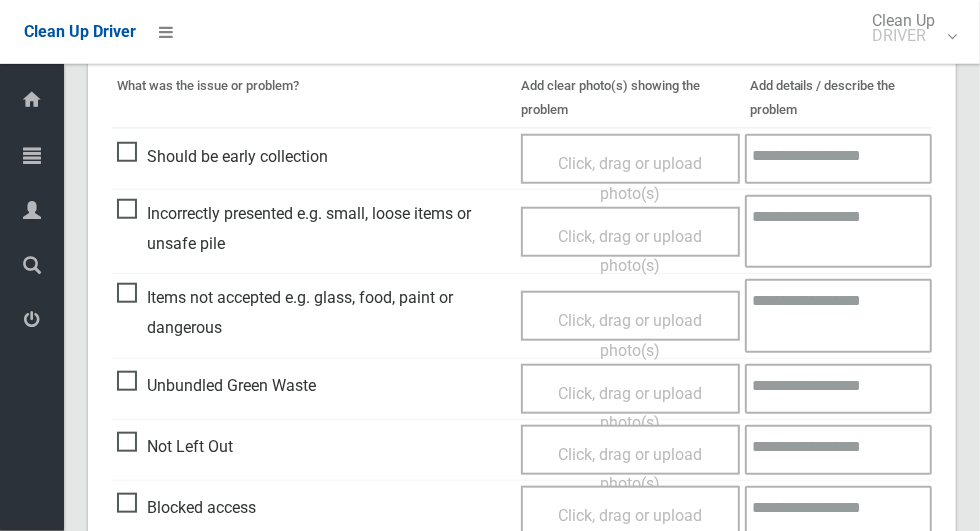 scroll, scrollTop: 1636, scrollLeft: 0, axis: vertical 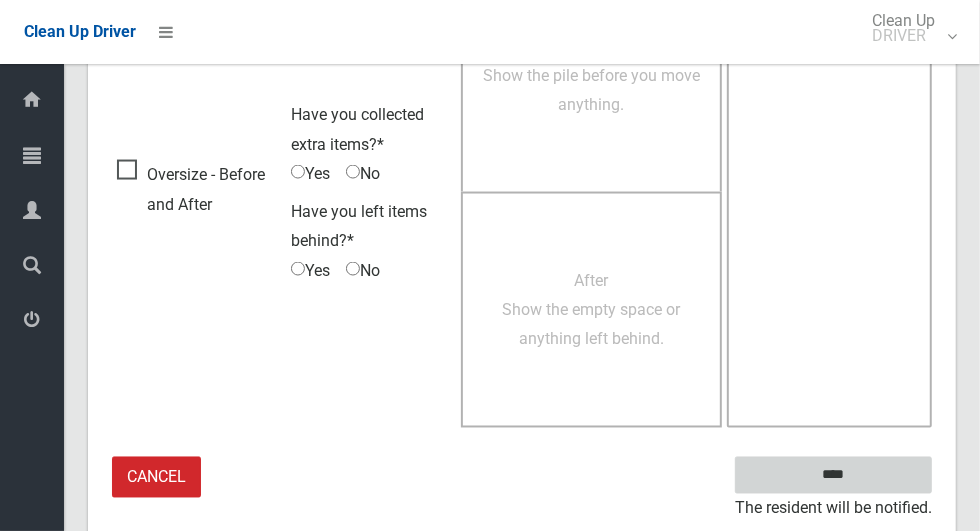 click on "****" at bounding box center (833, 475) 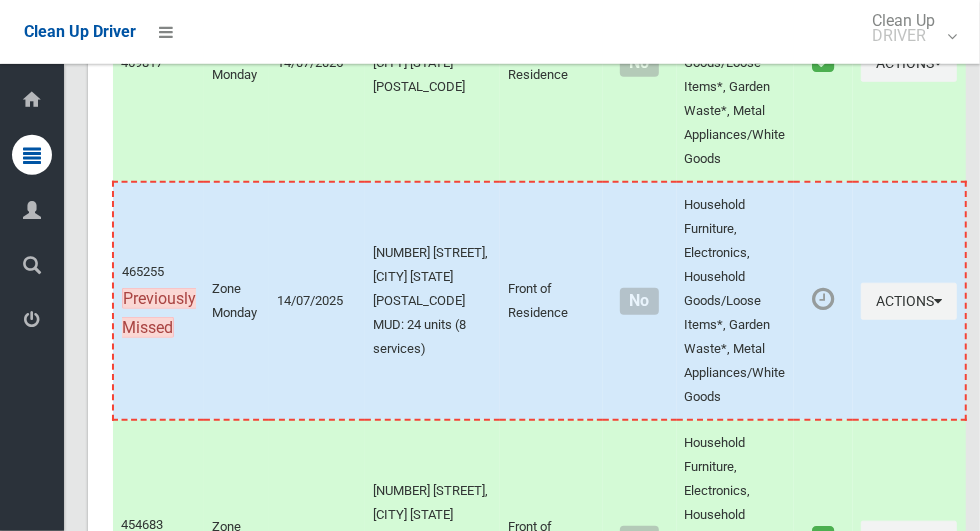scroll, scrollTop: 10528, scrollLeft: 0, axis: vertical 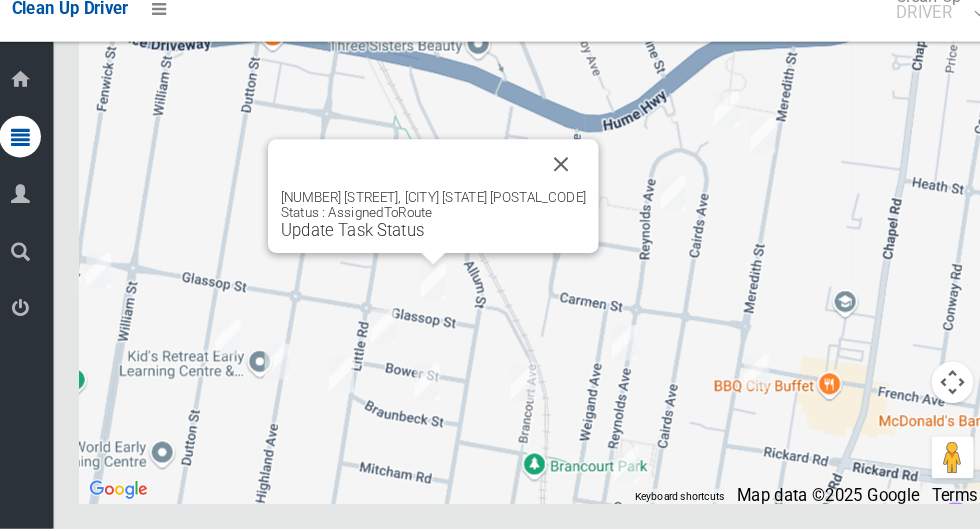 click on "Update Task Status" at bounding box center [351, 245] 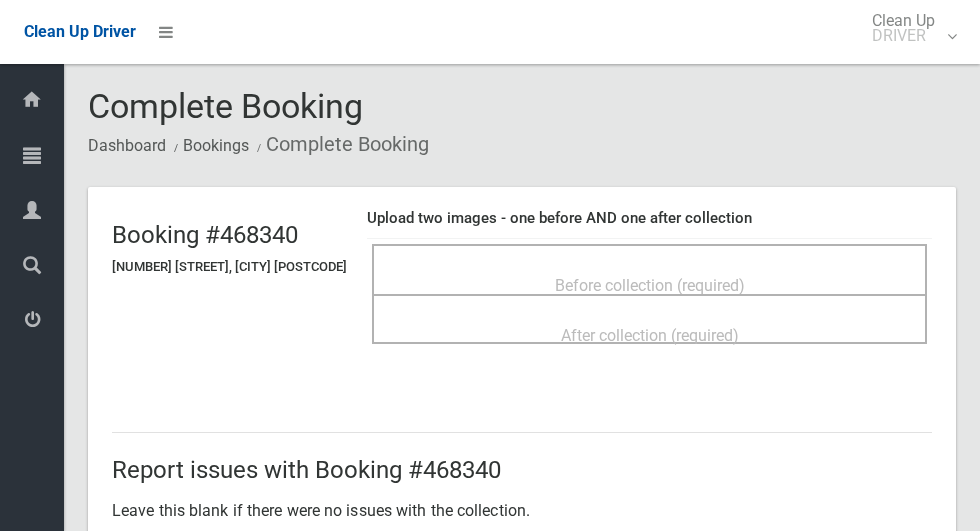 scroll, scrollTop: 0, scrollLeft: 0, axis: both 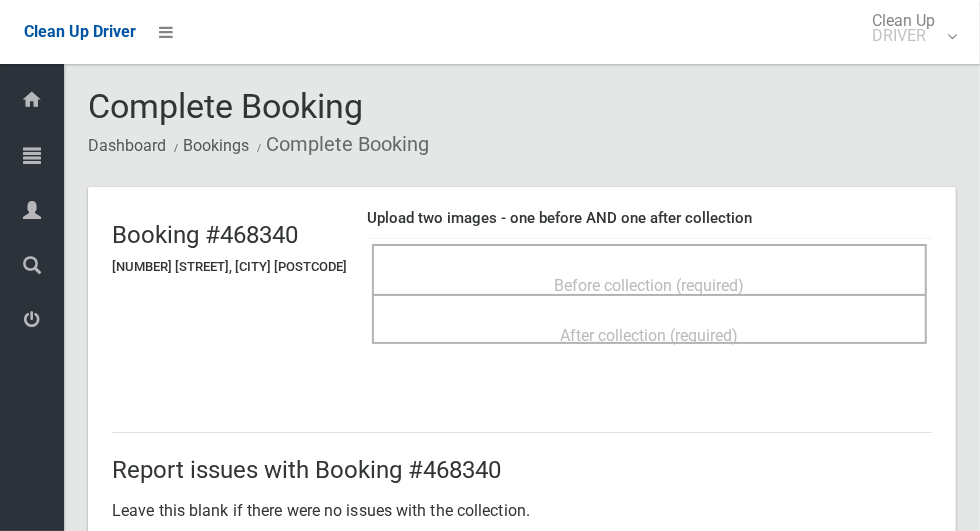 click on "Before collection (required)" at bounding box center [650, 285] 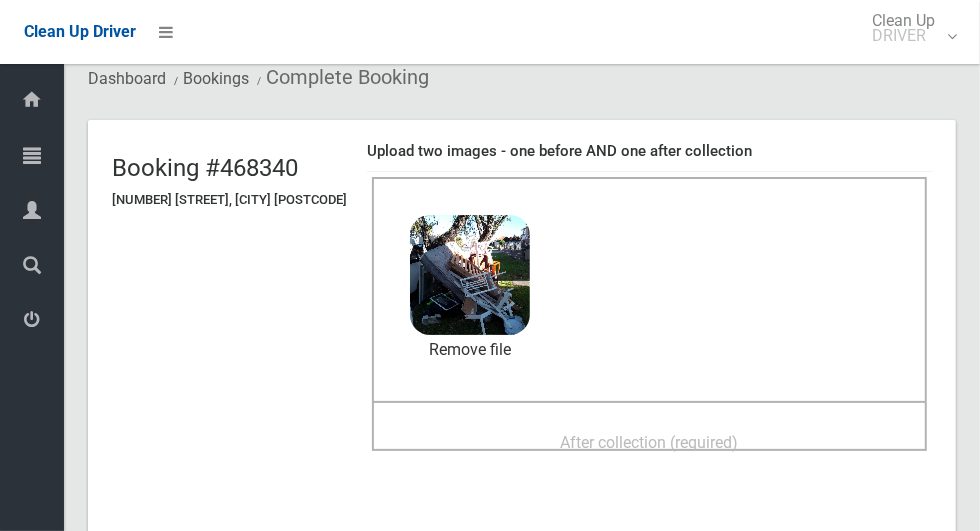 scroll, scrollTop: 79, scrollLeft: 0, axis: vertical 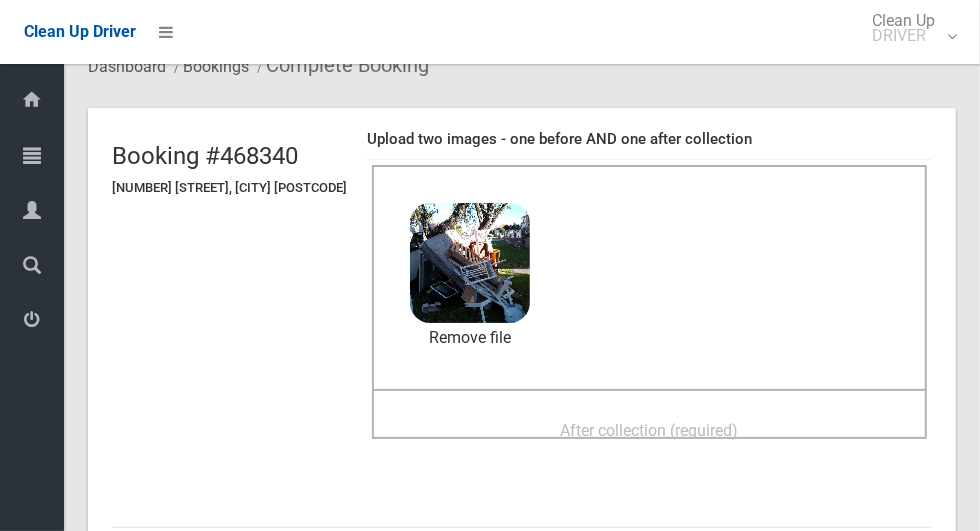 click on "After collection (required)" at bounding box center [650, 430] 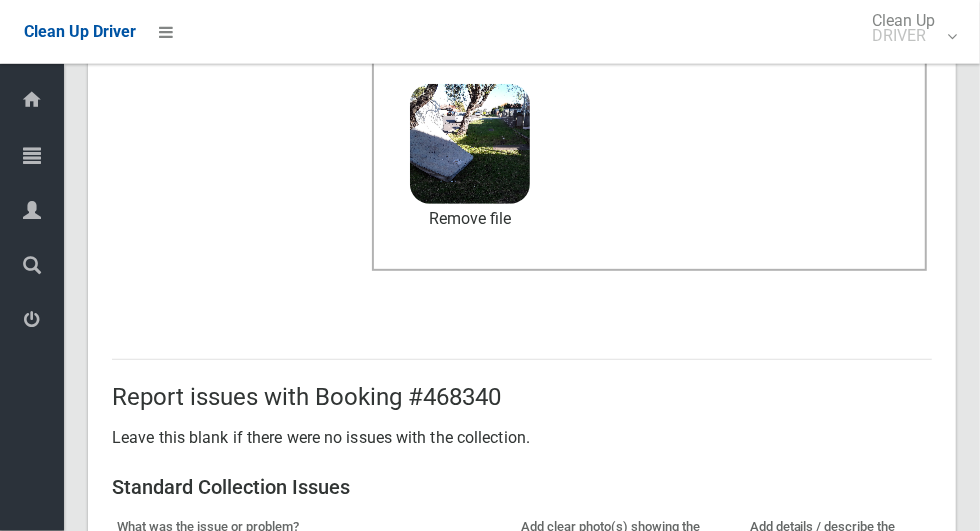 scroll, scrollTop: 1636, scrollLeft: 0, axis: vertical 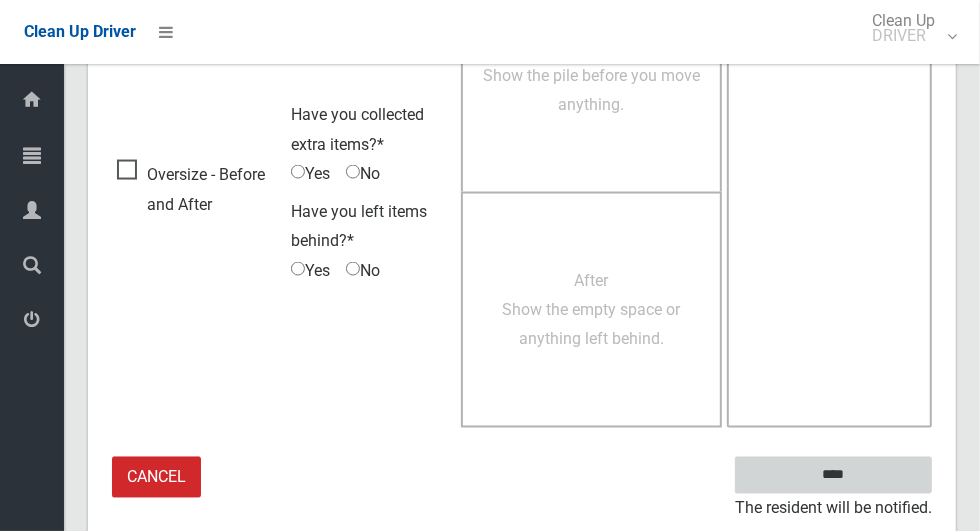 click on "****" at bounding box center (833, 475) 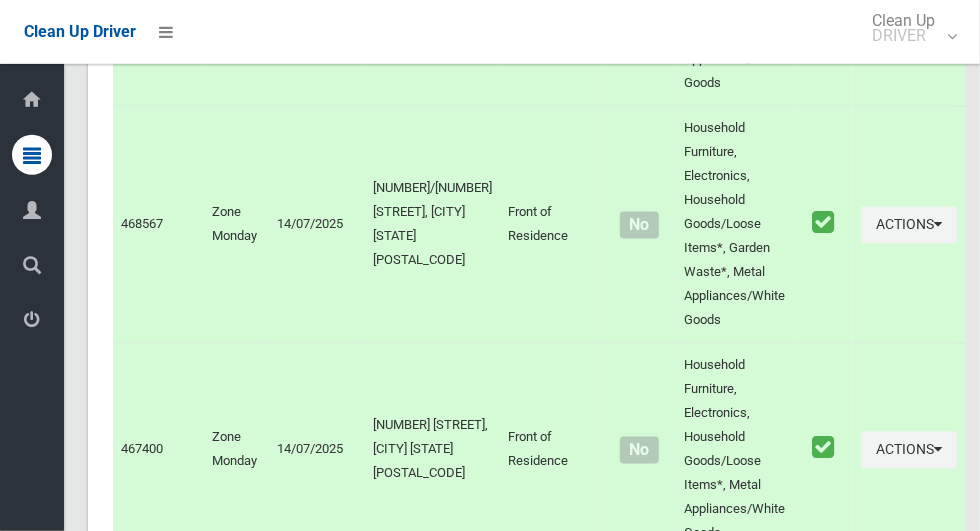scroll, scrollTop: 10528, scrollLeft: 0, axis: vertical 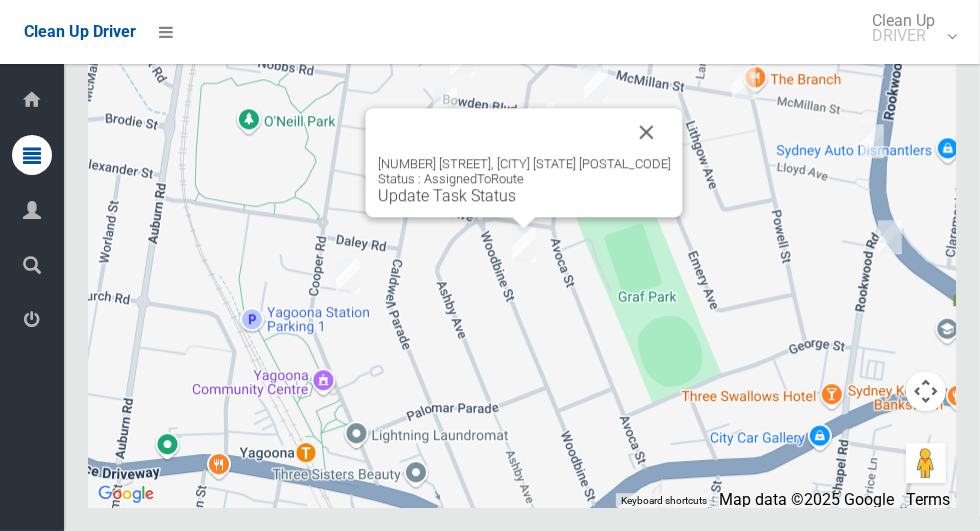 click on "Update Task Status" at bounding box center (447, 195) 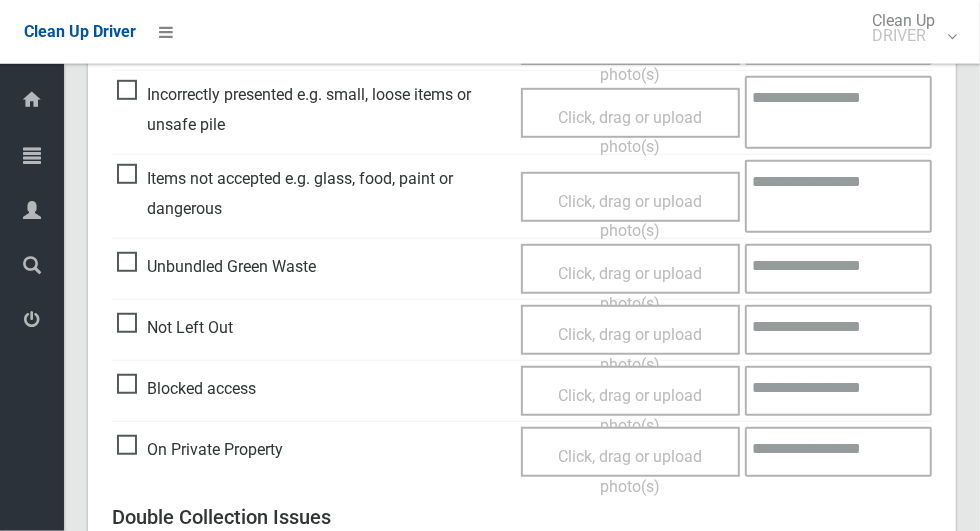 scroll, scrollTop: 631, scrollLeft: 0, axis: vertical 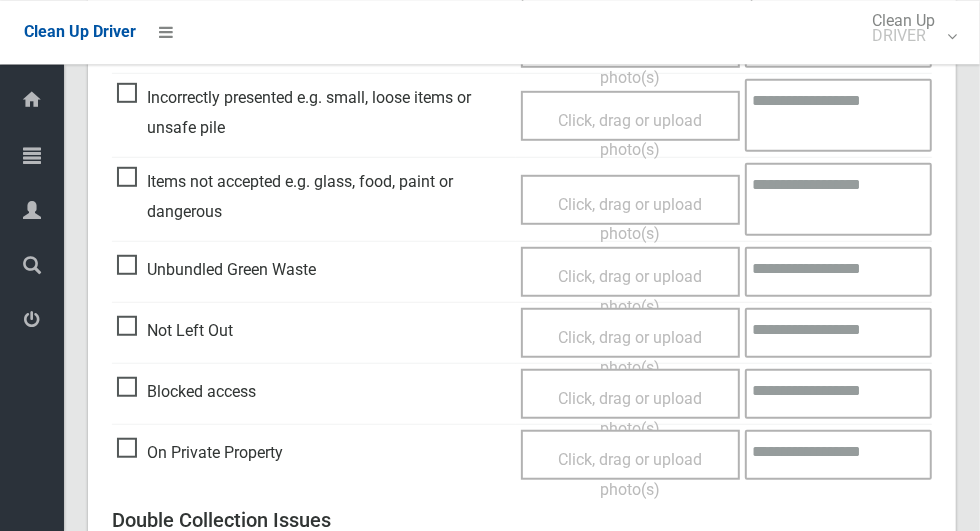 click on "Not Left Out" at bounding box center [175, 330] 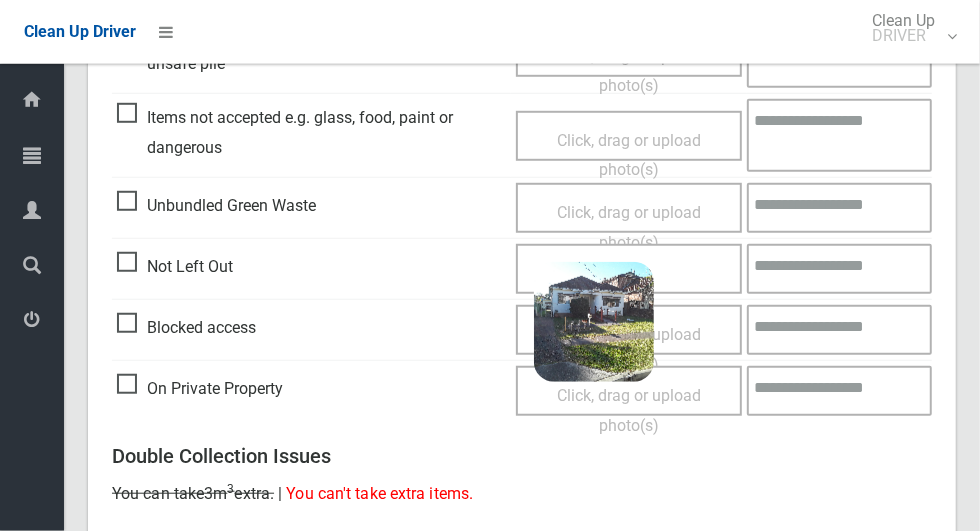 scroll, scrollTop: 1288, scrollLeft: 0, axis: vertical 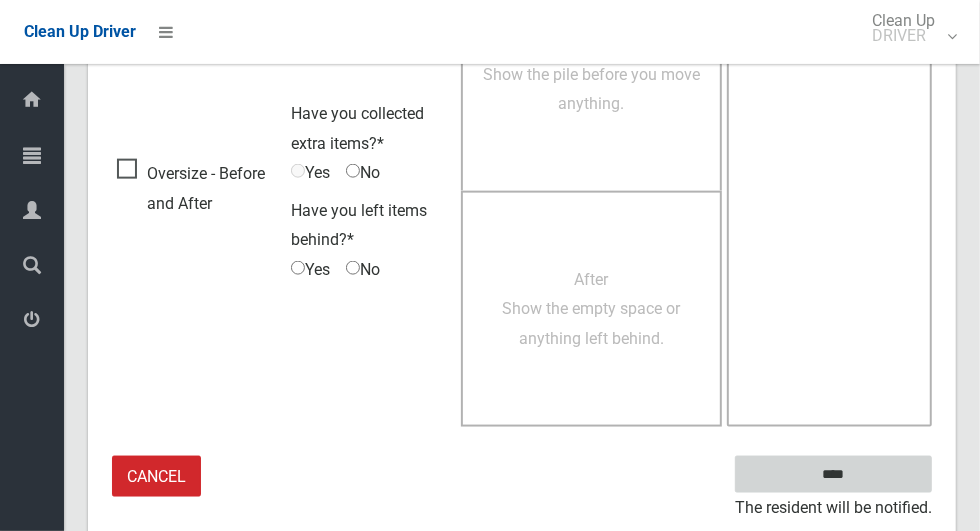 click on "****" at bounding box center [833, 474] 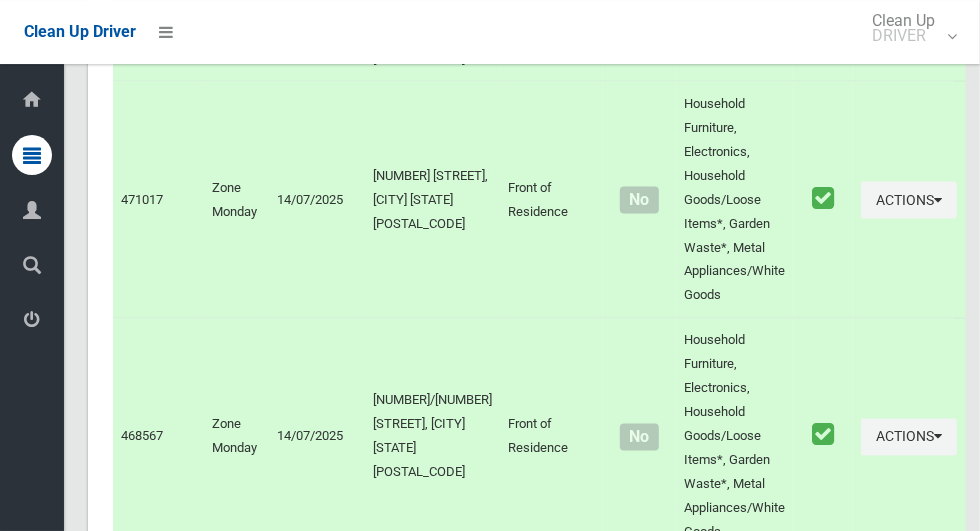 scroll, scrollTop: 10528, scrollLeft: 0, axis: vertical 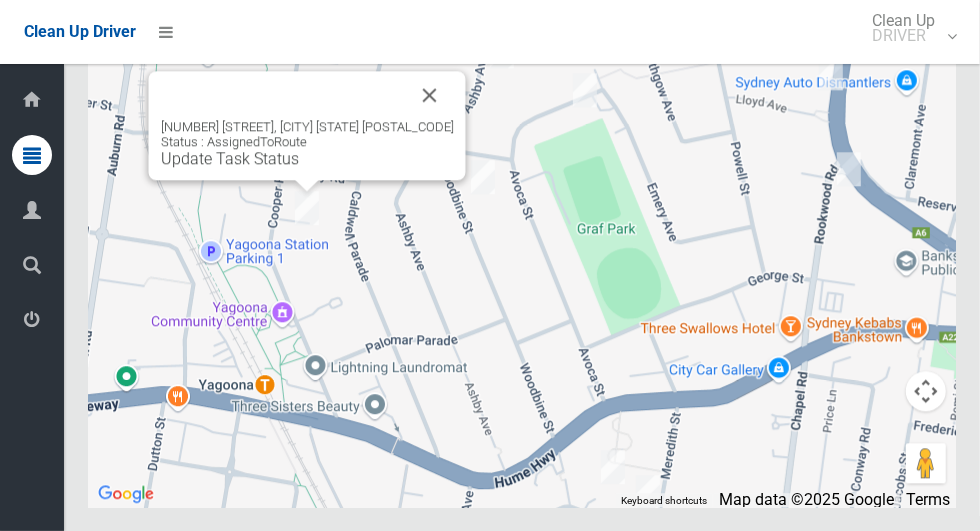 click at bounding box center [430, 95] 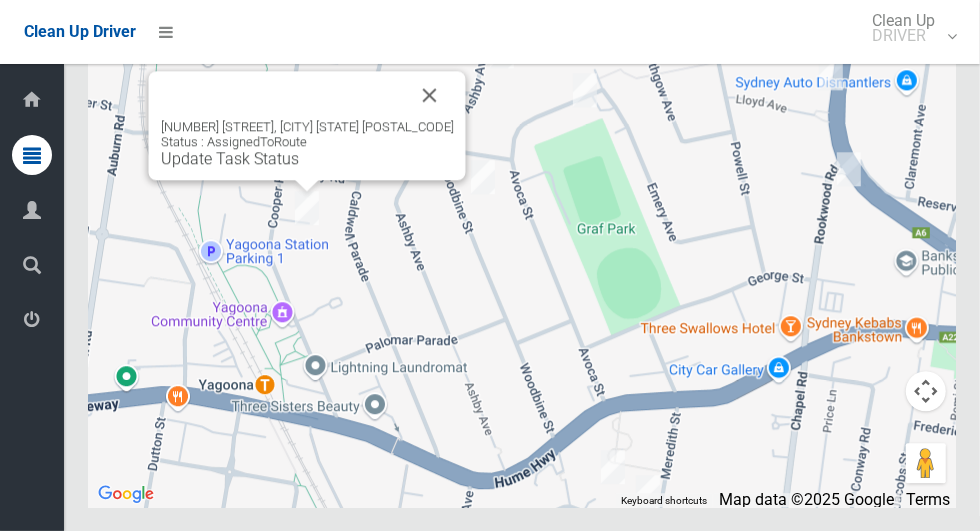 click on "Update Task Status" at bounding box center [230, 158] 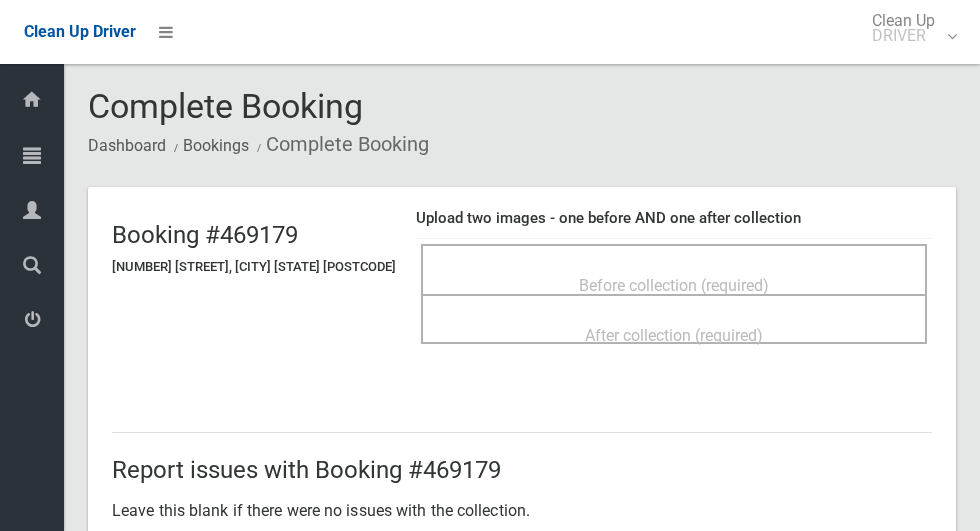 click on "Before collection (required)" at bounding box center [674, 284] 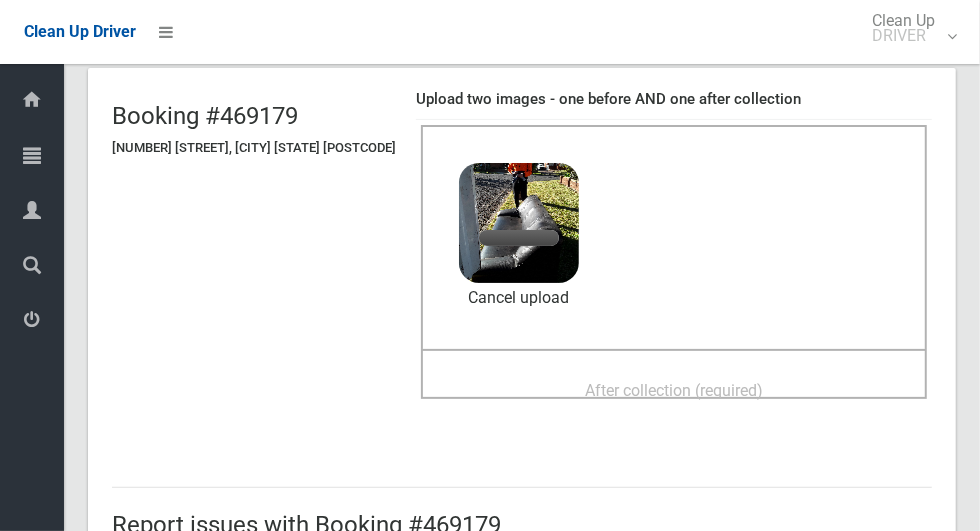scroll, scrollTop: 124, scrollLeft: 0, axis: vertical 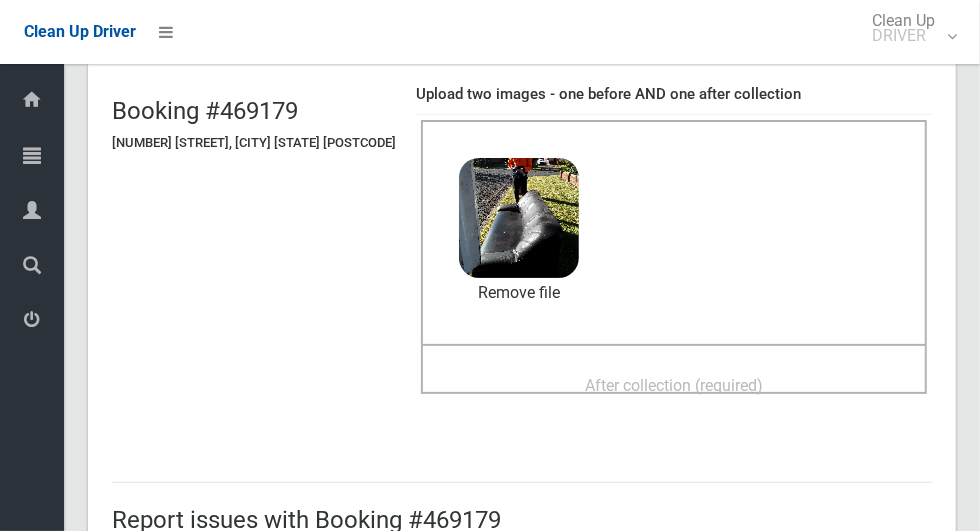click on "After collection (required)" at bounding box center [674, 385] 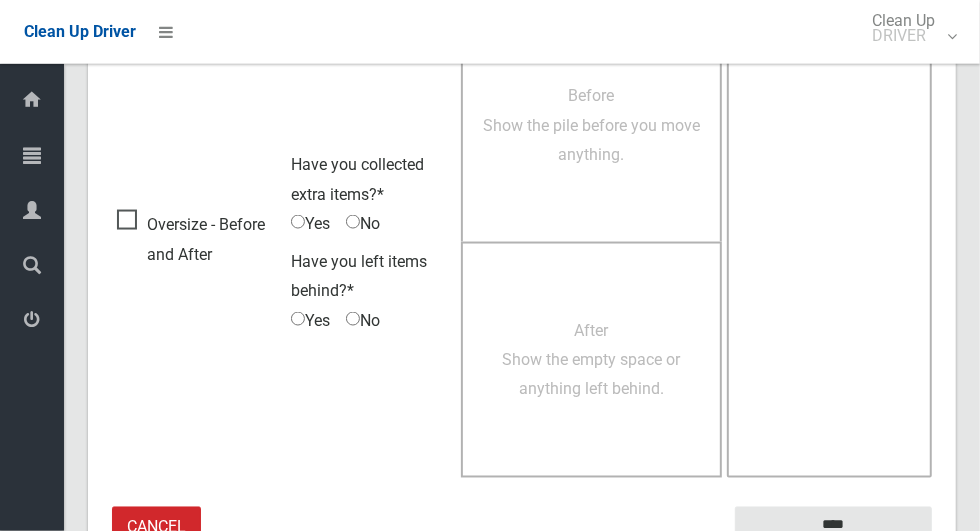 scroll, scrollTop: 1636, scrollLeft: 0, axis: vertical 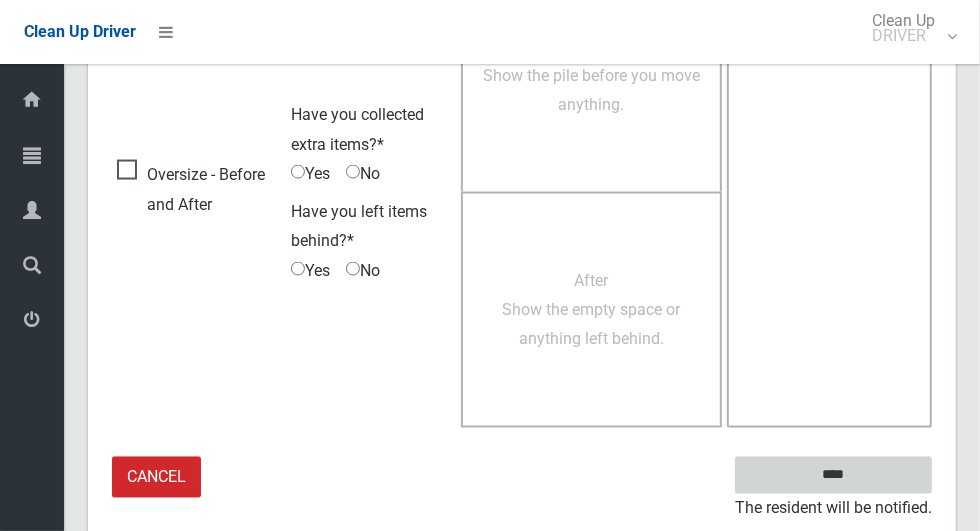 click on "****" at bounding box center [833, 475] 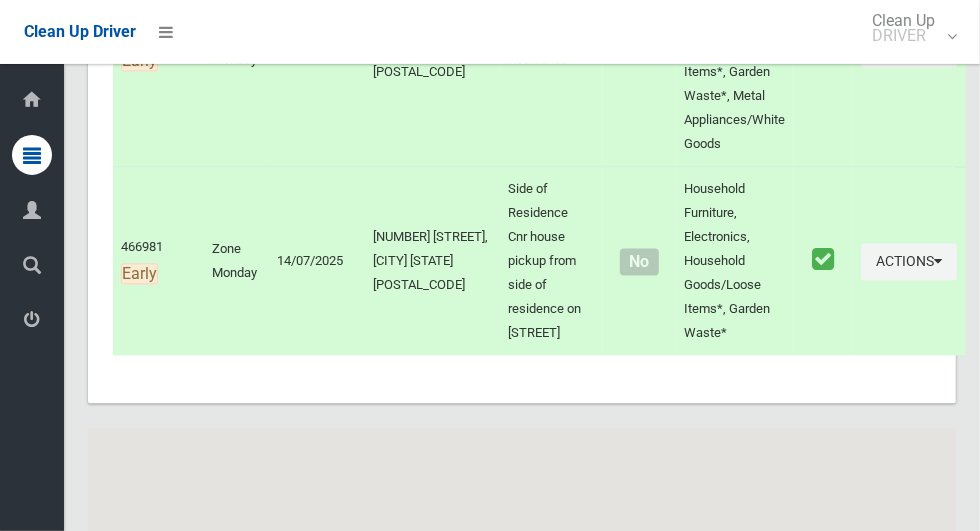 scroll, scrollTop: 10529, scrollLeft: 0, axis: vertical 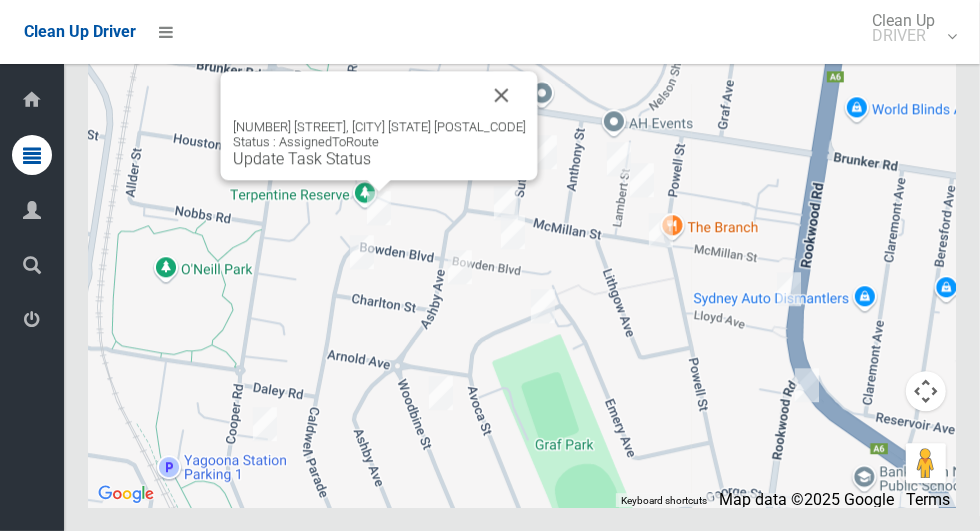 click at bounding box center (502, 95) 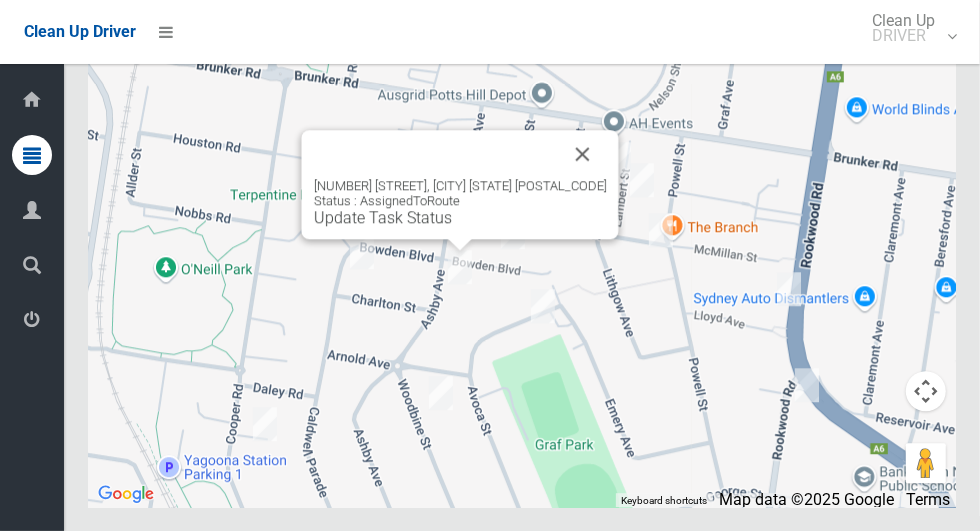 click at bounding box center [583, 154] 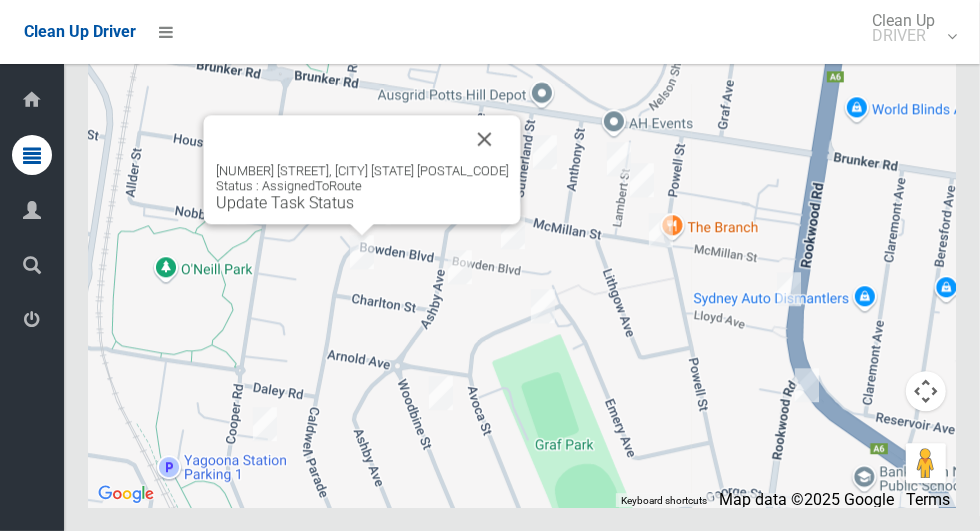 click on "Update Task Status" at bounding box center (285, 202) 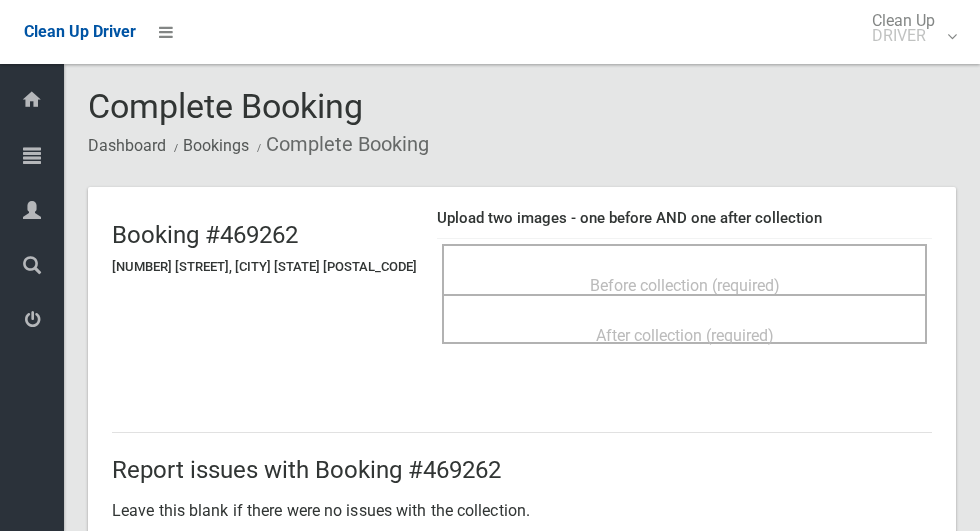 scroll, scrollTop: 0, scrollLeft: 0, axis: both 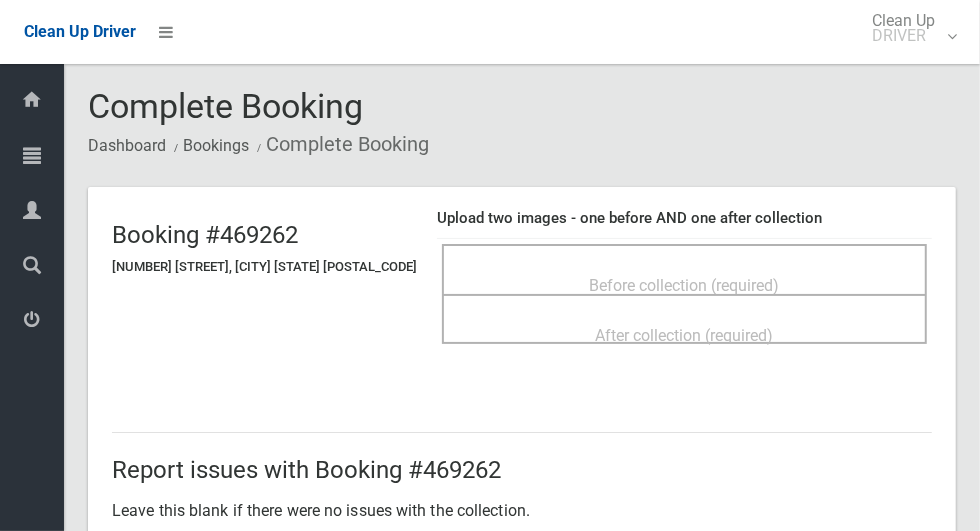 click on "Before collection (required)" at bounding box center (685, 285) 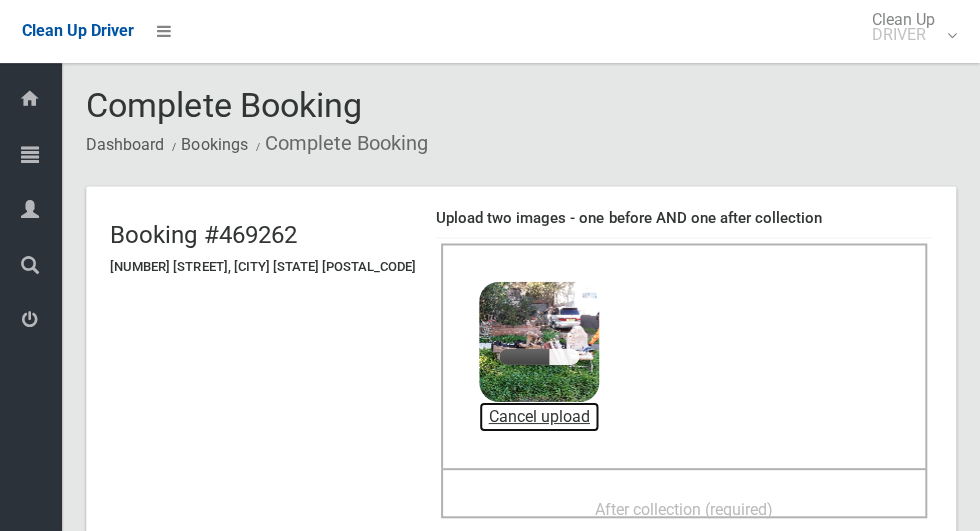 click on "Cancel upload" at bounding box center (540, 417) 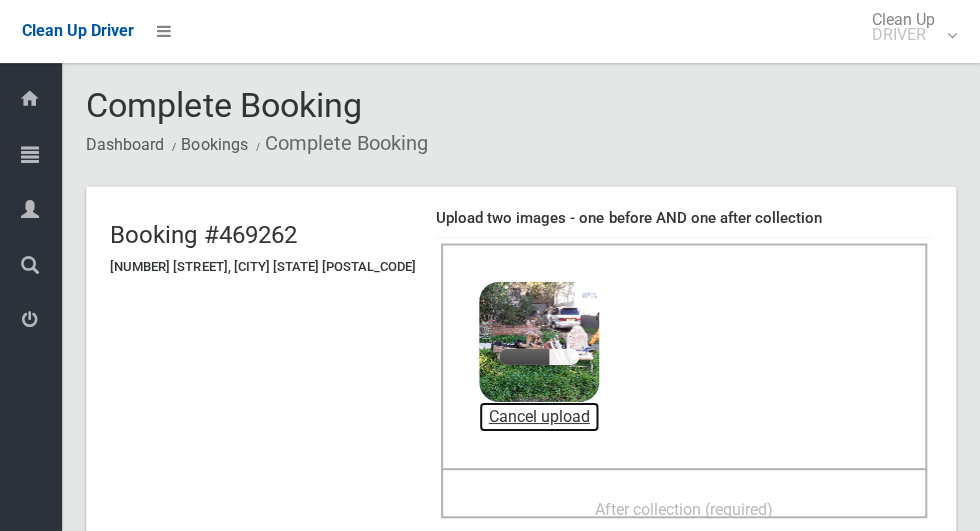 click on "Cancel upload" at bounding box center [540, 417] 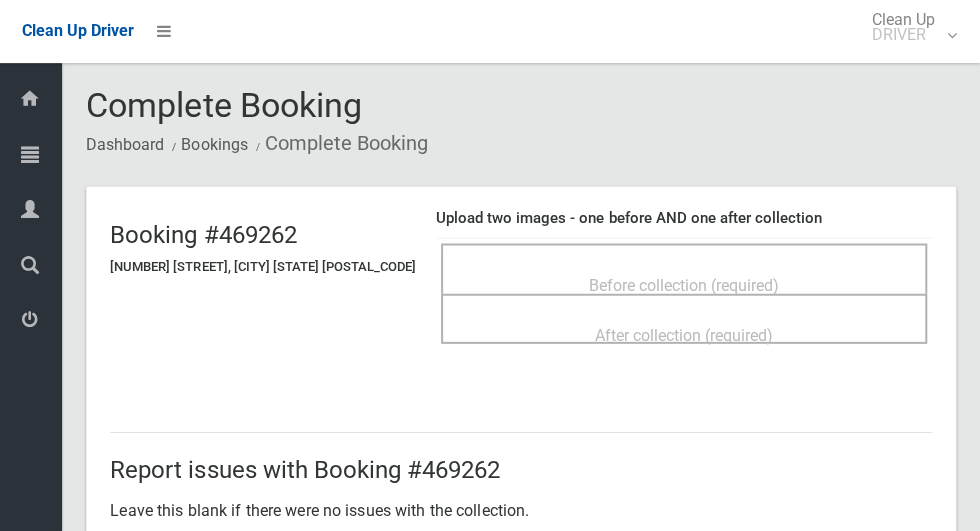 click on "Before collection (required)" at bounding box center (684, 284) 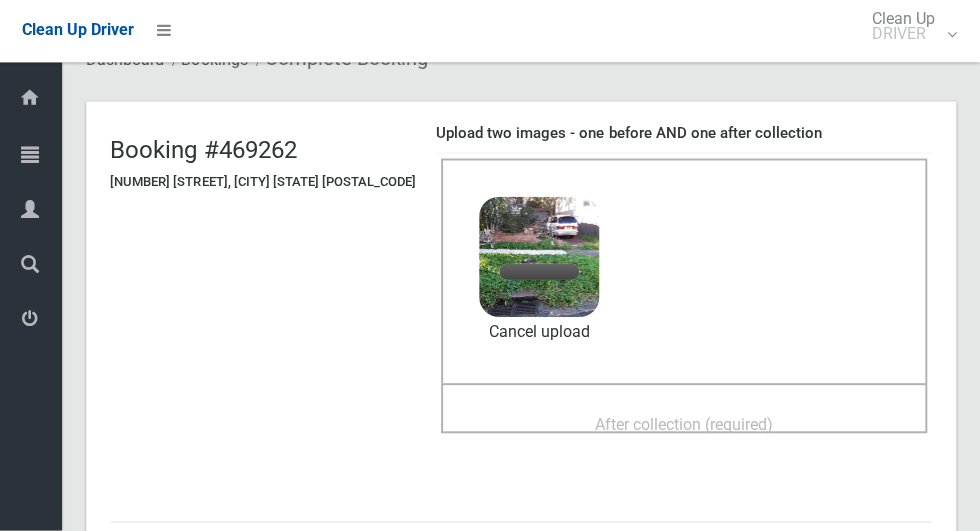 scroll, scrollTop: 89, scrollLeft: 0, axis: vertical 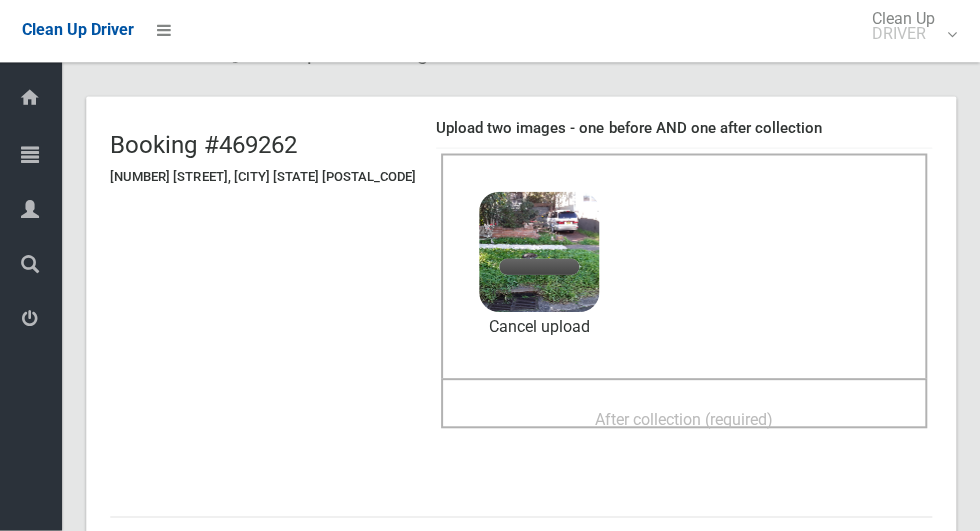 click on "After collection (required)" at bounding box center [684, 419] 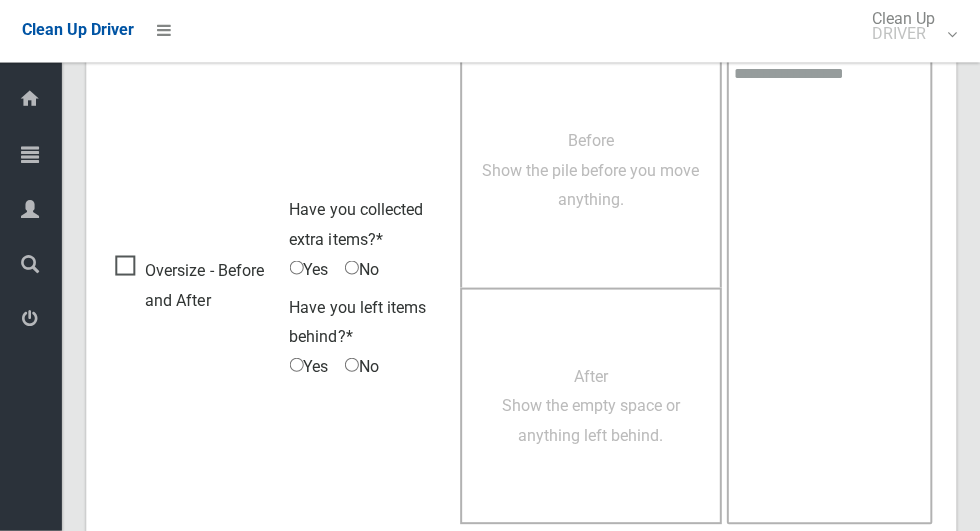 scroll, scrollTop: 1636, scrollLeft: 0, axis: vertical 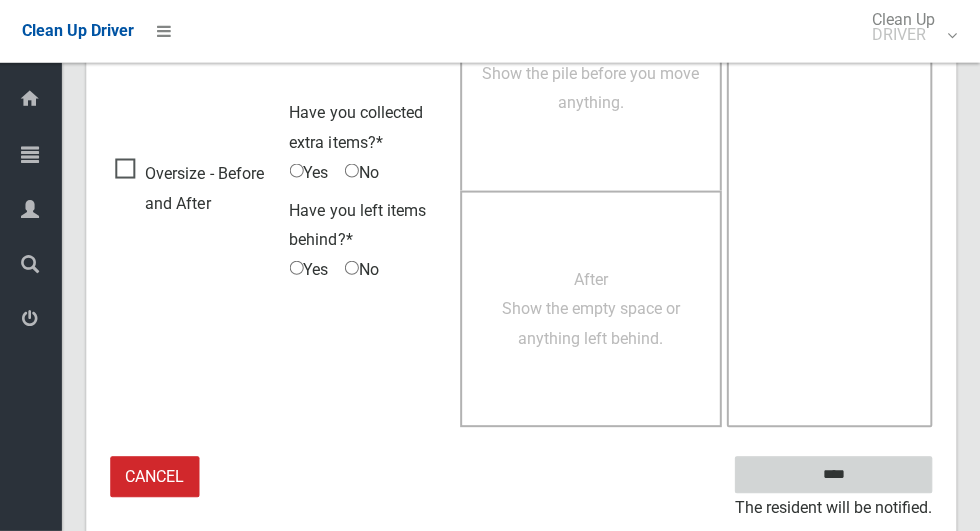 click on "****" at bounding box center [833, 475] 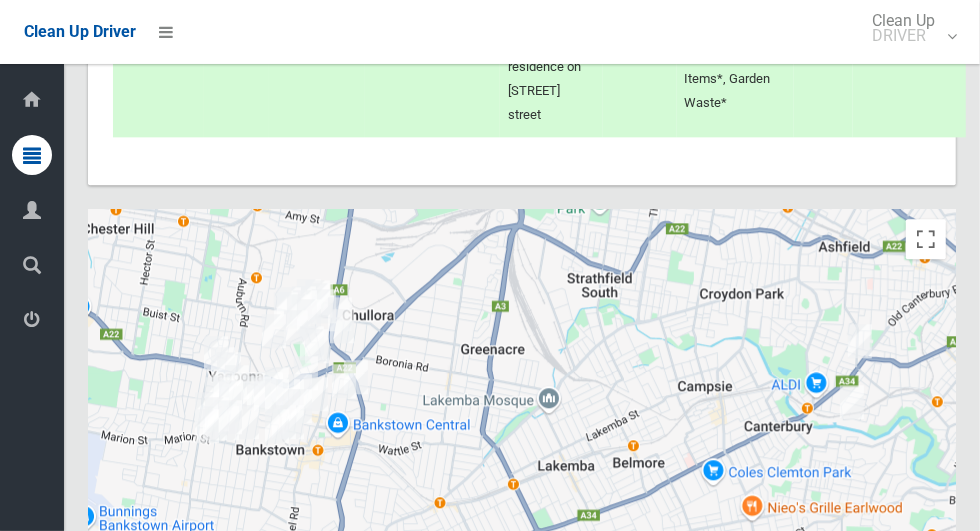 scroll, scrollTop: 10528, scrollLeft: 0, axis: vertical 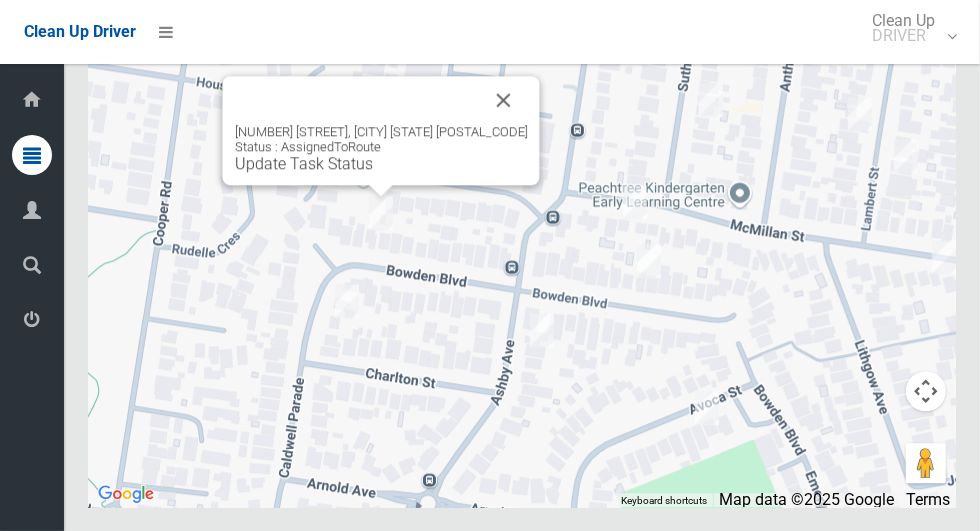 click on "78 Bowden Boulevard, YAGOONA NSW 2199 Status : AssignedToRoute Update Task Status" at bounding box center (381, 148) 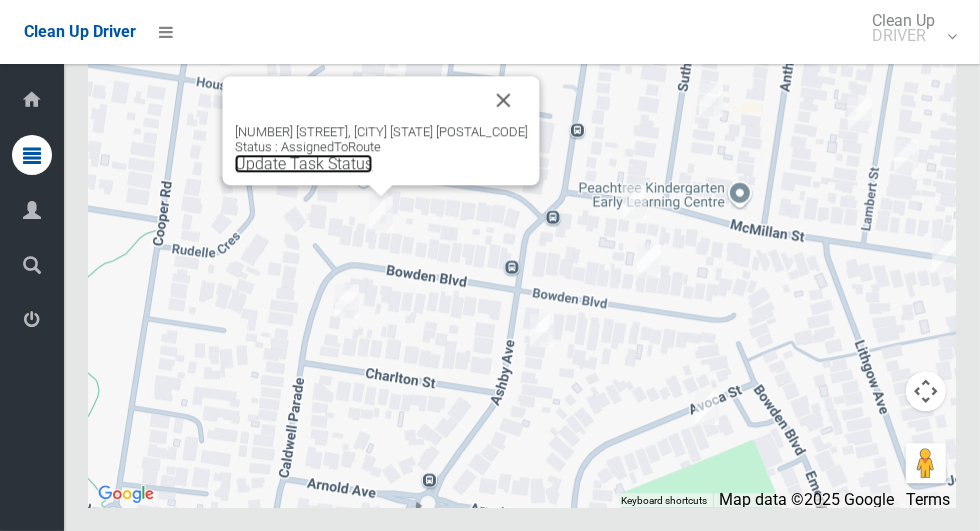 click on "Update Task Status" at bounding box center [304, 163] 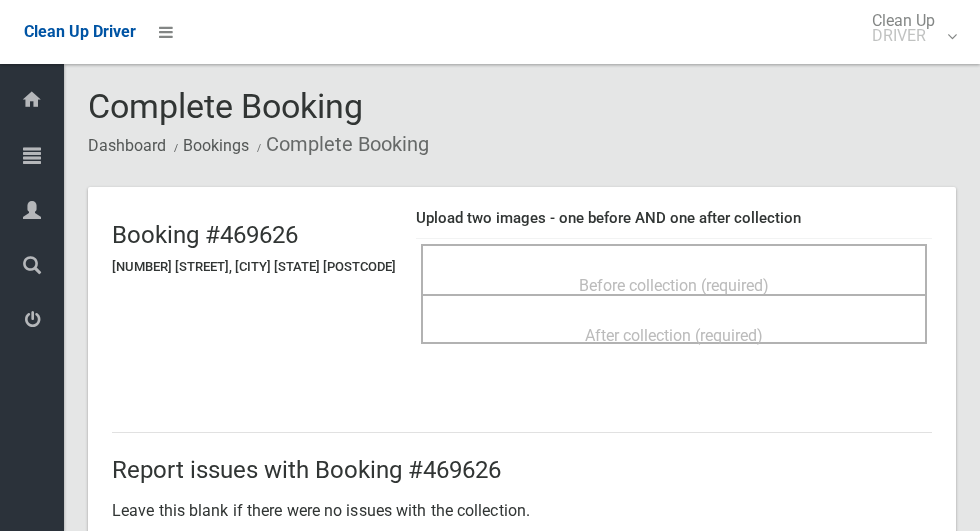 scroll, scrollTop: 0, scrollLeft: 0, axis: both 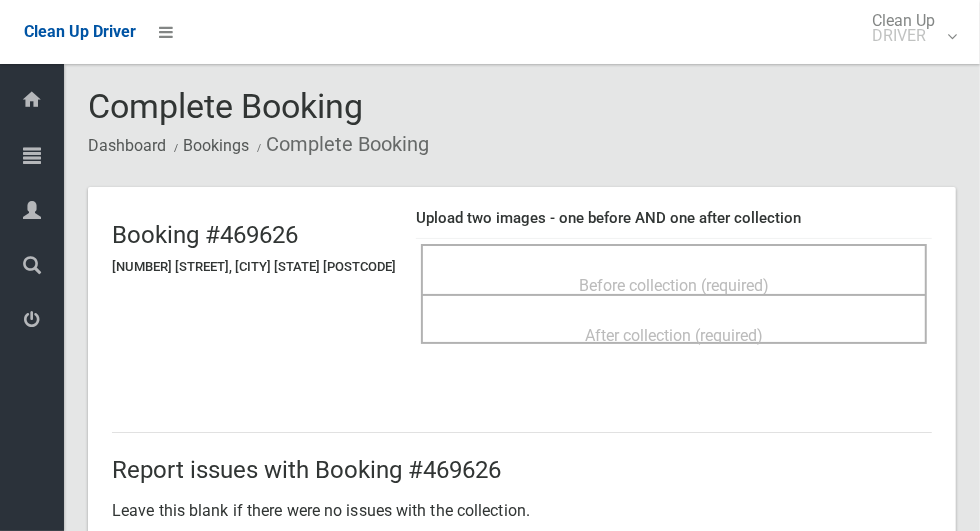 click on "Before collection (required)" at bounding box center [674, 285] 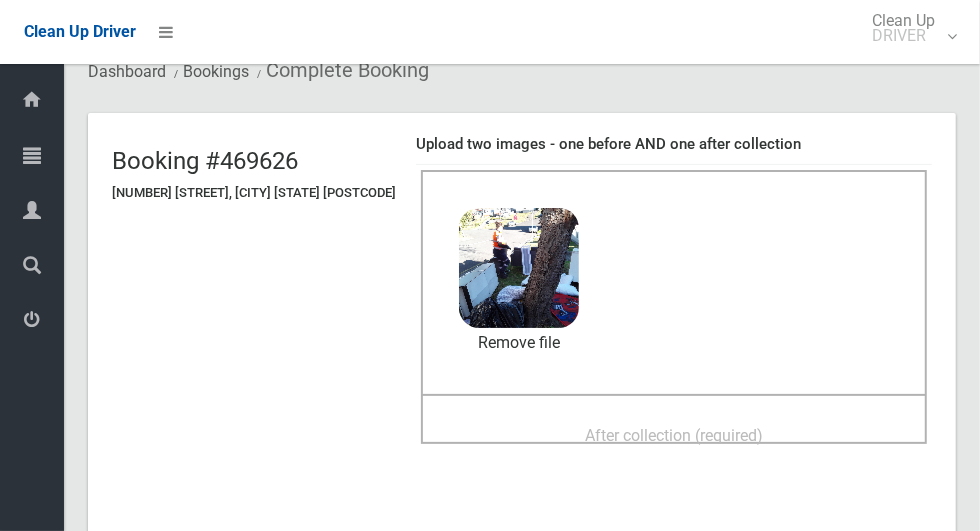 scroll, scrollTop: 72, scrollLeft: 0, axis: vertical 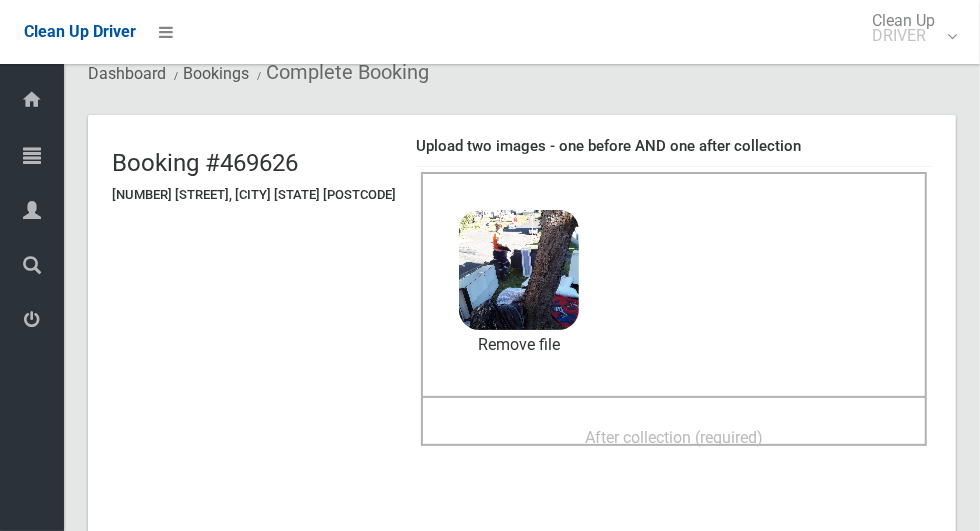 click on "After collection (required)" at bounding box center [674, 437] 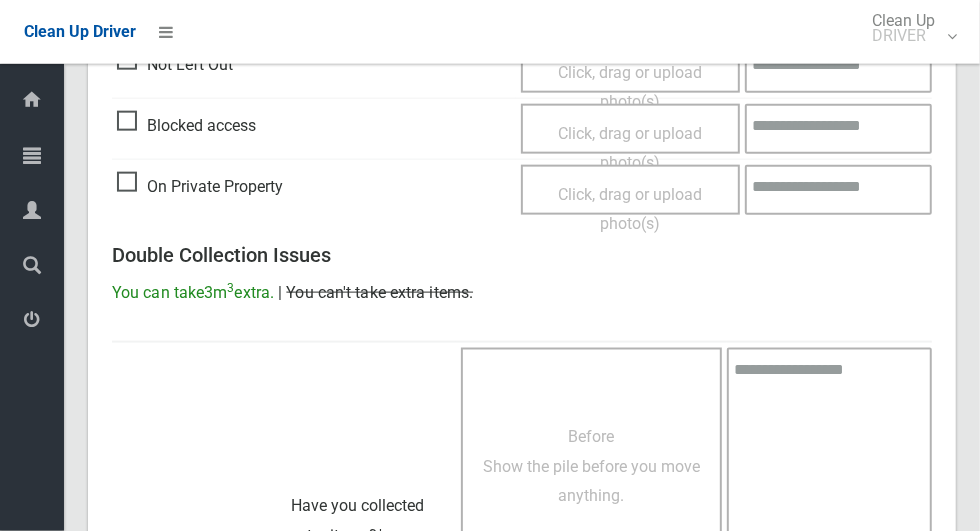 scroll, scrollTop: 1636, scrollLeft: 0, axis: vertical 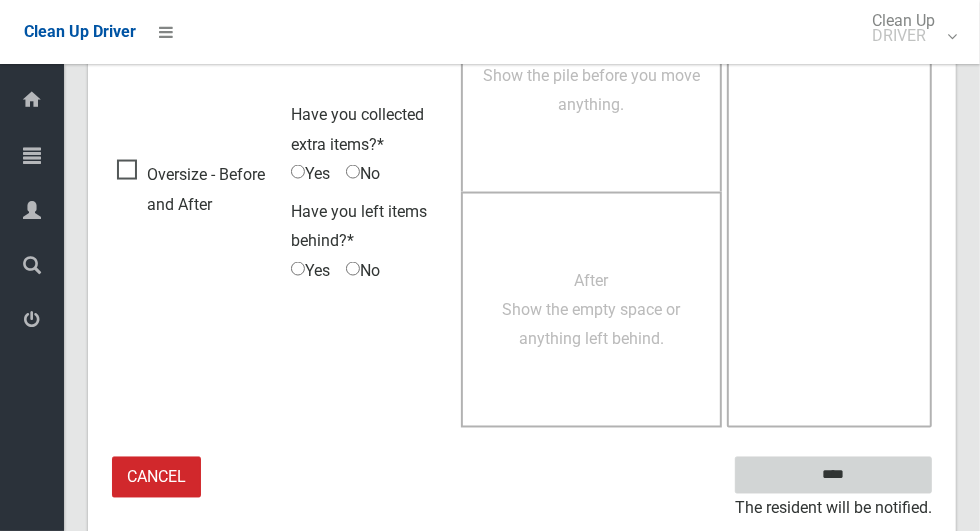 click on "****" at bounding box center (833, 475) 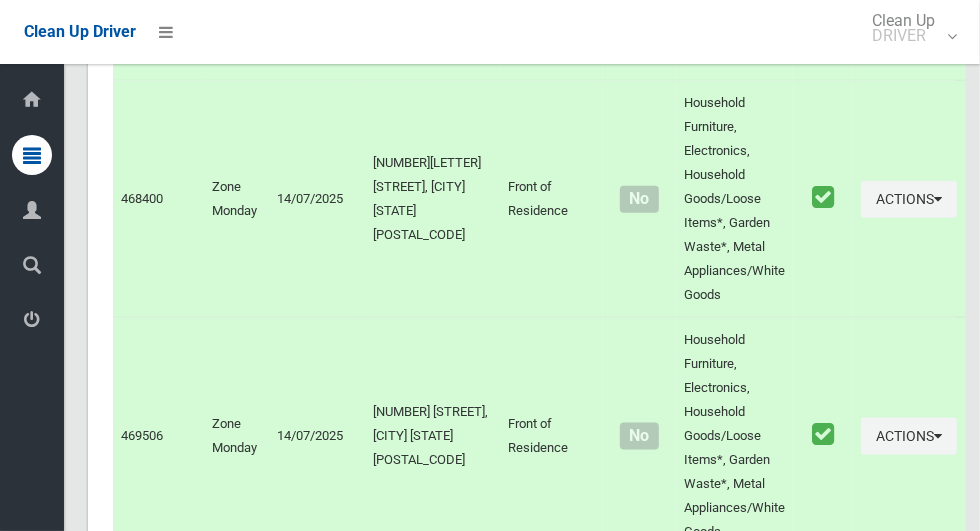 scroll, scrollTop: 10528, scrollLeft: 0, axis: vertical 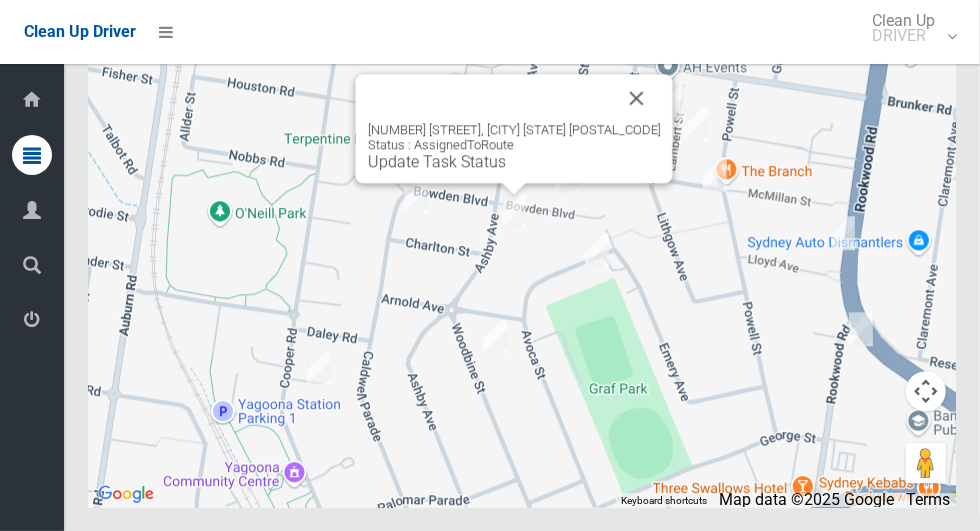 click on "Update Task Status" at bounding box center [437, 161] 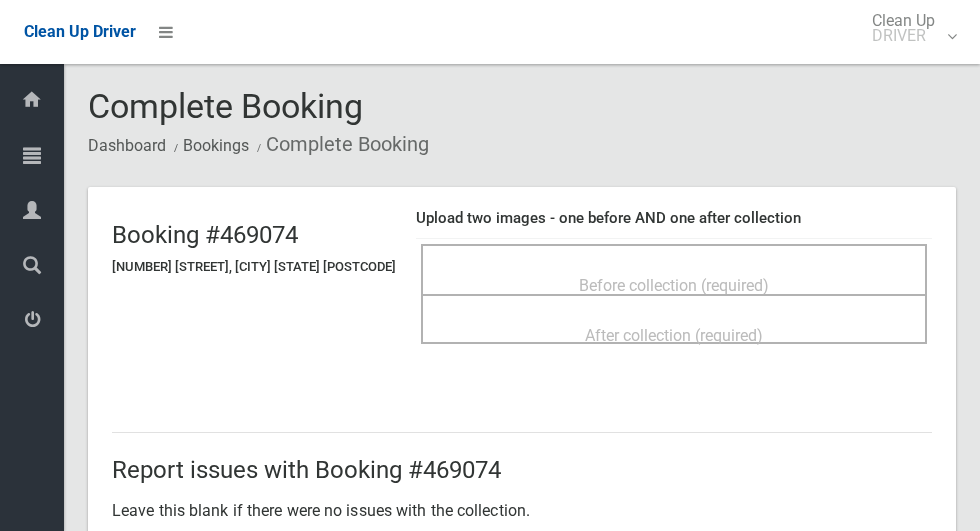 scroll, scrollTop: 0, scrollLeft: 0, axis: both 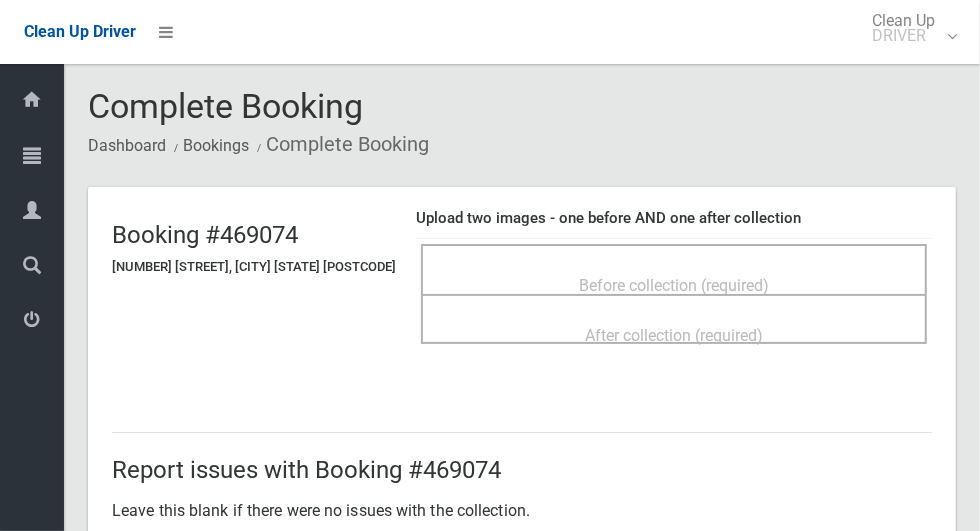 click on "Before collection (required)" at bounding box center [674, 284] 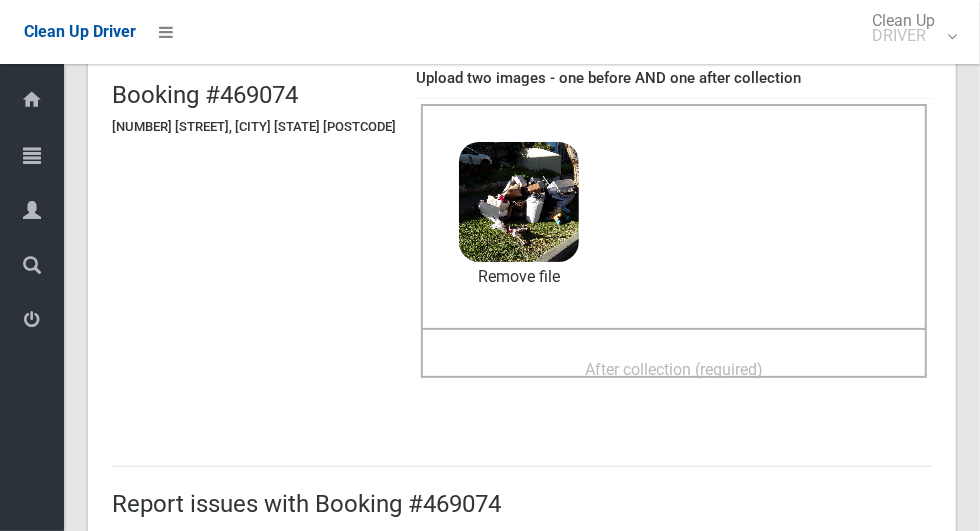 scroll, scrollTop: 143, scrollLeft: 0, axis: vertical 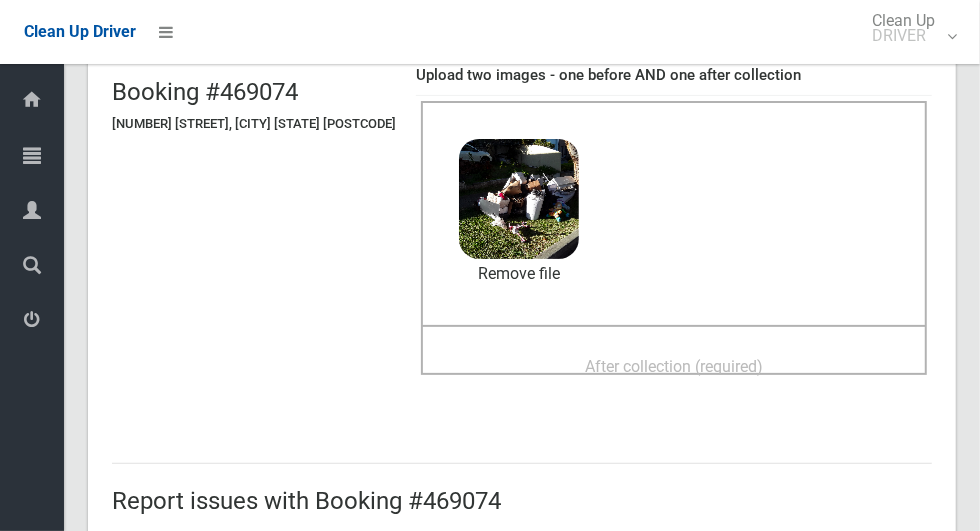 click on "After collection (required)" at bounding box center (674, 366) 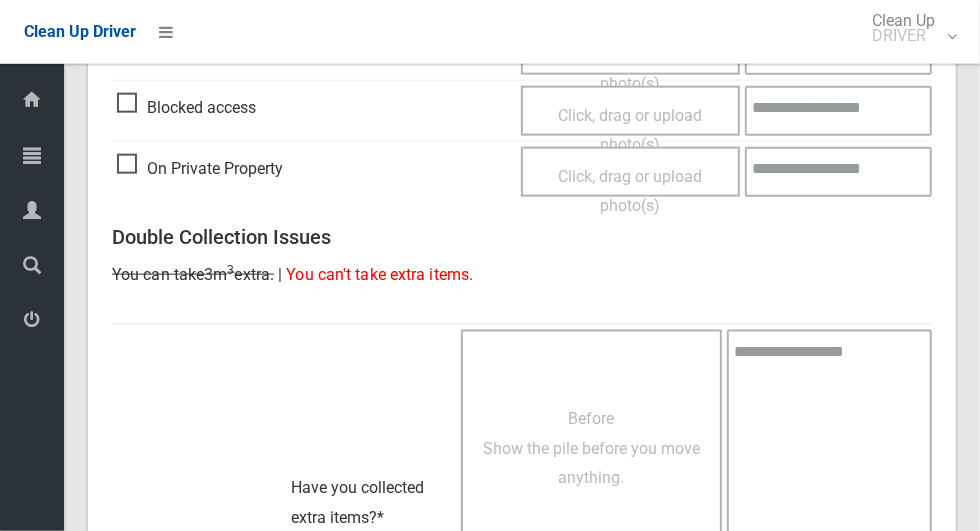 scroll, scrollTop: 1636, scrollLeft: 0, axis: vertical 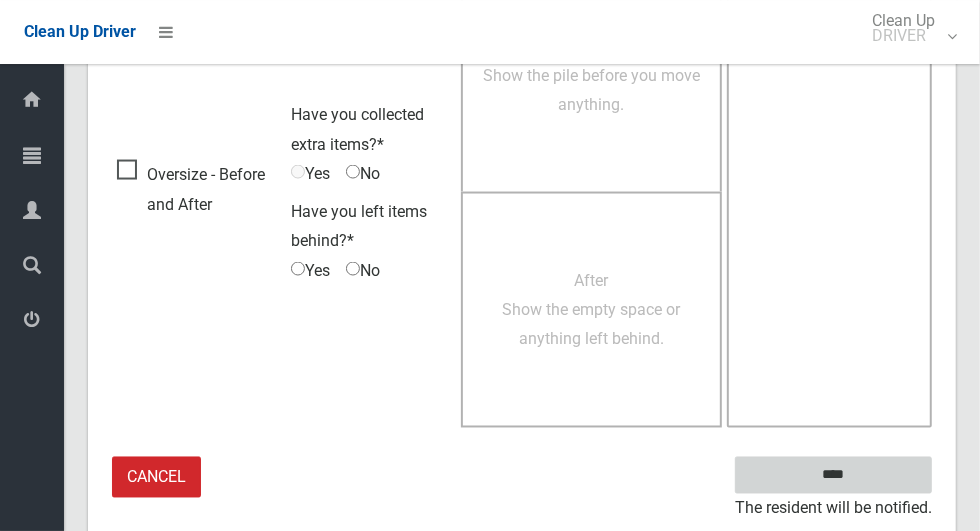 click on "****" at bounding box center (833, 475) 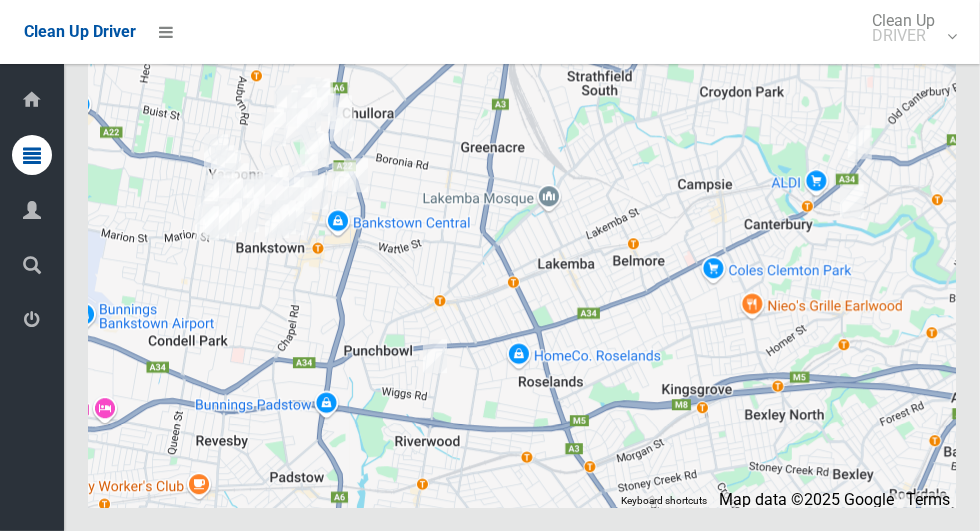 scroll, scrollTop: 10528, scrollLeft: 0, axis: vertical 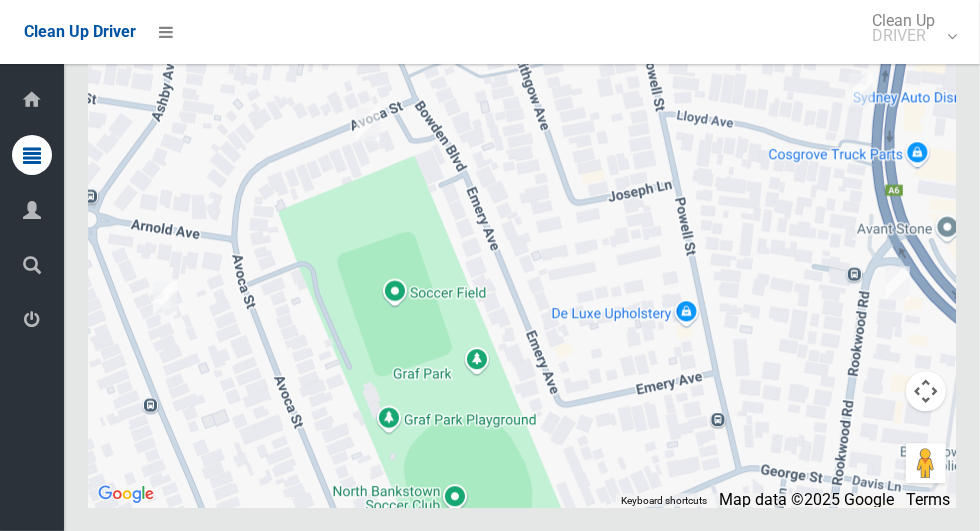 click at bounding box center (368, 124) 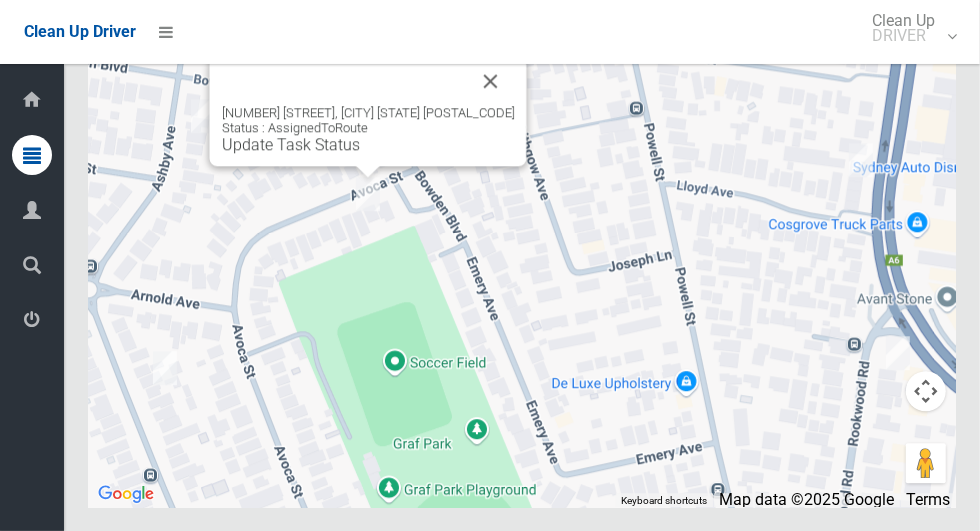 click on "Update Task Status" at bounding box center (291, 144) 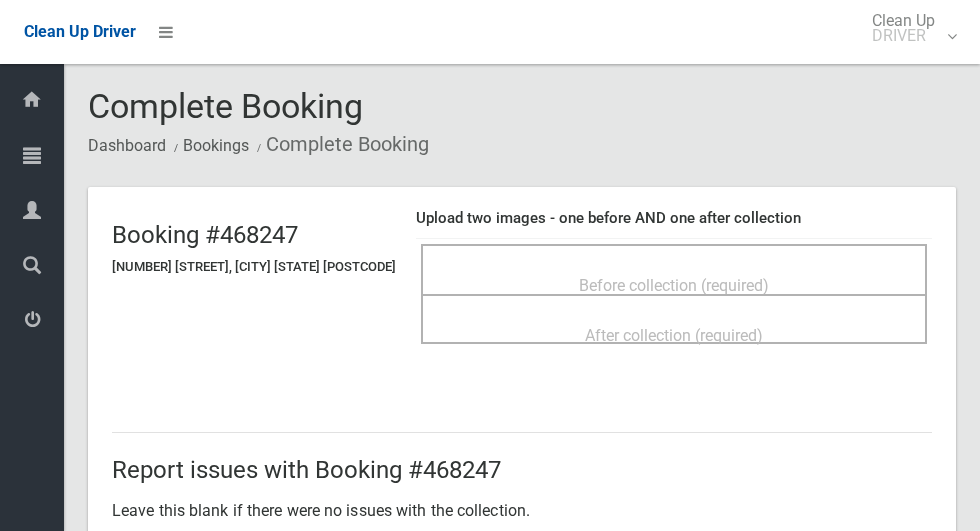 scroll, scrollTop: 0, scrollLeft: 0, axis: both 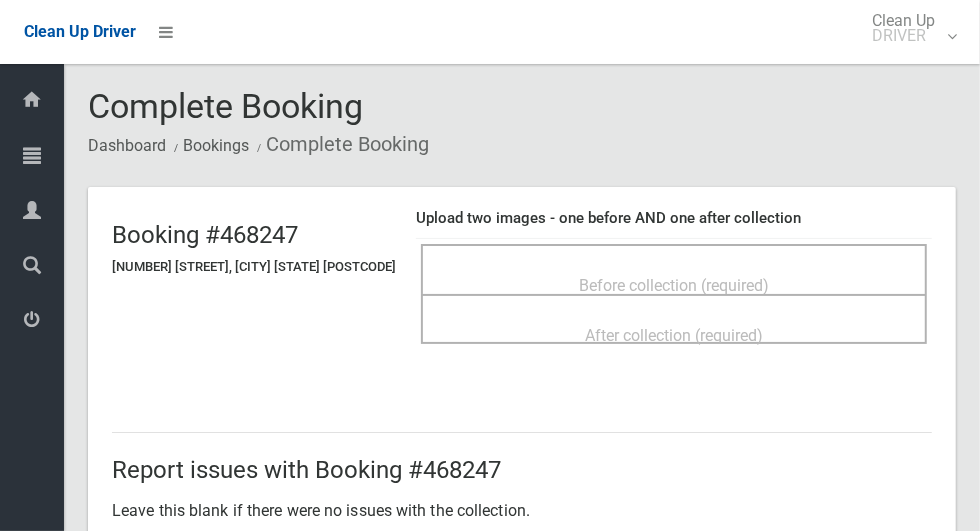 click on "Before collection (required)" at bounding box center [674, 285] 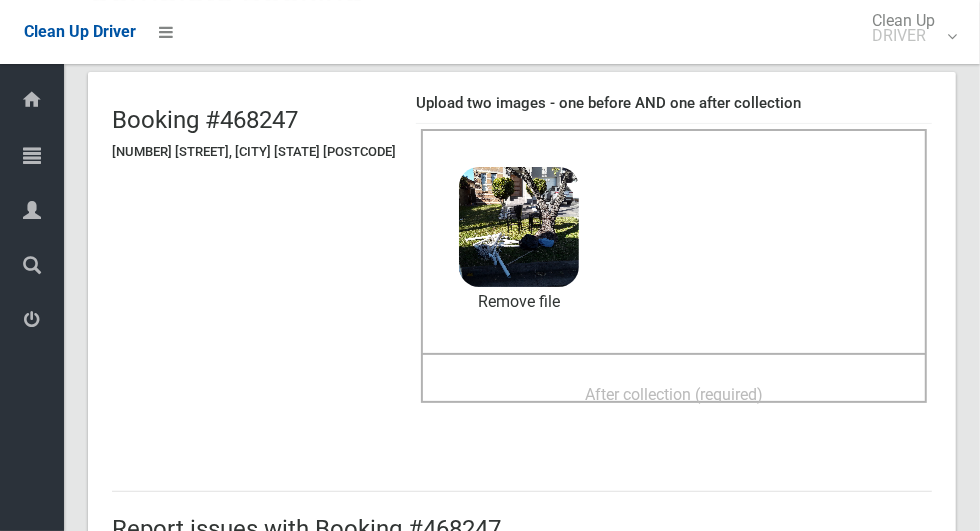 scroll, scrollTop: 117, scrollLeft: 0, axis: vertical 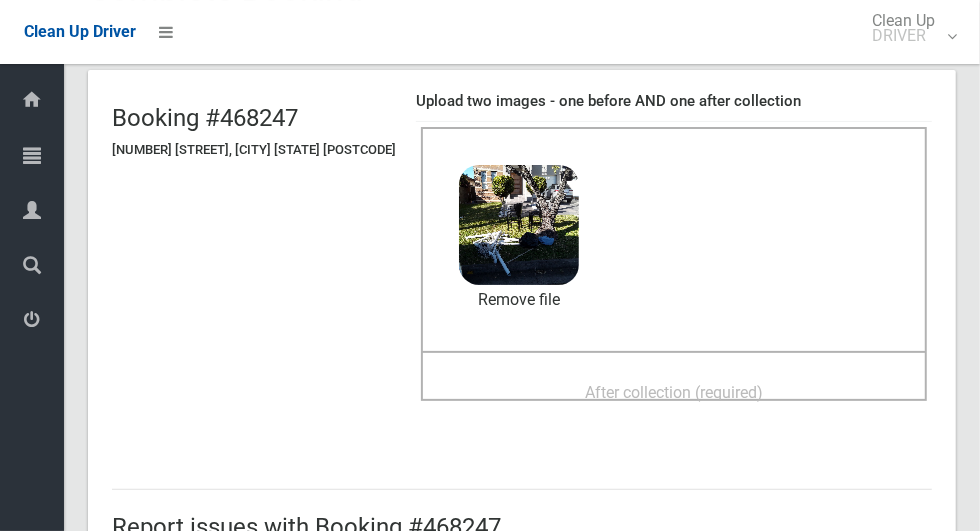 click on "After collection (required)" at bounding box center (674, 392) 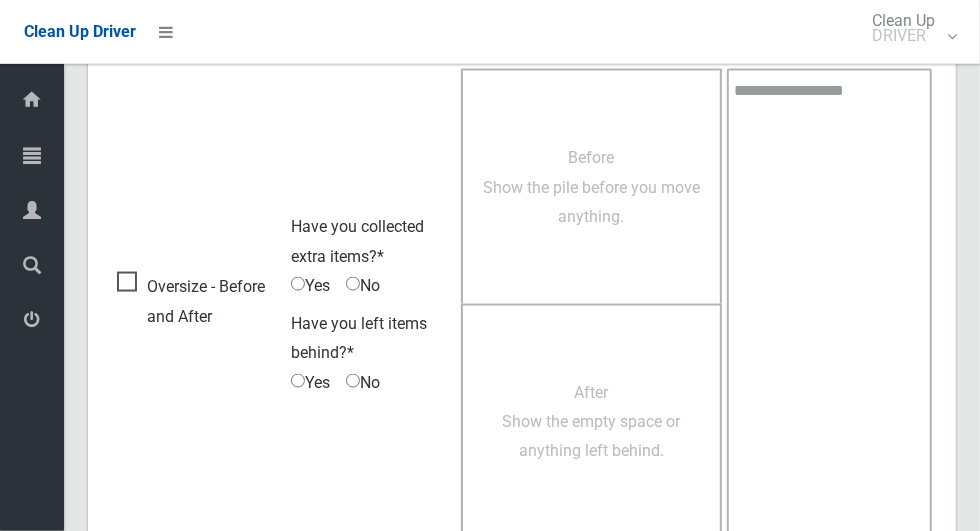 scroll, scrollTop: 1636, scrollLeft: 0, axis: vertical 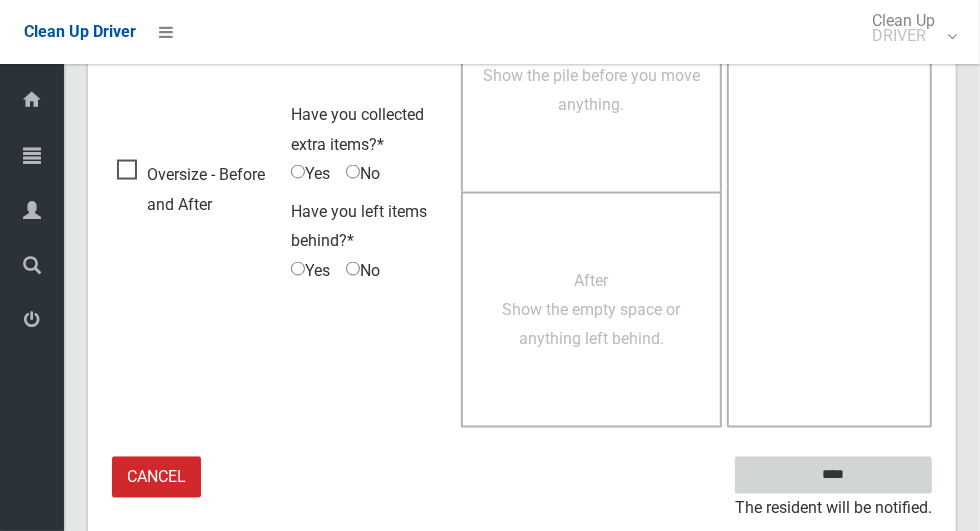 click on "****" at bounding box center (833, 475) 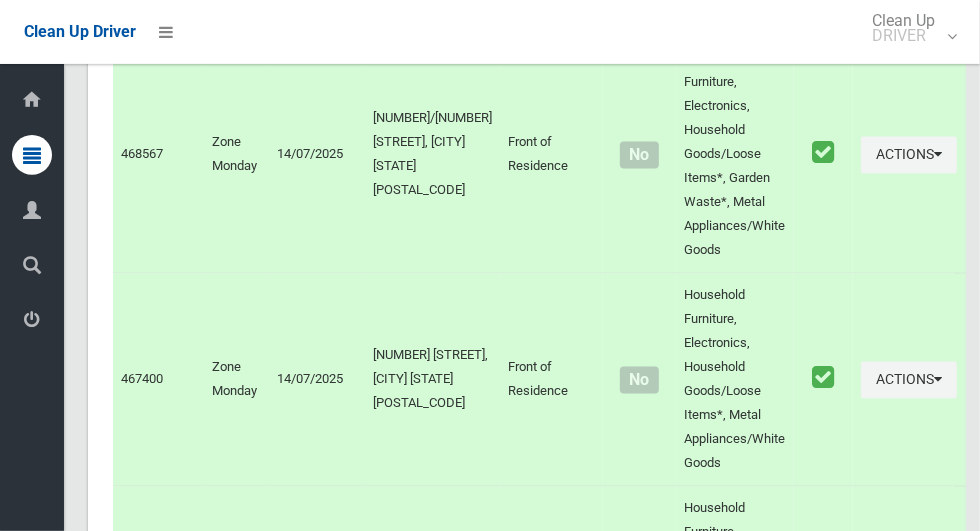 scroll, scrollTop: 10528, scrollLeft: 0, axis: vertical 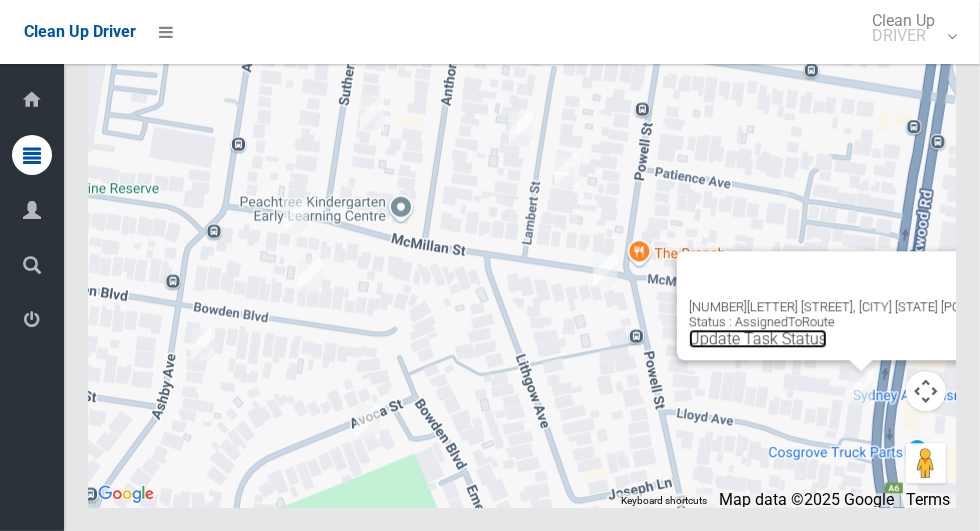 click on "Update Task Status" at bounding box center [758, 338] 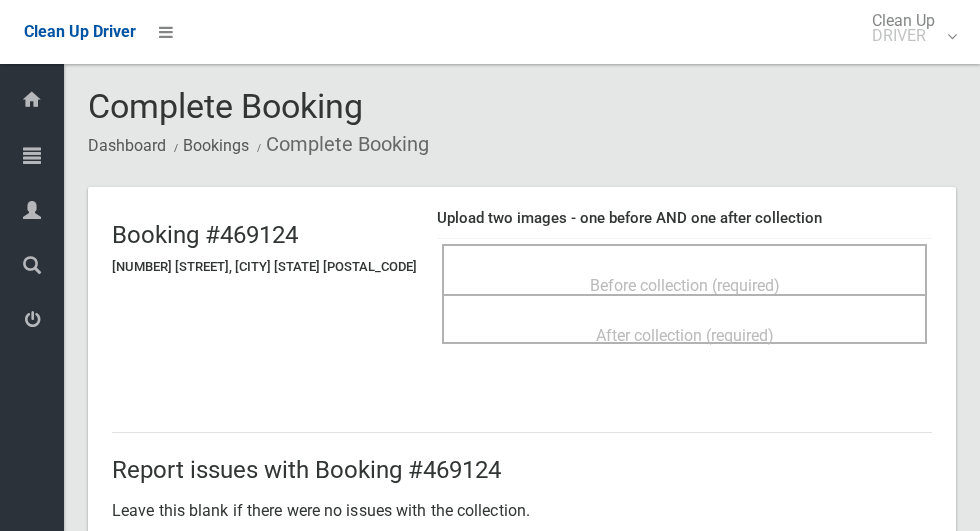 scroll, scrollTop: 0, scrollLeft: 0, axis: both 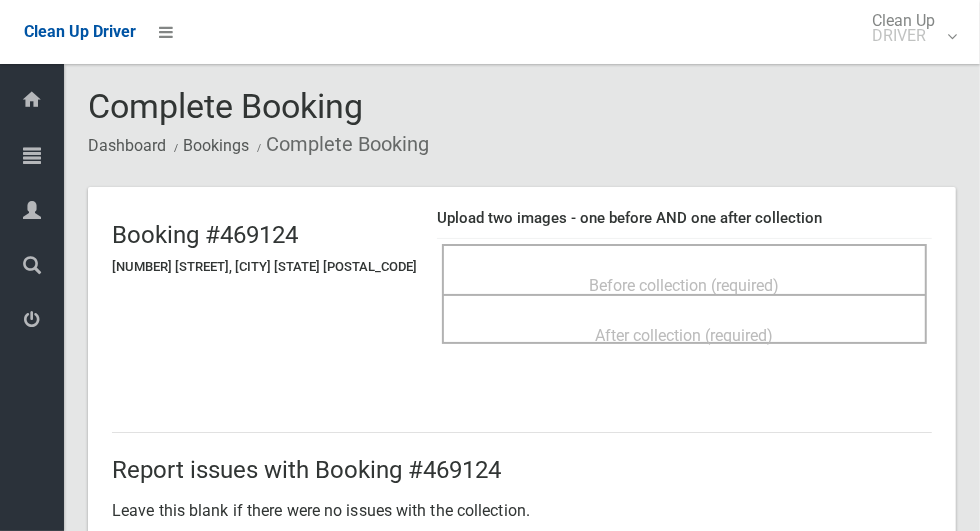 click on "Before collection (required)" at bounding box center [684, 284] 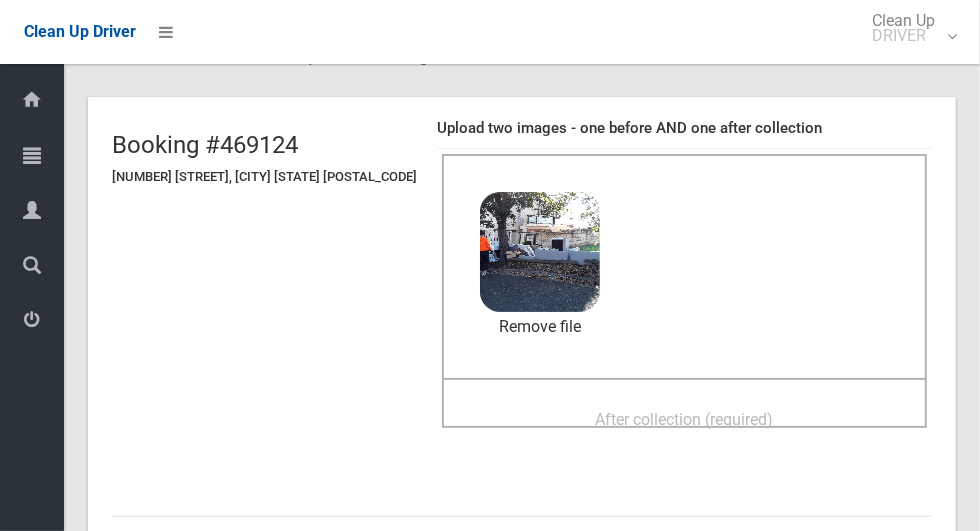 scroll, scrollTop: 89, scrollLeft: 0, axis: vertical 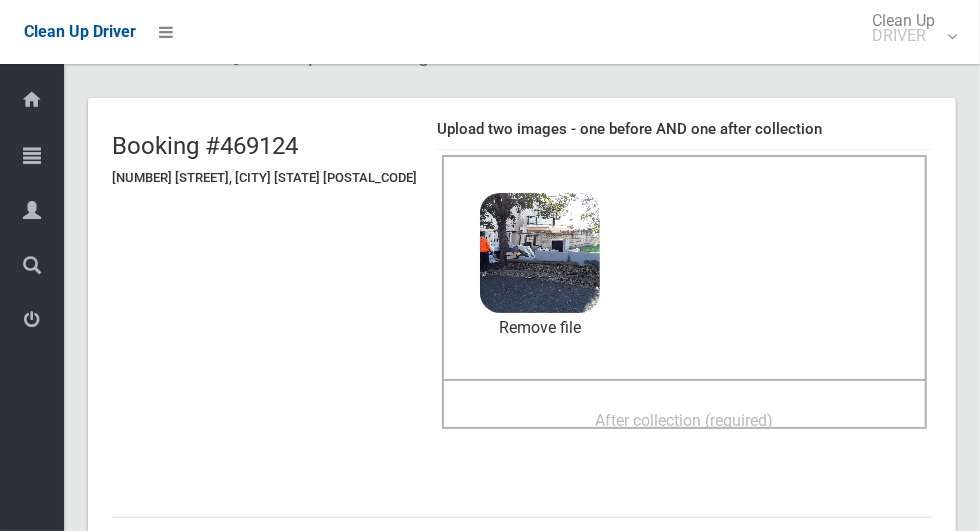 click on "After collection (required)" at bounding box center [684, 419] 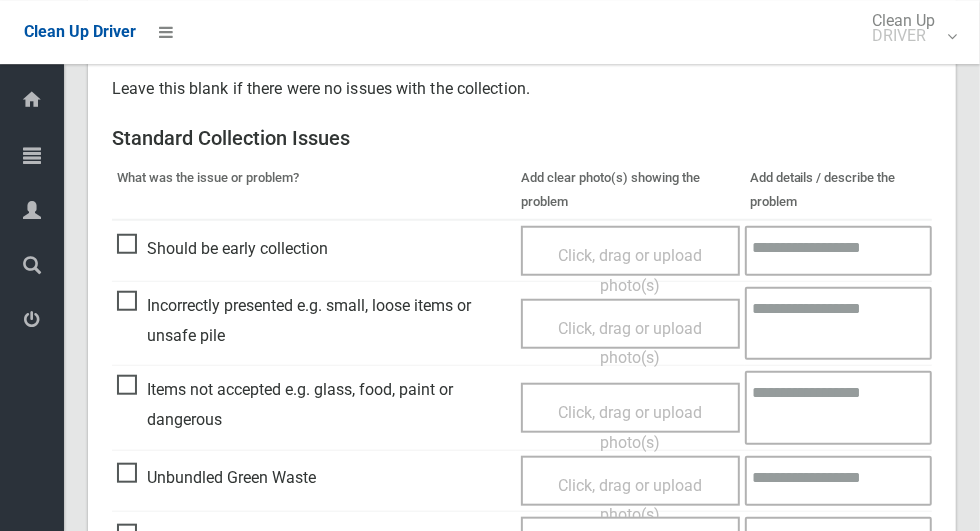 scroll, scrollTop: 1033, scrollLeft: 0, axis: vertical 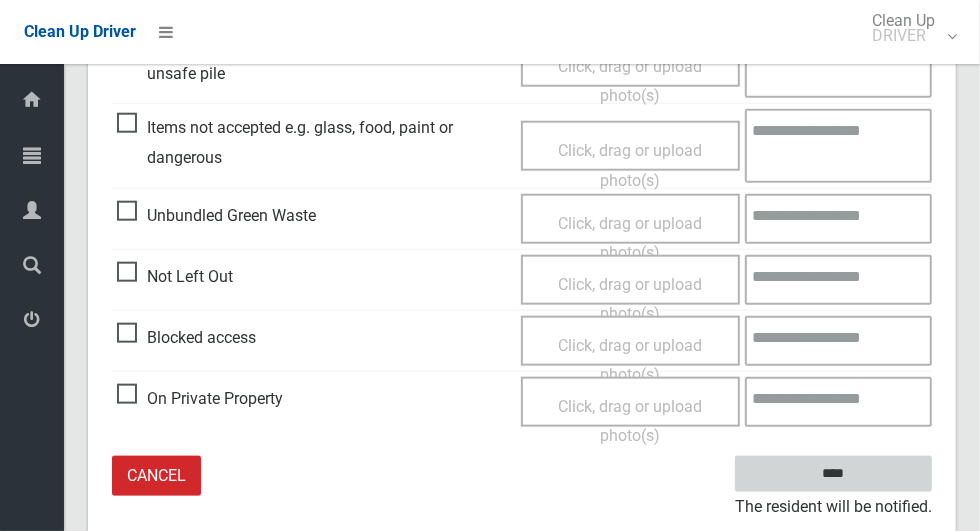 click on "****" at bounding box center [833, 474] 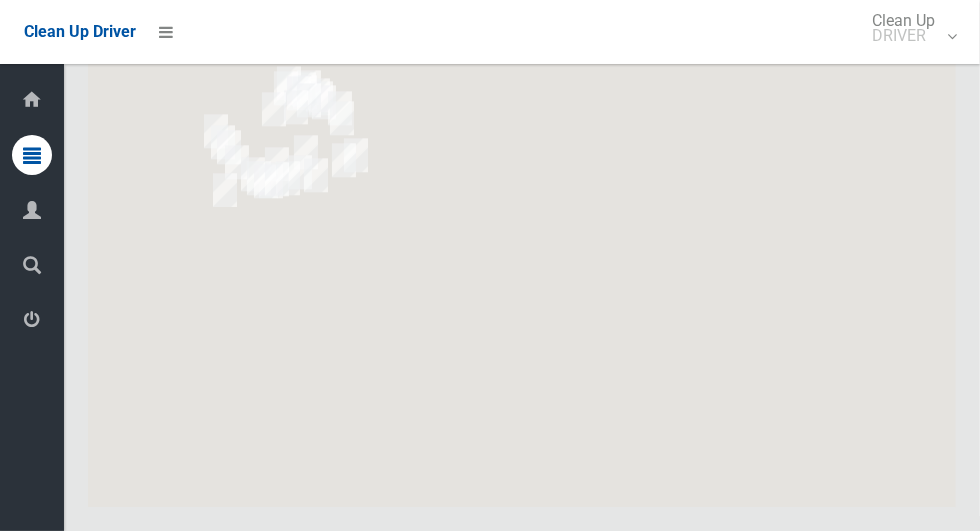 scroll, scrollTop: 10529, scrollLeft: 0, axis: vertical 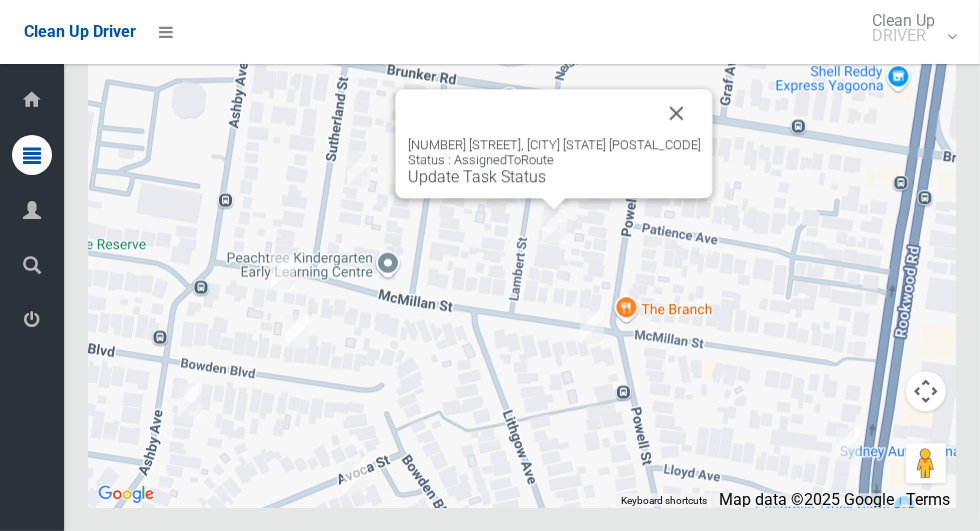 click at bounding box center [677, 113] 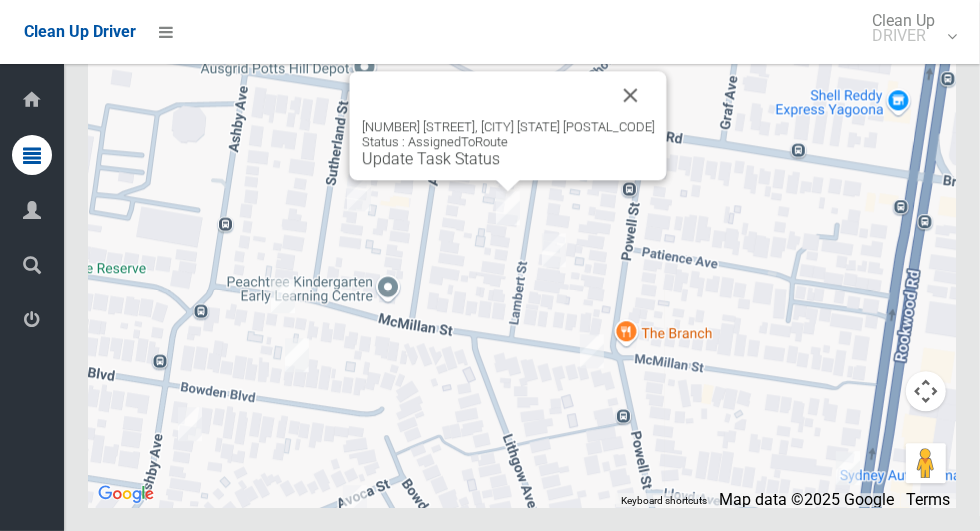 click at bounding box center (631, 95) 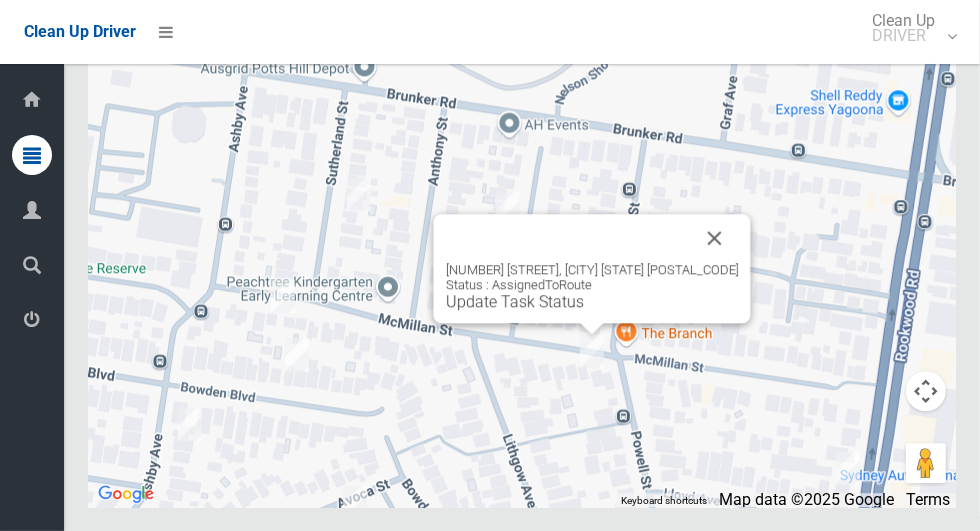 click on "Update Task Status" at bounding box center (515, 301) 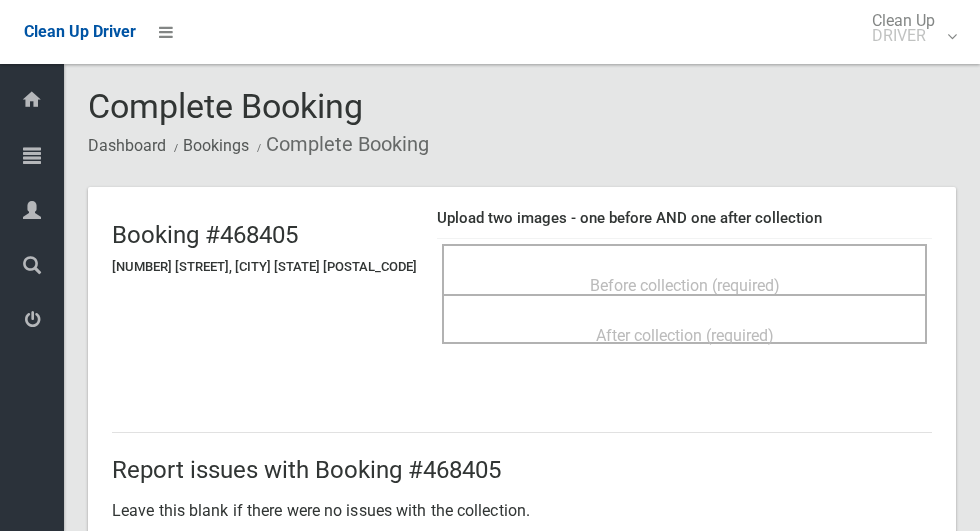 scroll, scrollTop: 0, scrollLeft: 0, axis: both 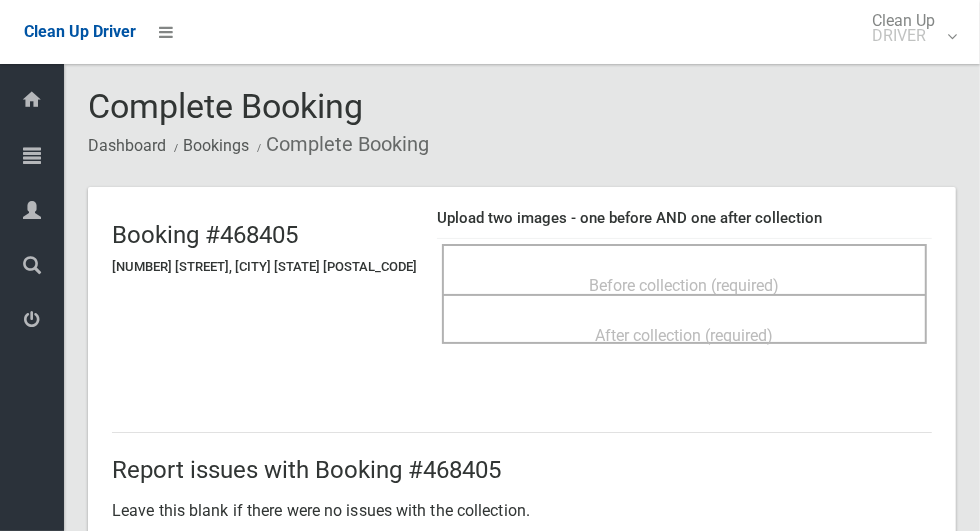 click on "Before collection (required)" at bounding box center (685, 285) 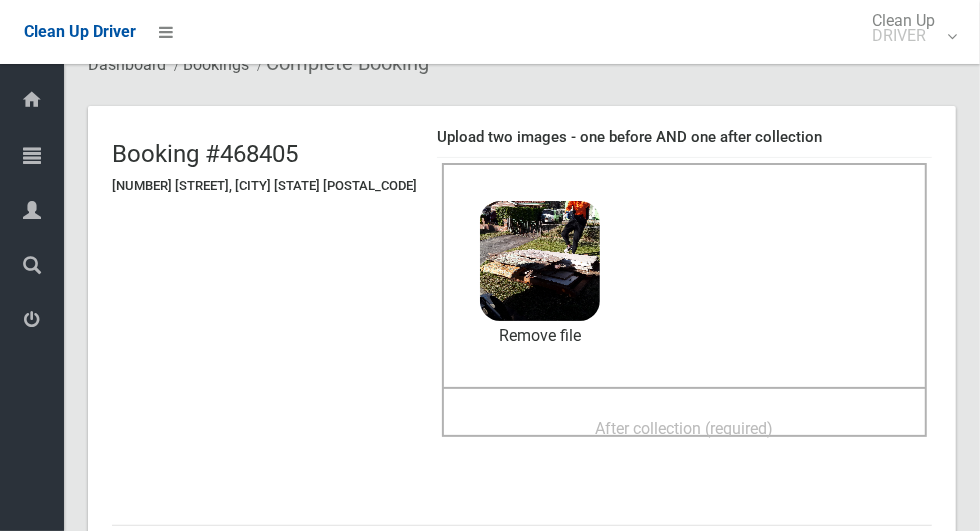 scroll, scrollTop: 86, scrollLeft: 0, axis: vertical 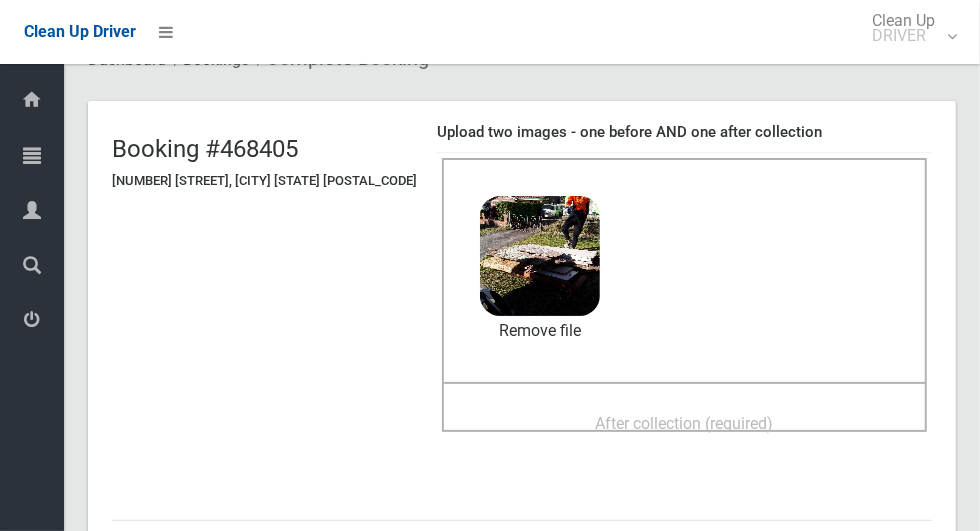 click on "After collection (required)" at bounding box center (685, 423) 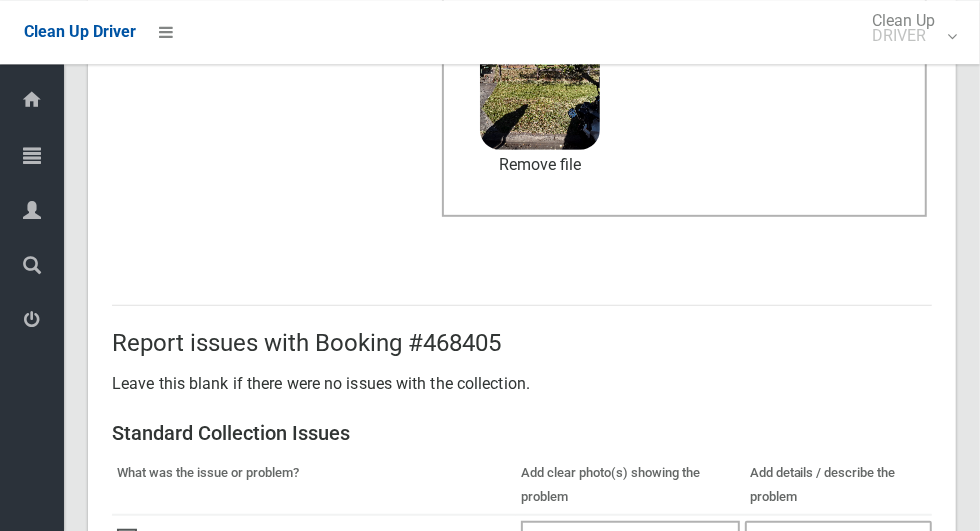 scroll, scrollTop: 1636, scrollLeft: 0, axis: vertical 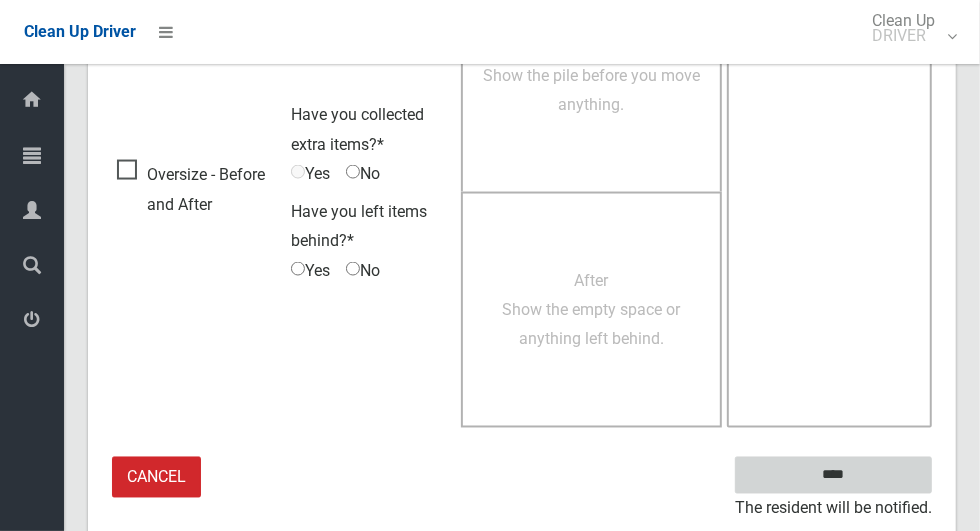 click on "****" at bounding box center (833, 475) 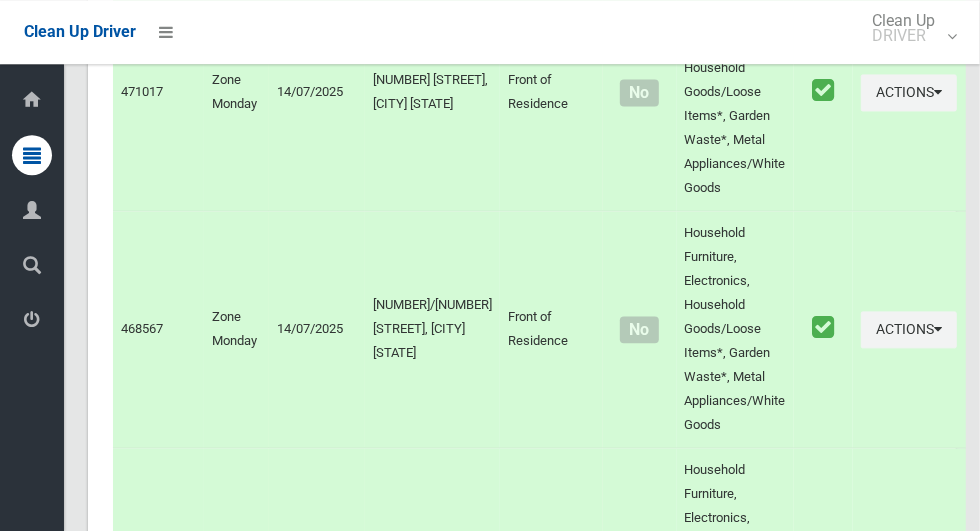scroll, scrollTop: 10528, scrollLeft: 0, axis: vertical 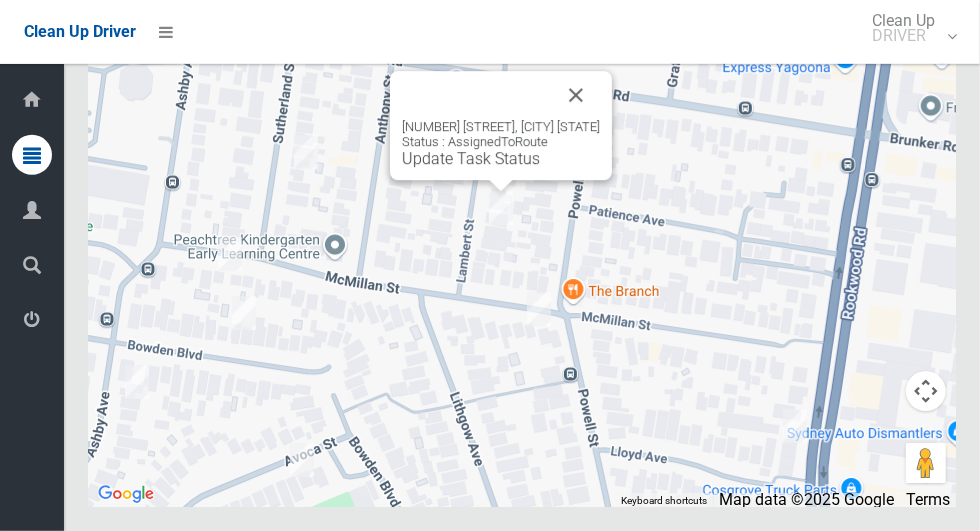 click at bounding box center (576, 95) 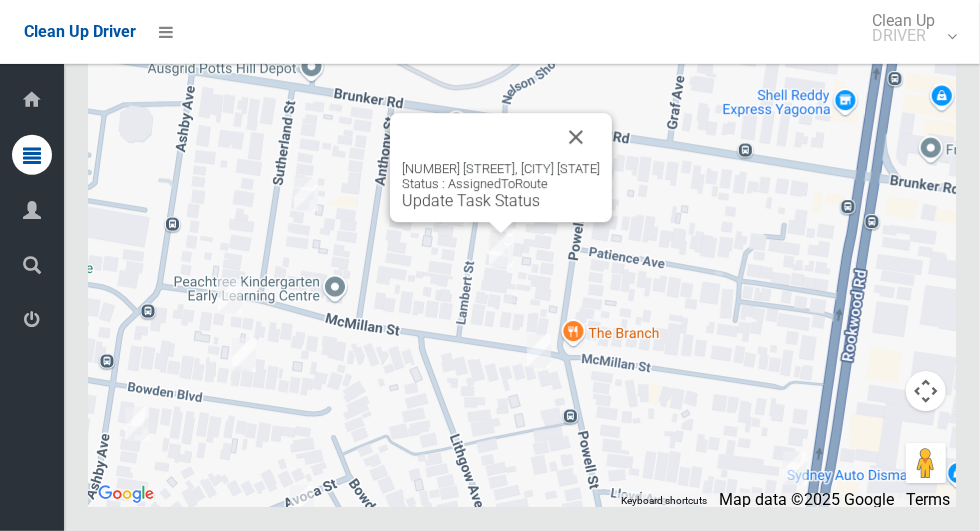 click at bounding box center [576, 137] 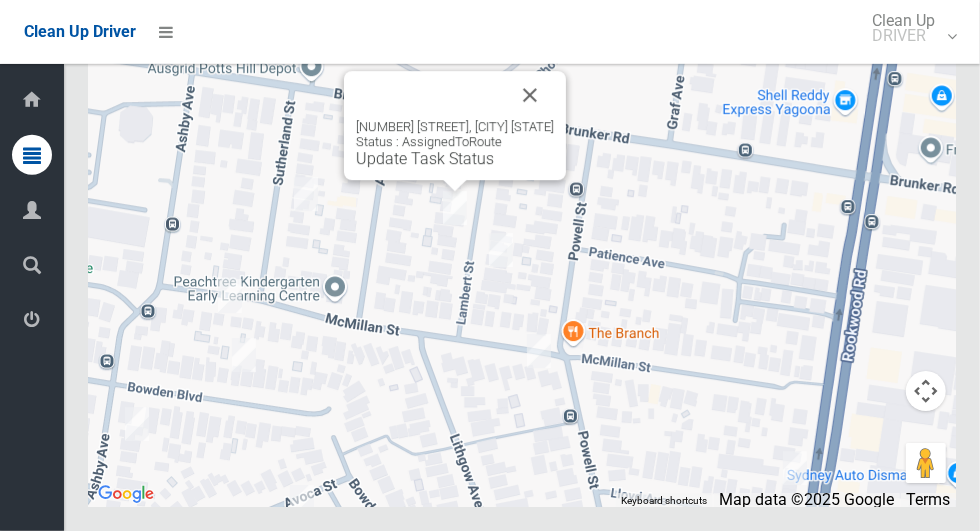 click on "Update Task Status" at bounding box center [425, 158] 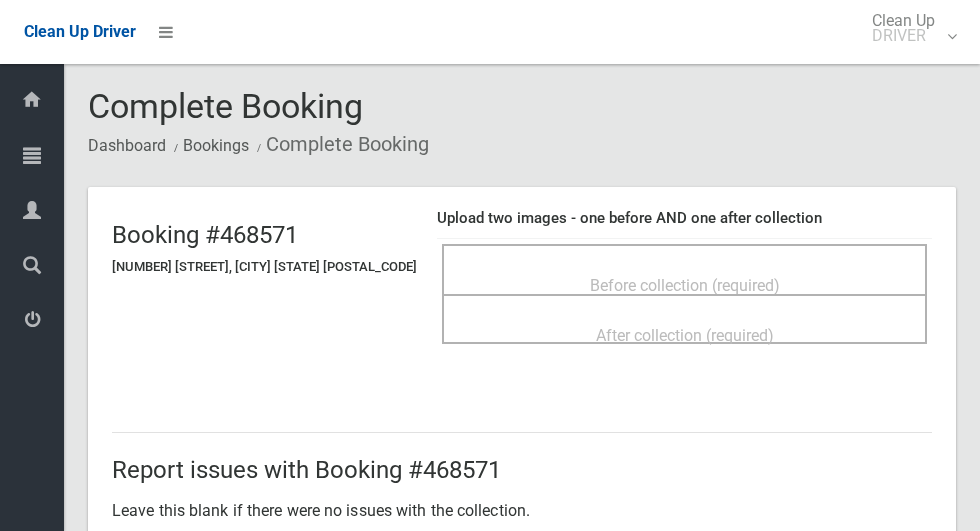 scroll, scrollTop: 0, scrollLeft: 0, axis: both 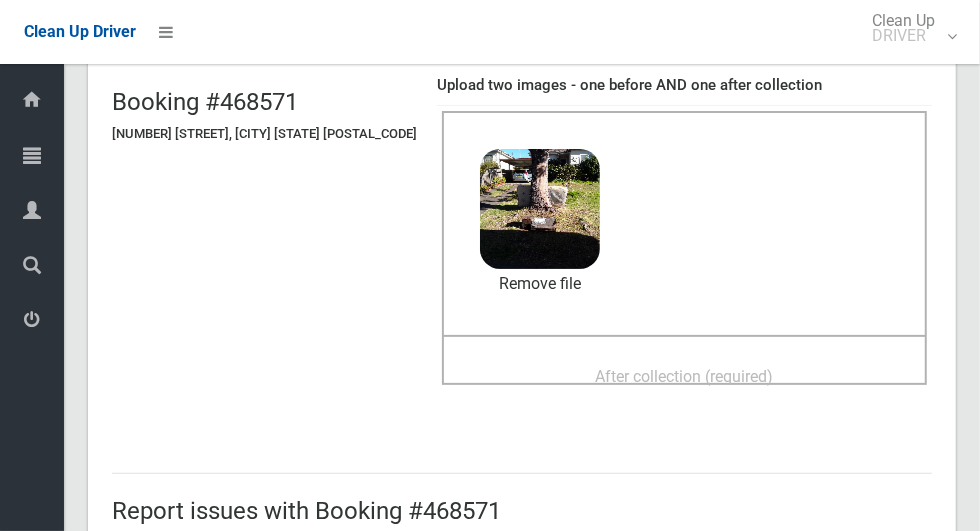click on "After collection (required)" at bounding box center [685, 376] 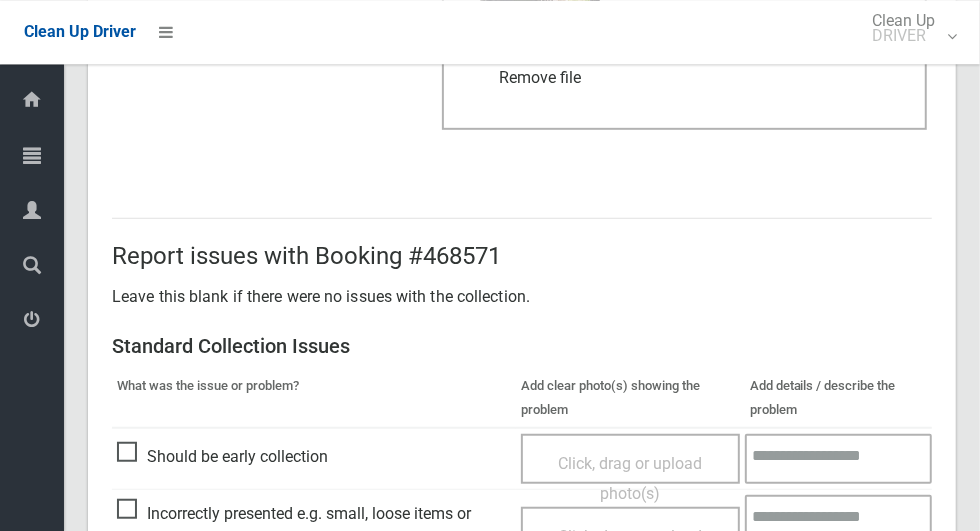scroll, scrollTop: 1636, scrollLeft: 0, axis: vertical 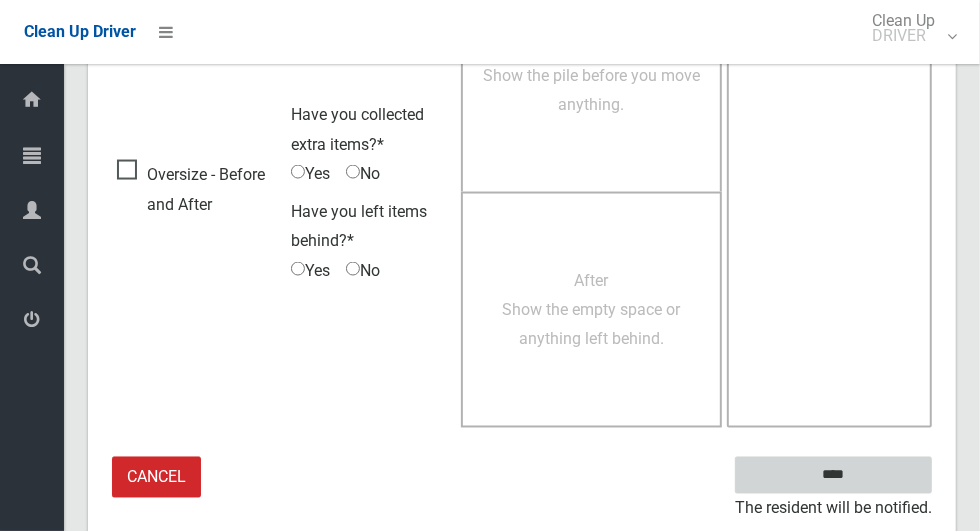 click on "****" at bounding box center (833, 475) 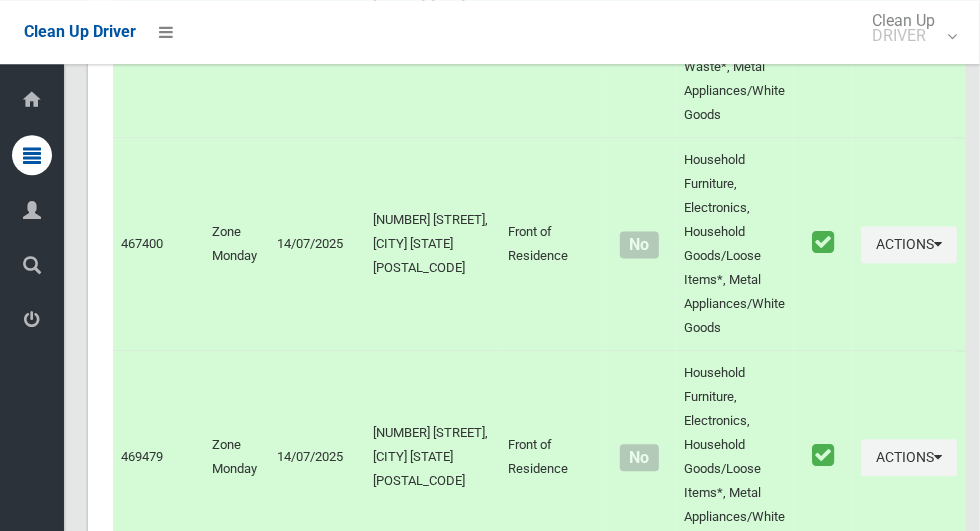 scroll, scrollTop: 10528, scrollLeft: 0, axis: vertical 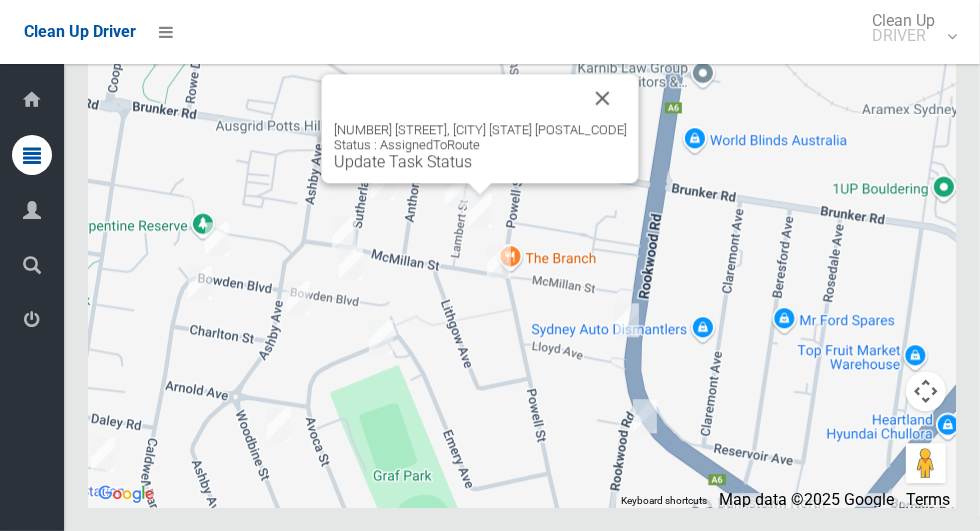 click on "15 Lambert Street, YAGOONA NSW 2199 Status : AssignedToRoute Update Task Status" at bounding box center [480, 128] 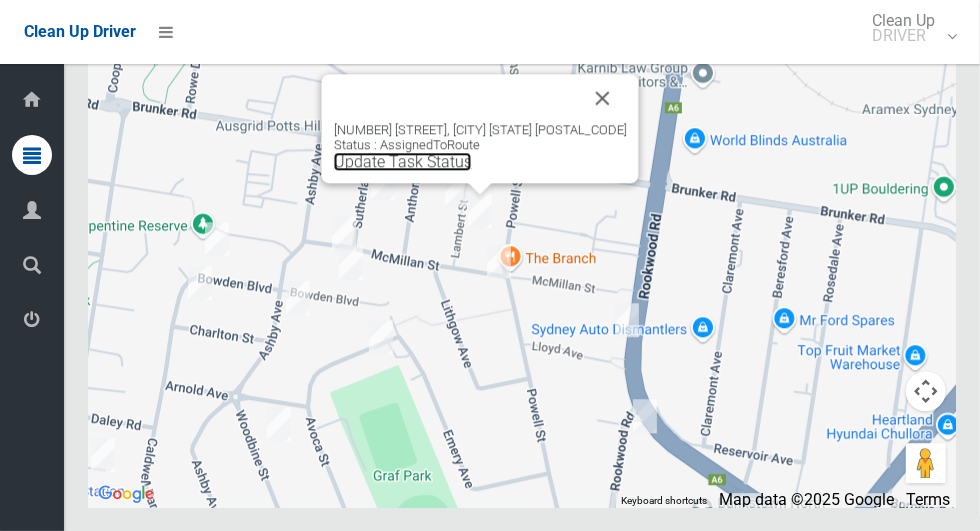click on "Update Task Status" at bounding box center [403, 161] 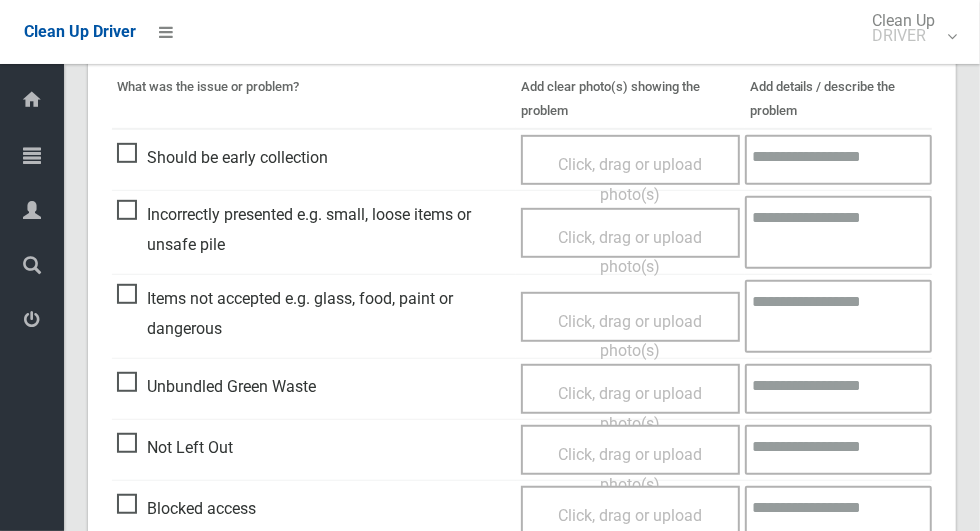 scroll, scrollTop: 513, scrollLeft: 0, axis: vertical 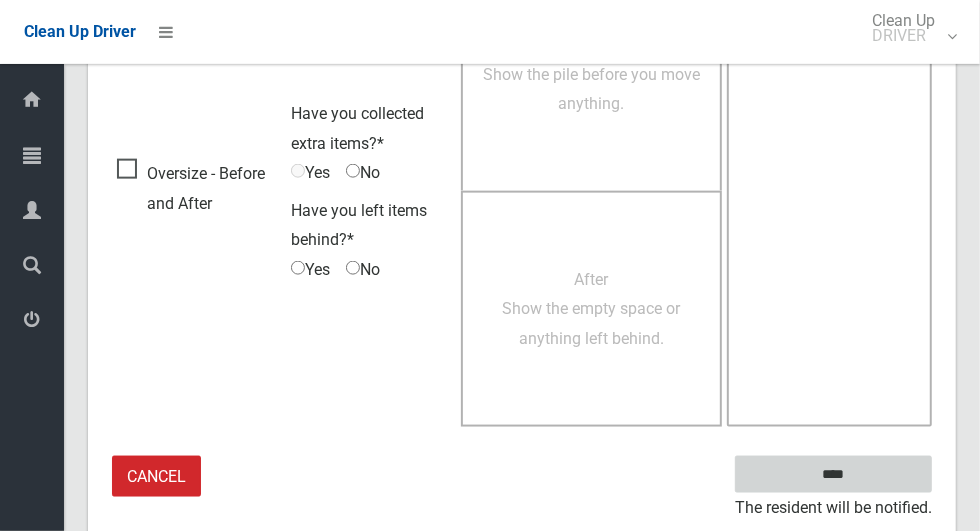 click on "****" at bounding box center [833, 474] 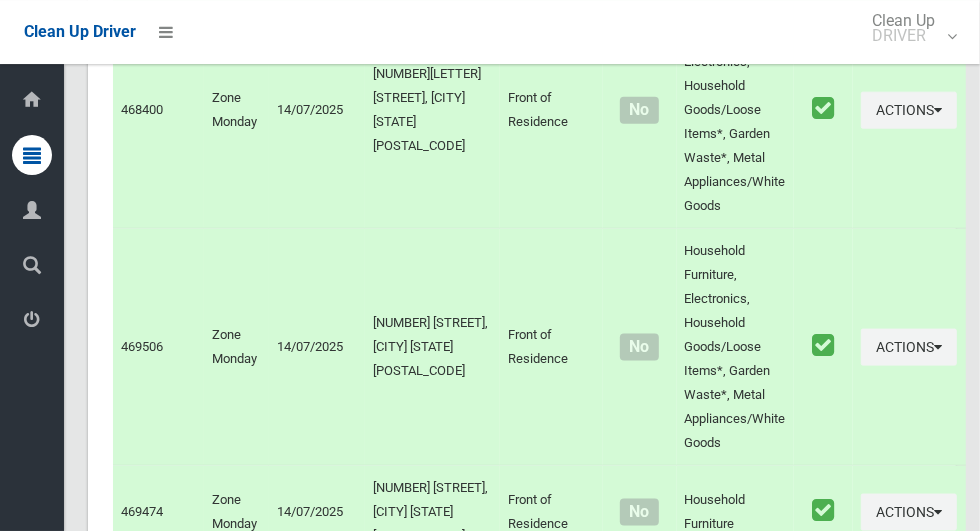 scroll, scrollTop: 10528, scrollLeft: 0, axis: vertical 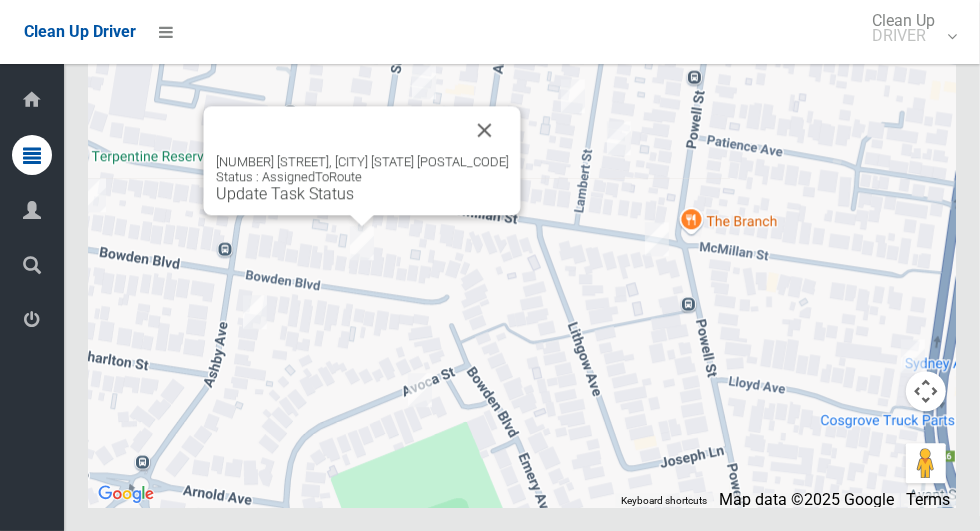 click at bounding box center [485, 130] 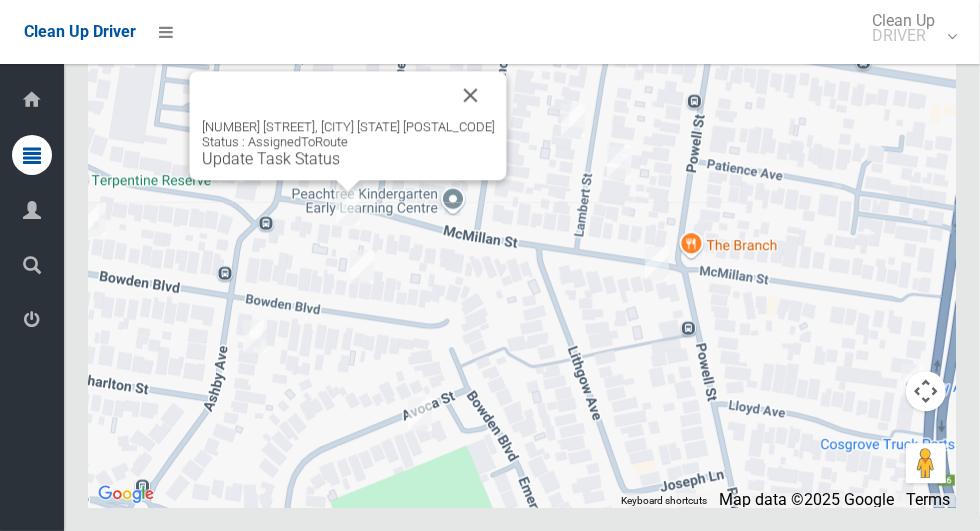 click on "Update Task Status" at bounding box center (271, 158) 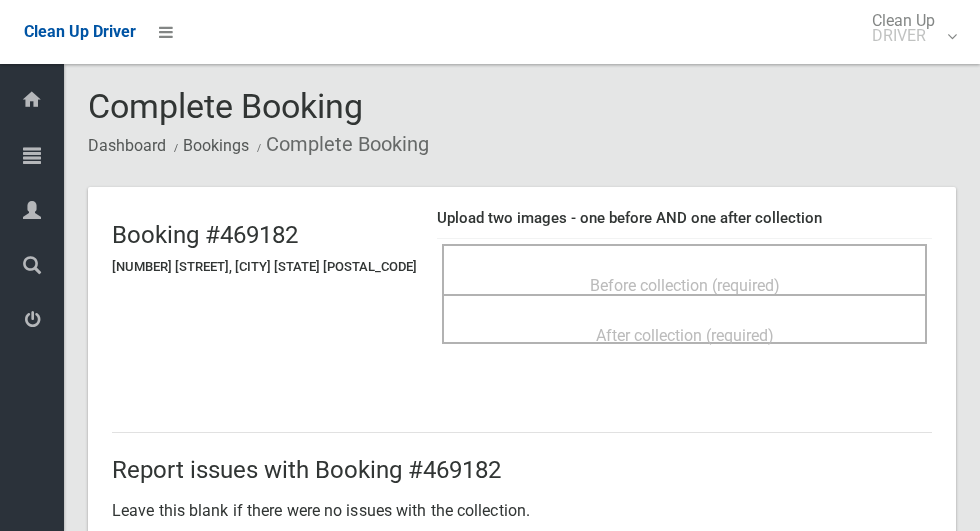 click on "Before collection (required)" at bounding box center (684, 284) 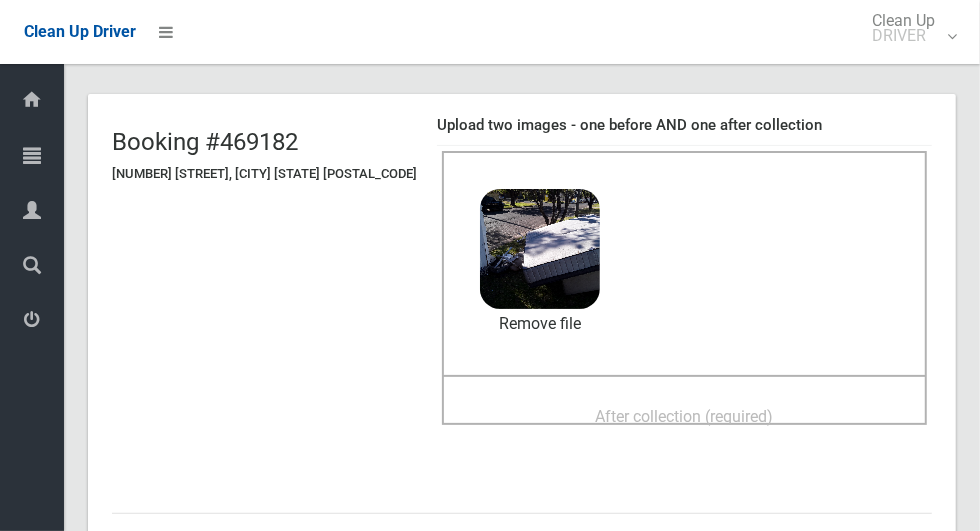 scroll, scrollTop: 122, scrollLeft: 0, axis: vertical 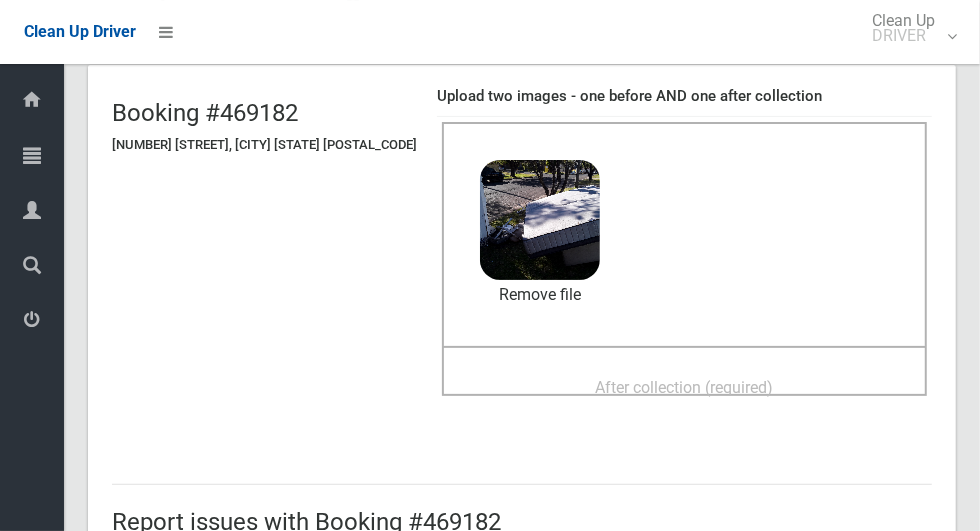 click on "After collection (required)" at bounding box center [685, 387] 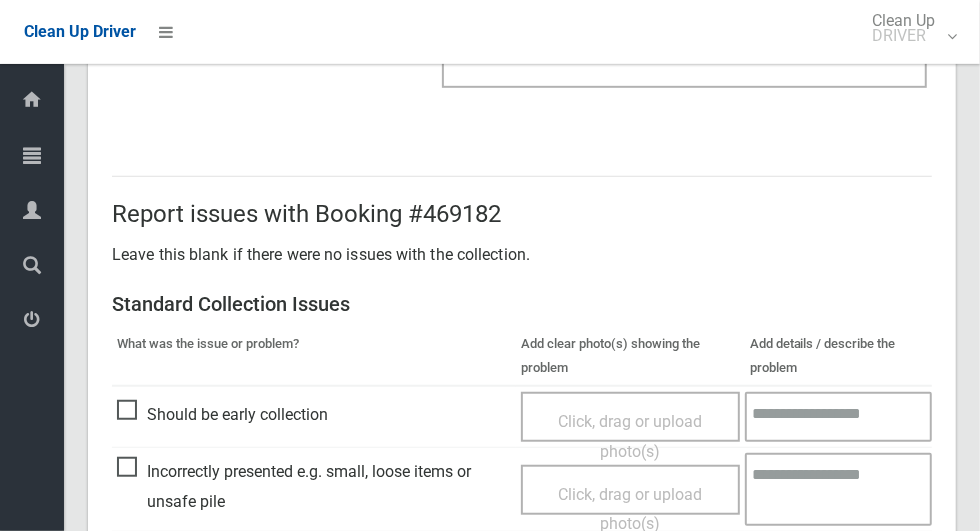 scroll, scrollTop: 1636, scrollLeft: 0, axis: vertical 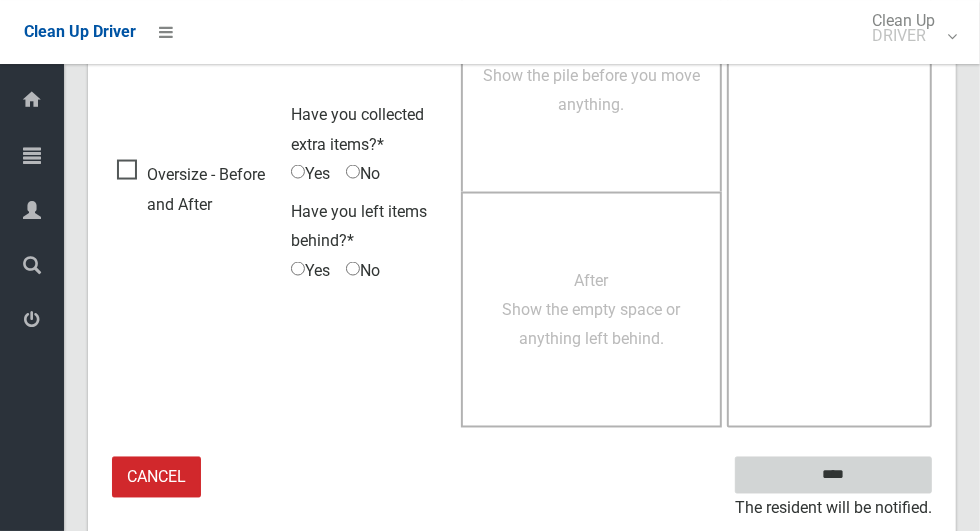 click on "****" at bounding box center [833, 475] 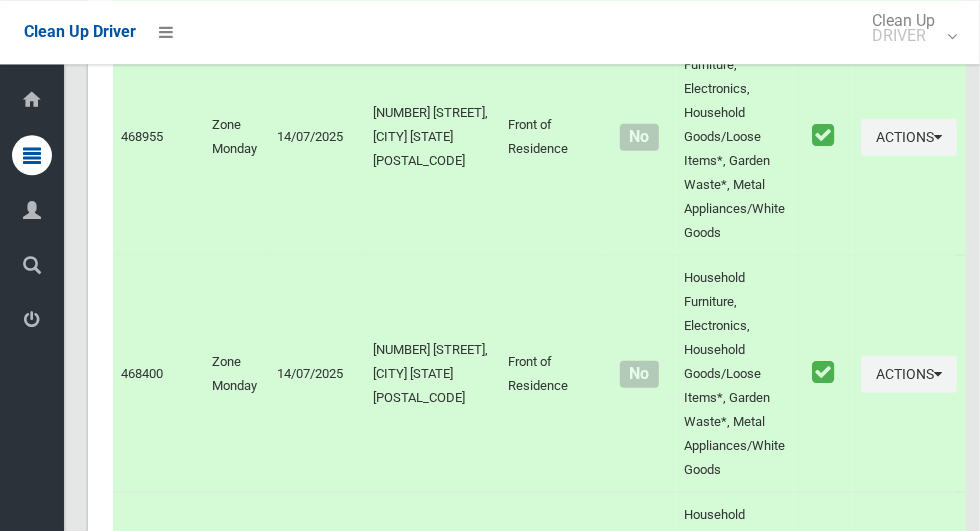 scroll, scrollTop: 10528, scrollLeft: 0, axis: vertical 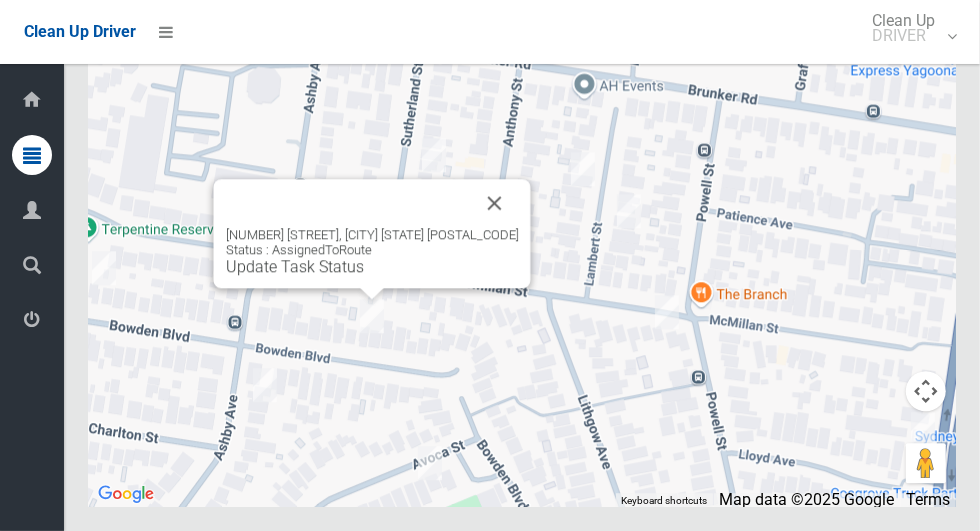 click on "Update Task Status" at bounding box center (295, 266) 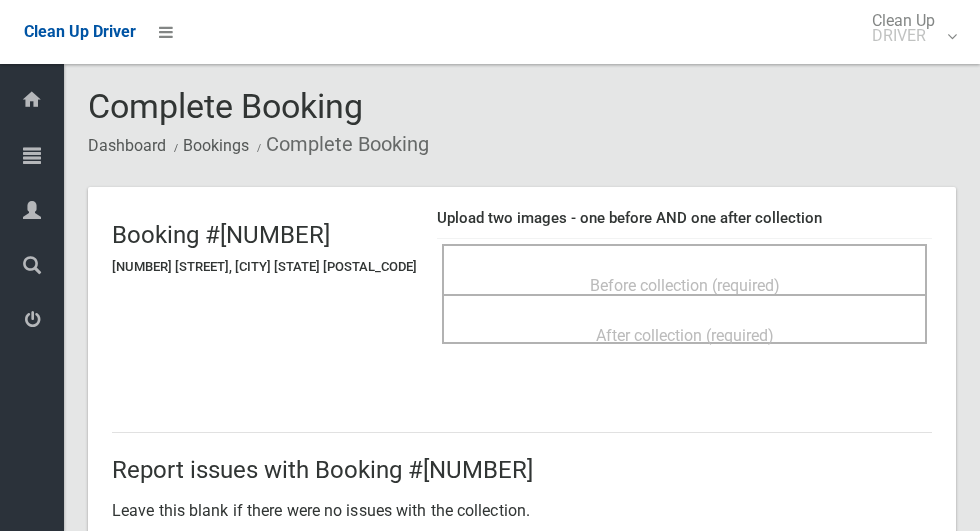 scroll, scrollTop: 0, scrollLeft: 0, axis: both 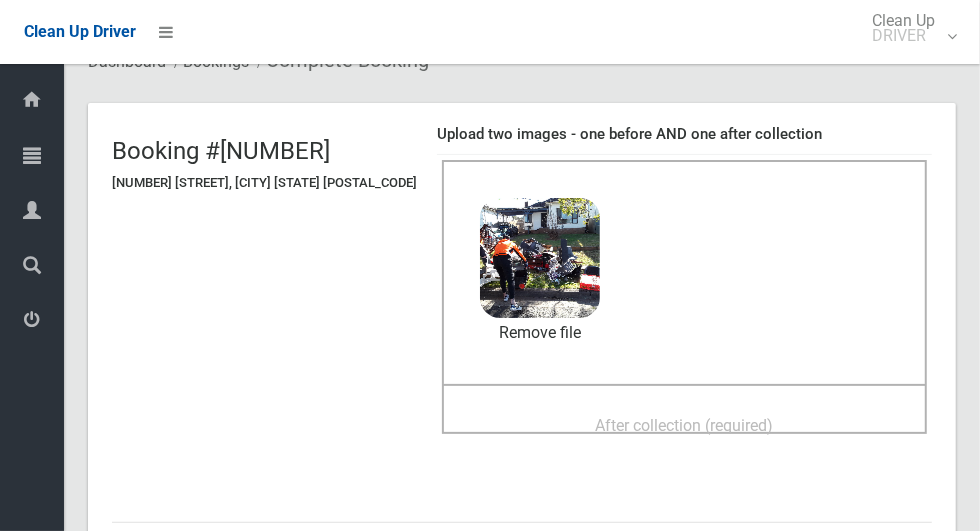 click on "After collection (required)" at bounding box center (685, 425) 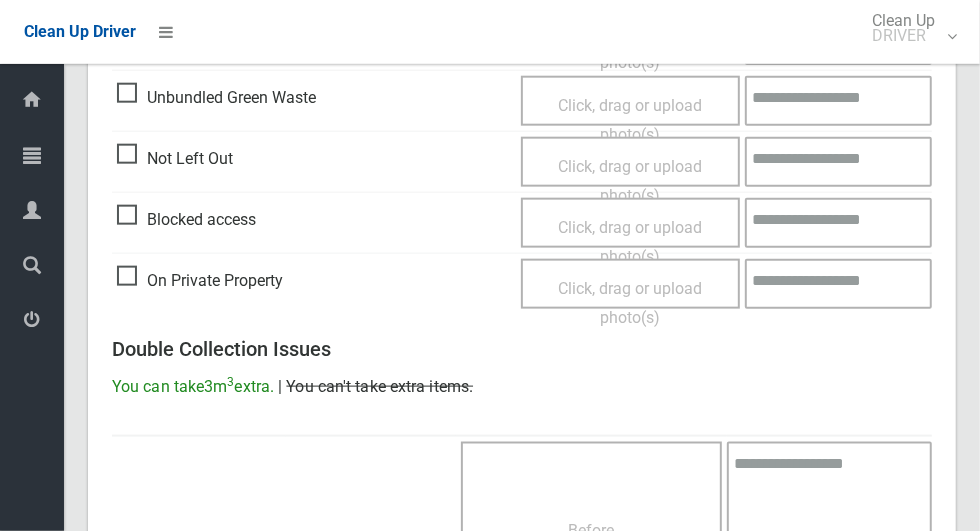 scroll, scrollTop: 1636, scrollLeft: 0, axis: vertical 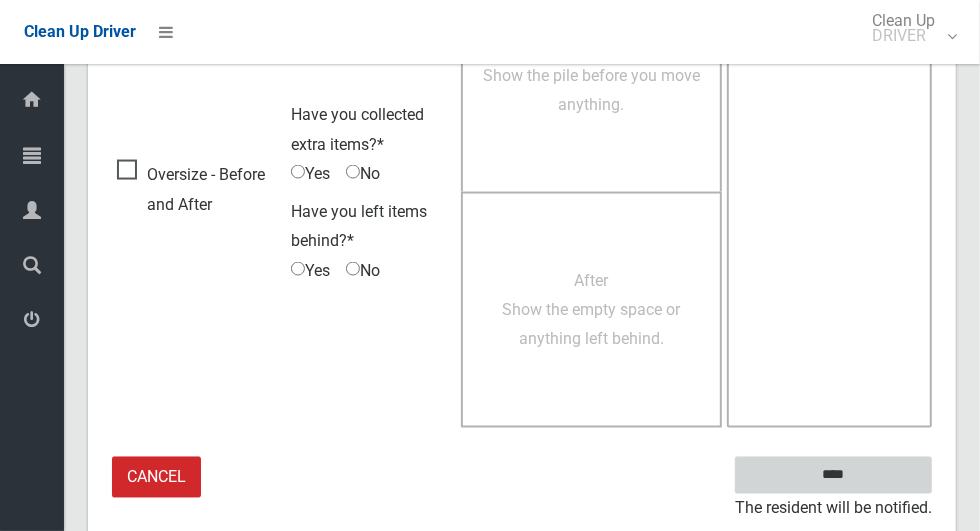 click on "****" at bounding box center (833, 475) 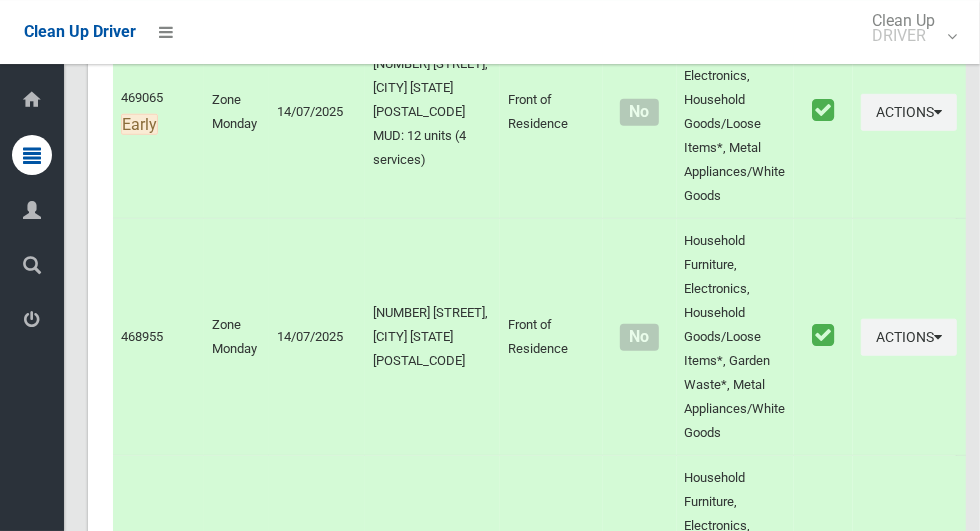 scroll, scrollTop: 10528, scrollLeft: 0, axis: vertical 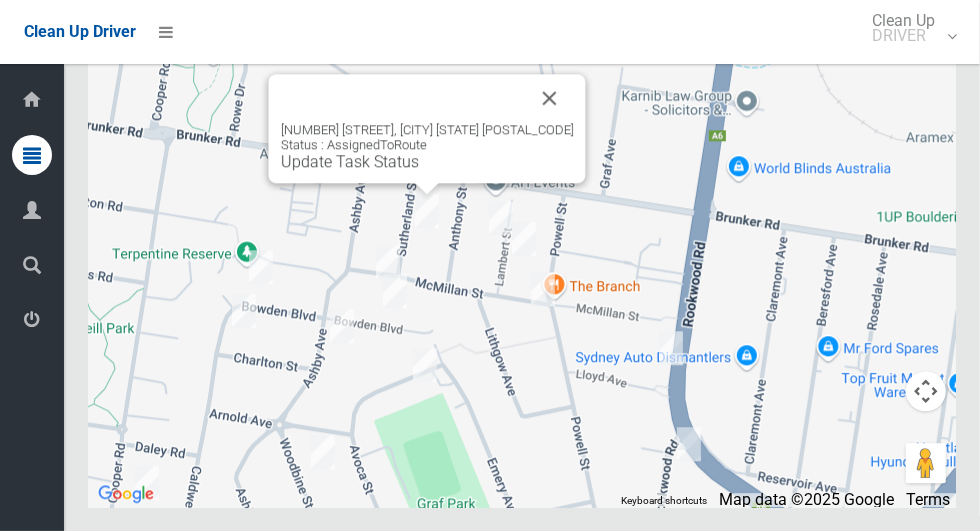 click on "Update Task Status" at bounding box center (350, 161) 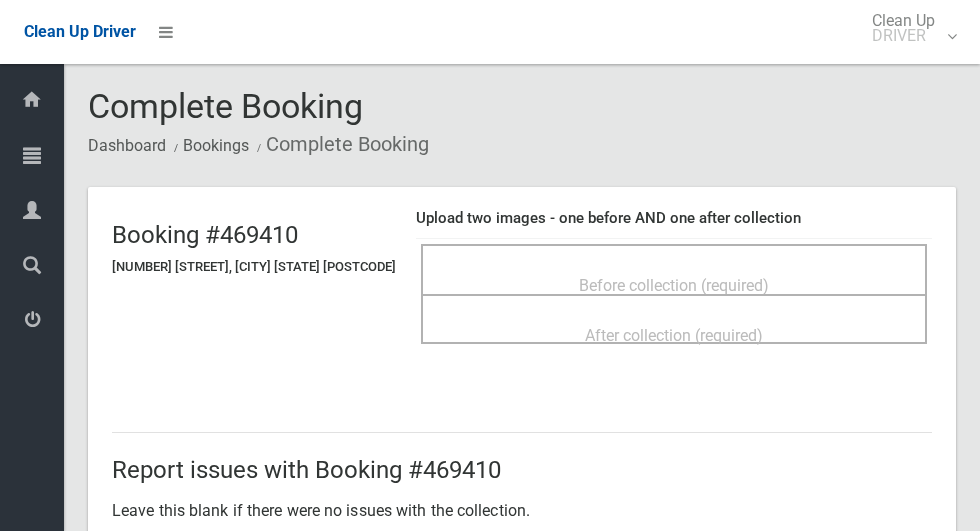 scroll, scrollTop: 0, scrollLeft: 0, axis: both 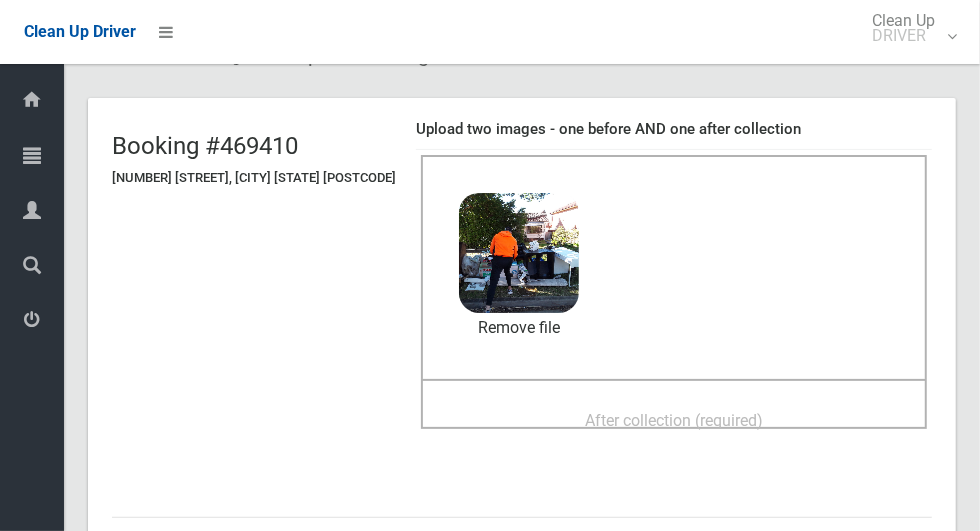 click on "After collection (required)" at bounding box center [674, 420] 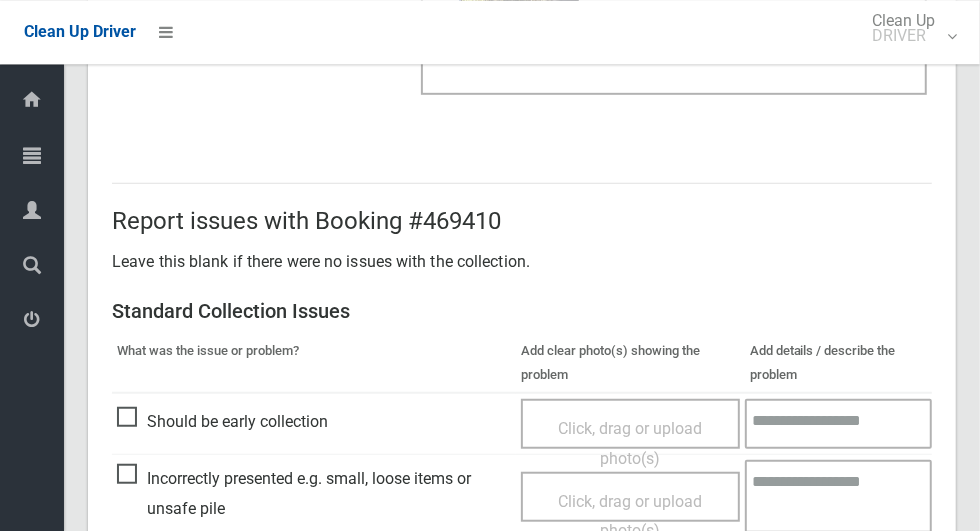 scroll, scrollTop: 1636, scrollLeft: 0, axis: vertical 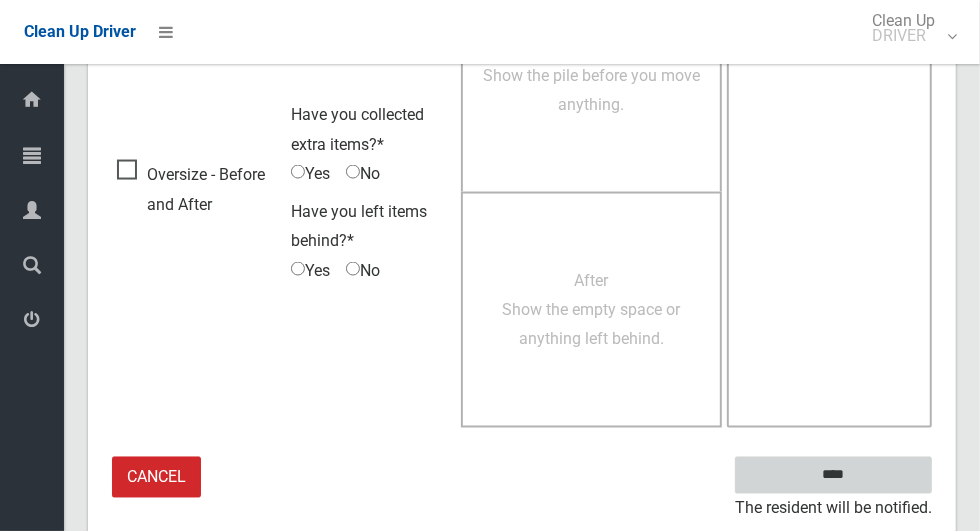 click on "****" at bounding box center (833, 475) 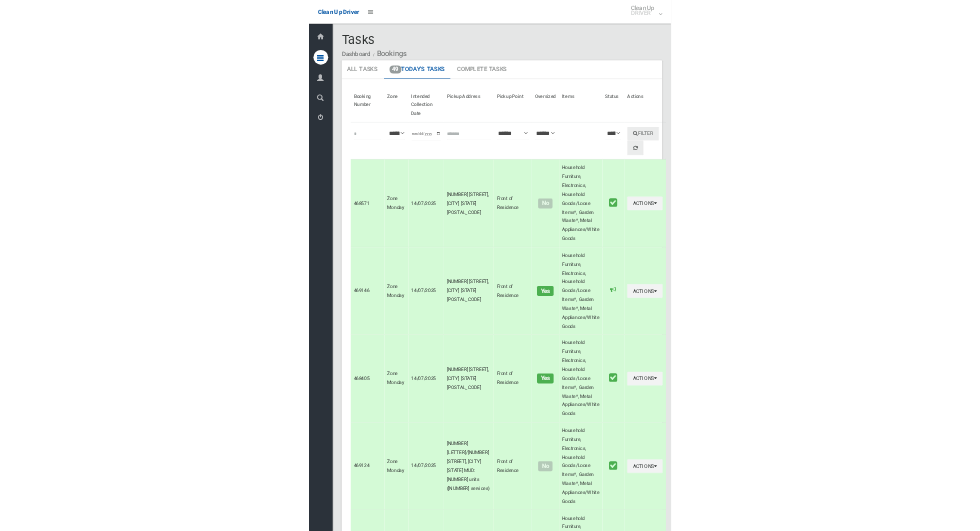scroll, scrollTop: 0, scrollLeft: 0, axis: both 